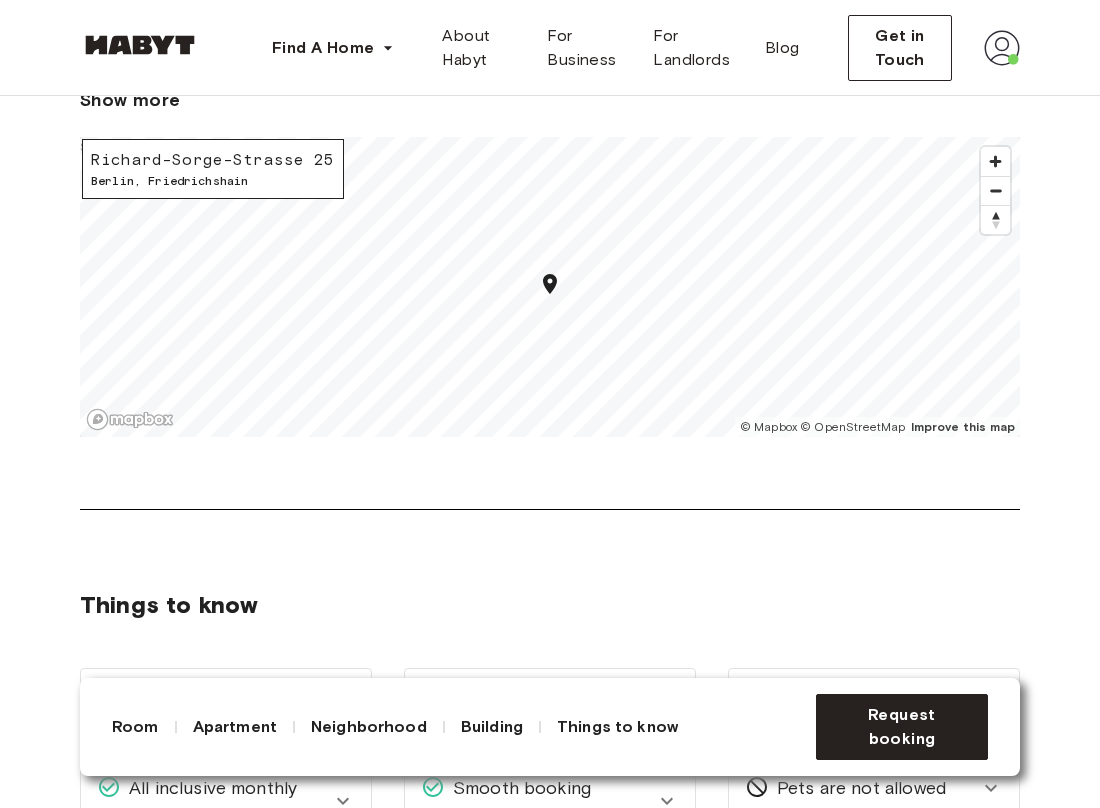 scroll, scrollTop: 2429, scrollLeft: 0, axis: vertical 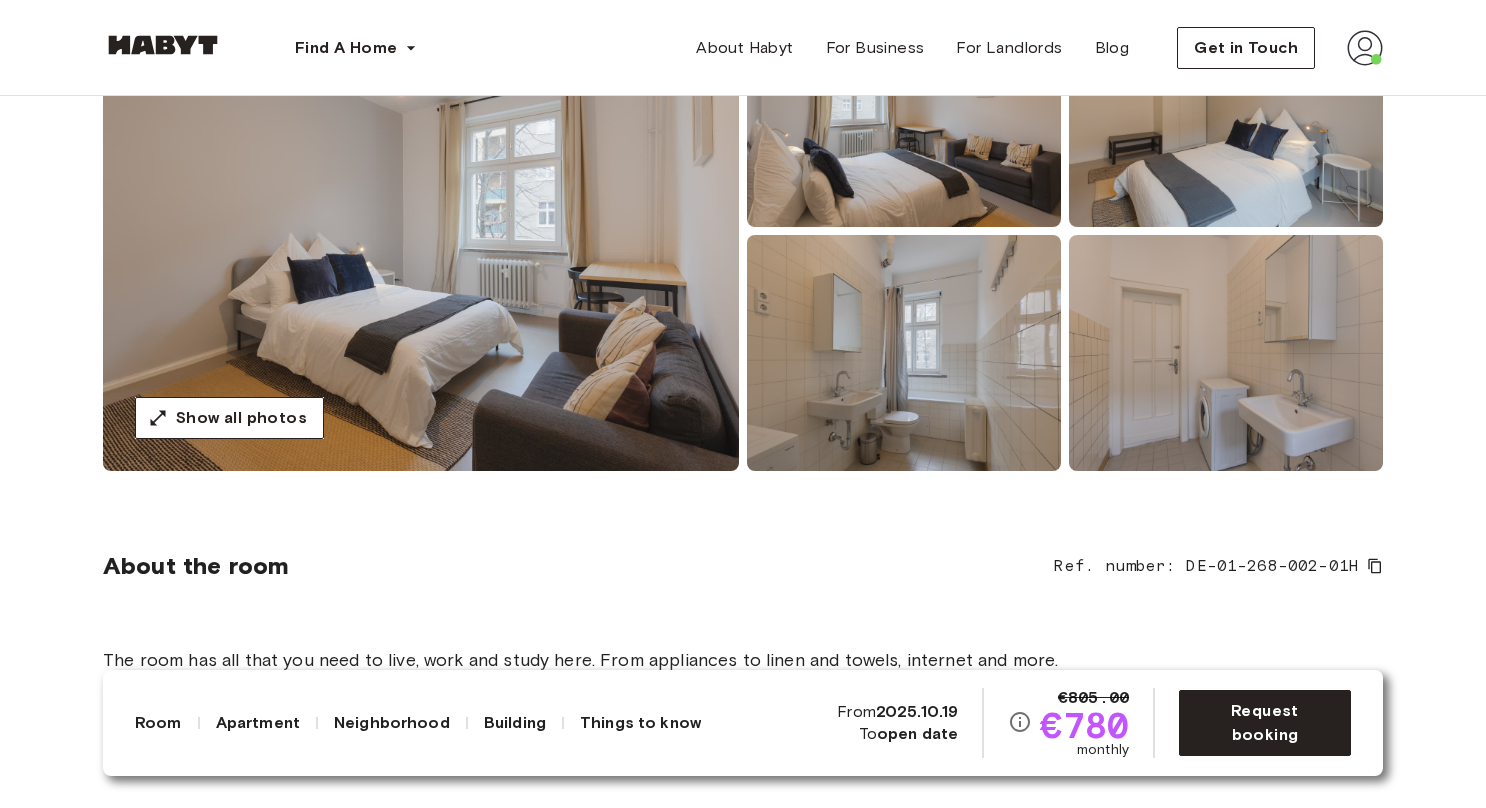 click at bounding box center [421, 231] 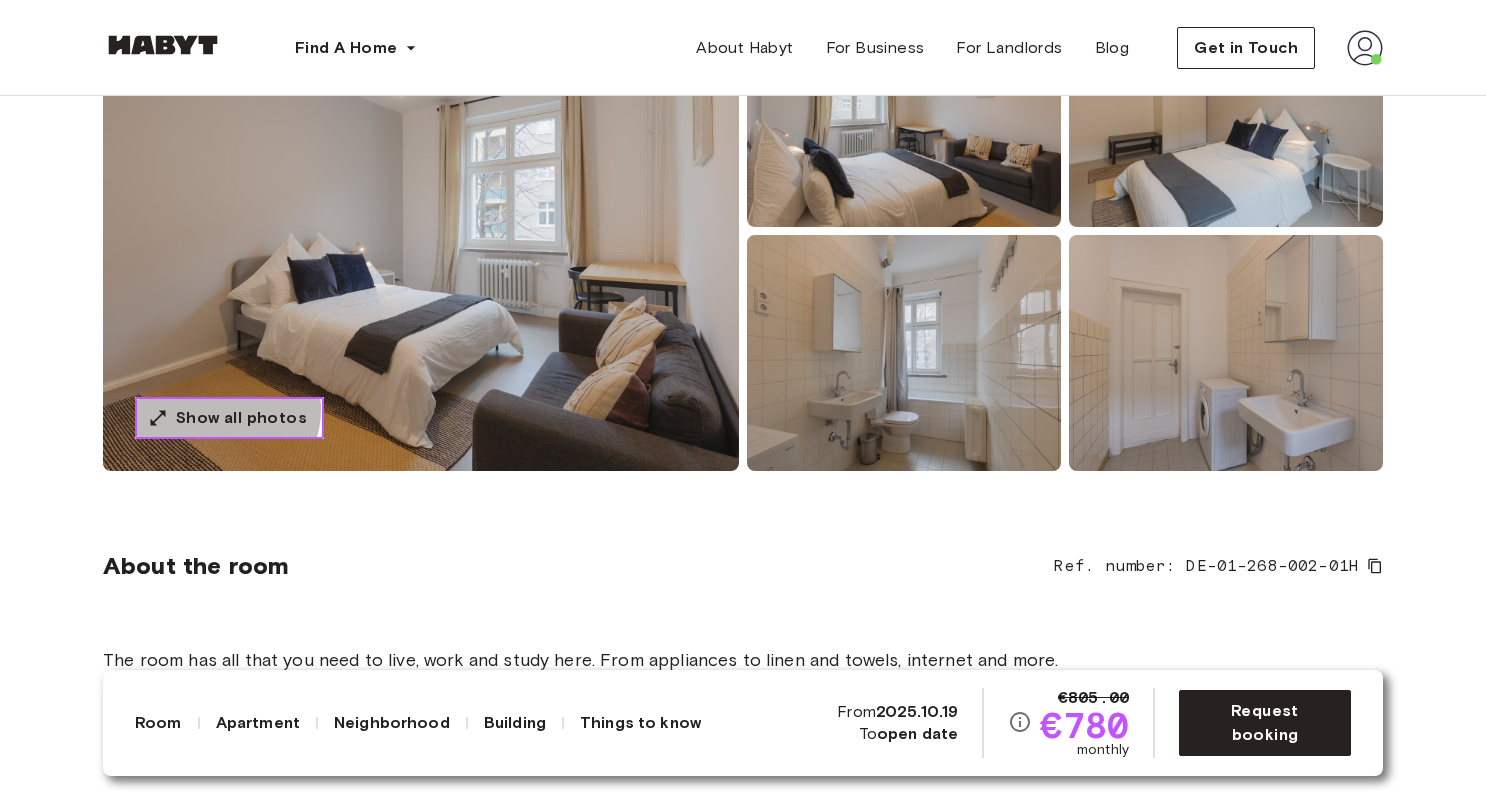 click on "Show all photos" at bounding box center [241, 418] 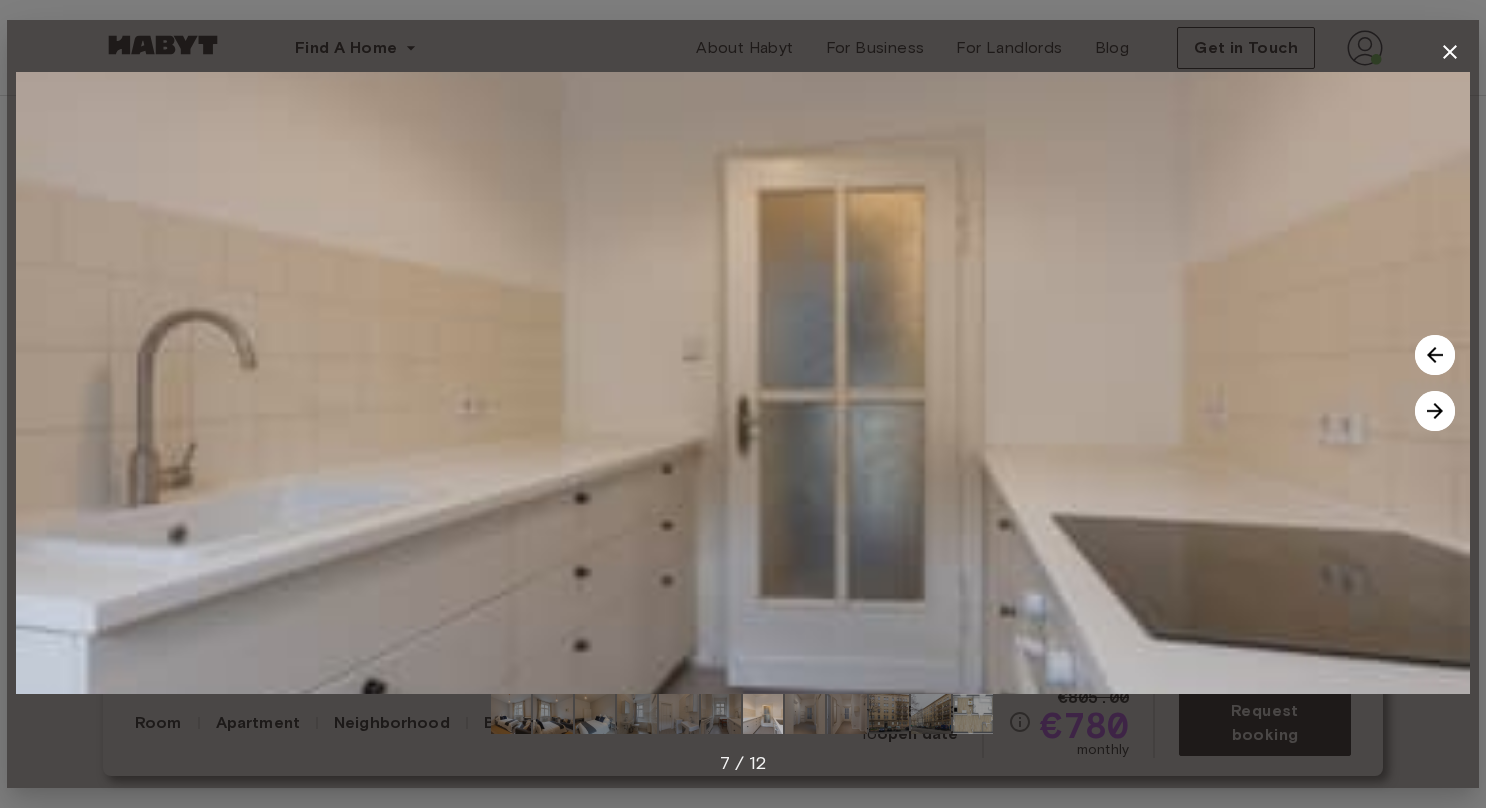 type 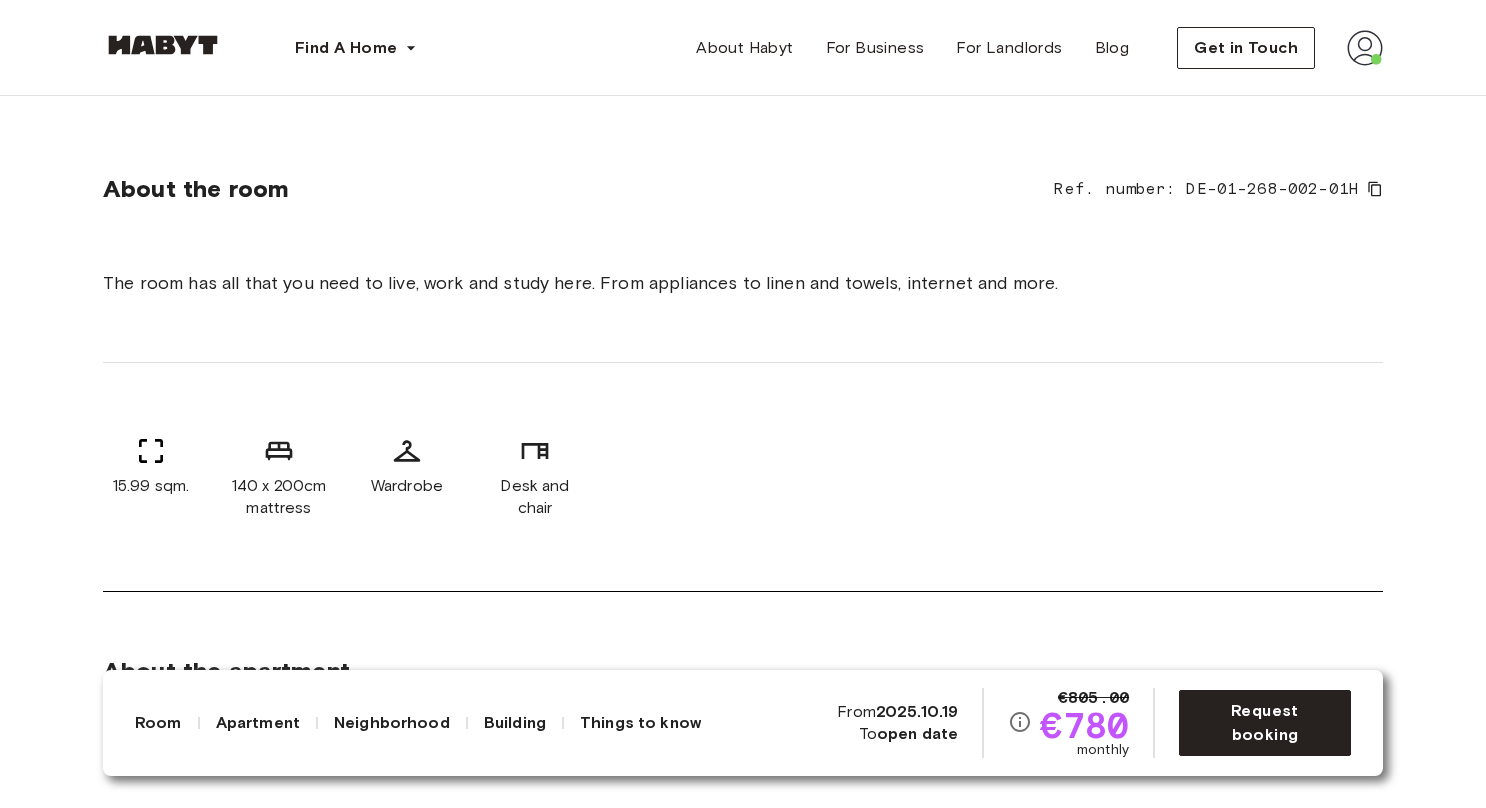 scroll, scrollTop: 649, scrollLeft: 0, axis: vertical 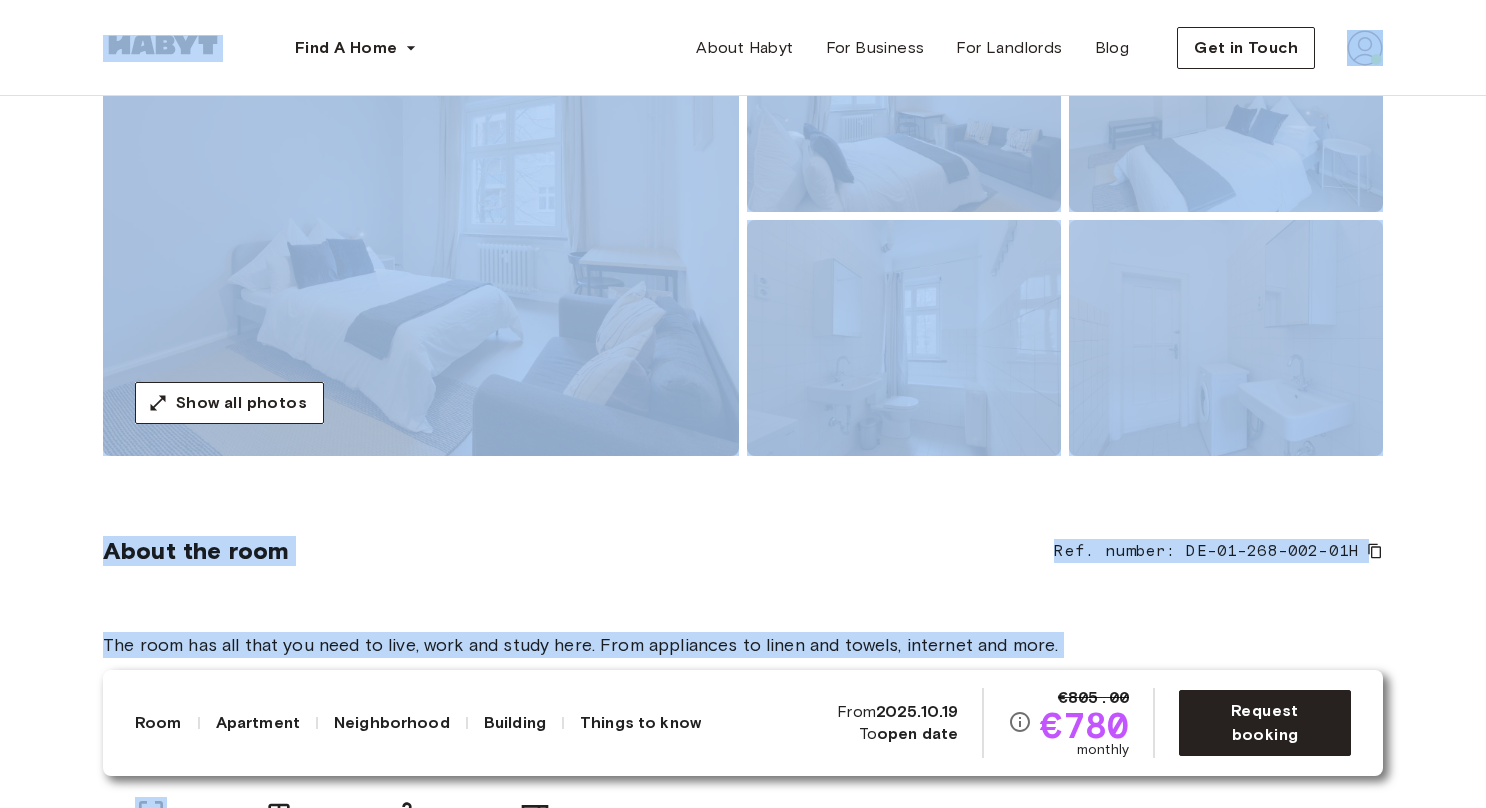 drag, startPoint x: 29, startPoint y: 498, endPoint x: 146, endPoint y: 46, distance: 466.89722 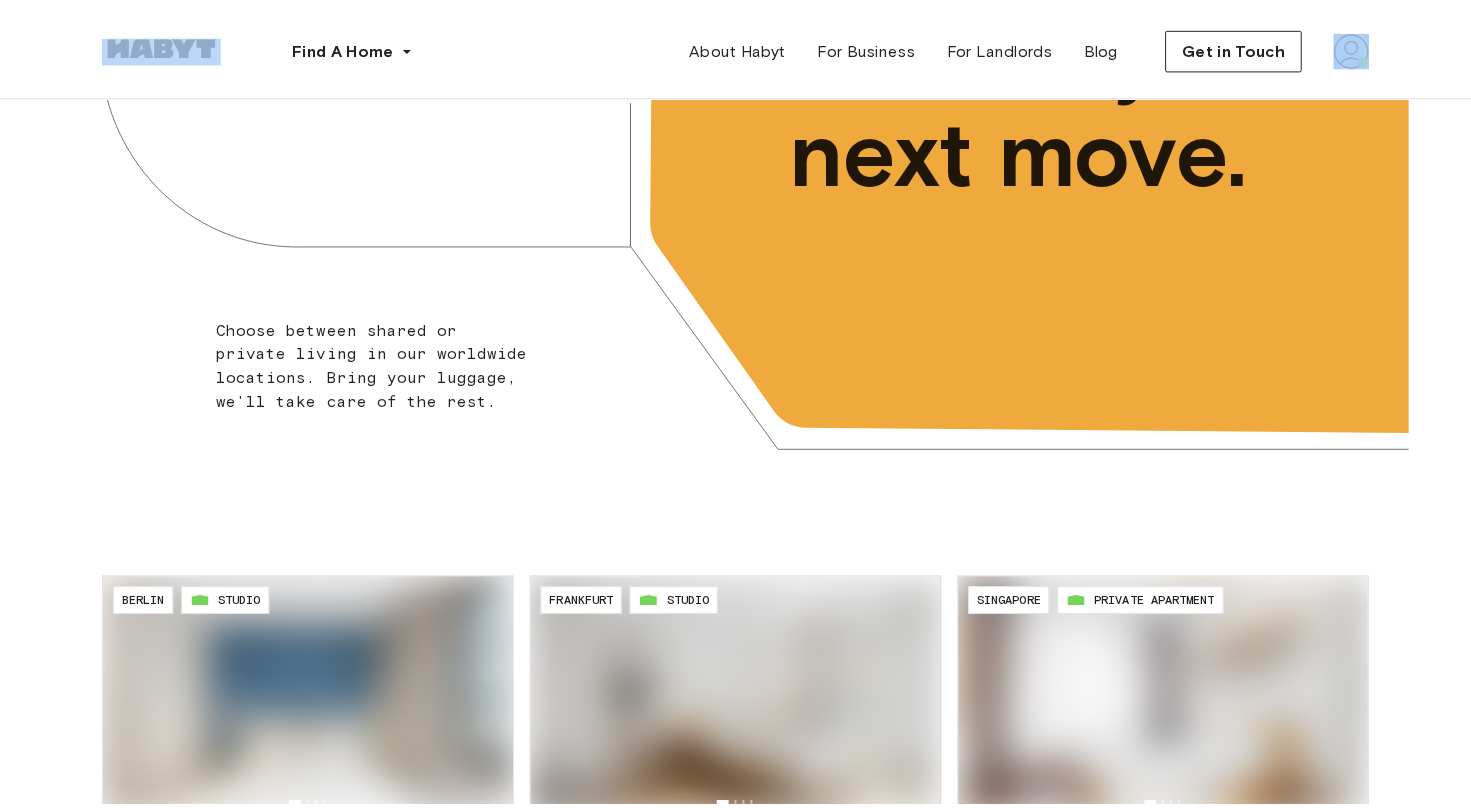 scroll, scrollTop: 0, scrollLeft: 0, axis: both 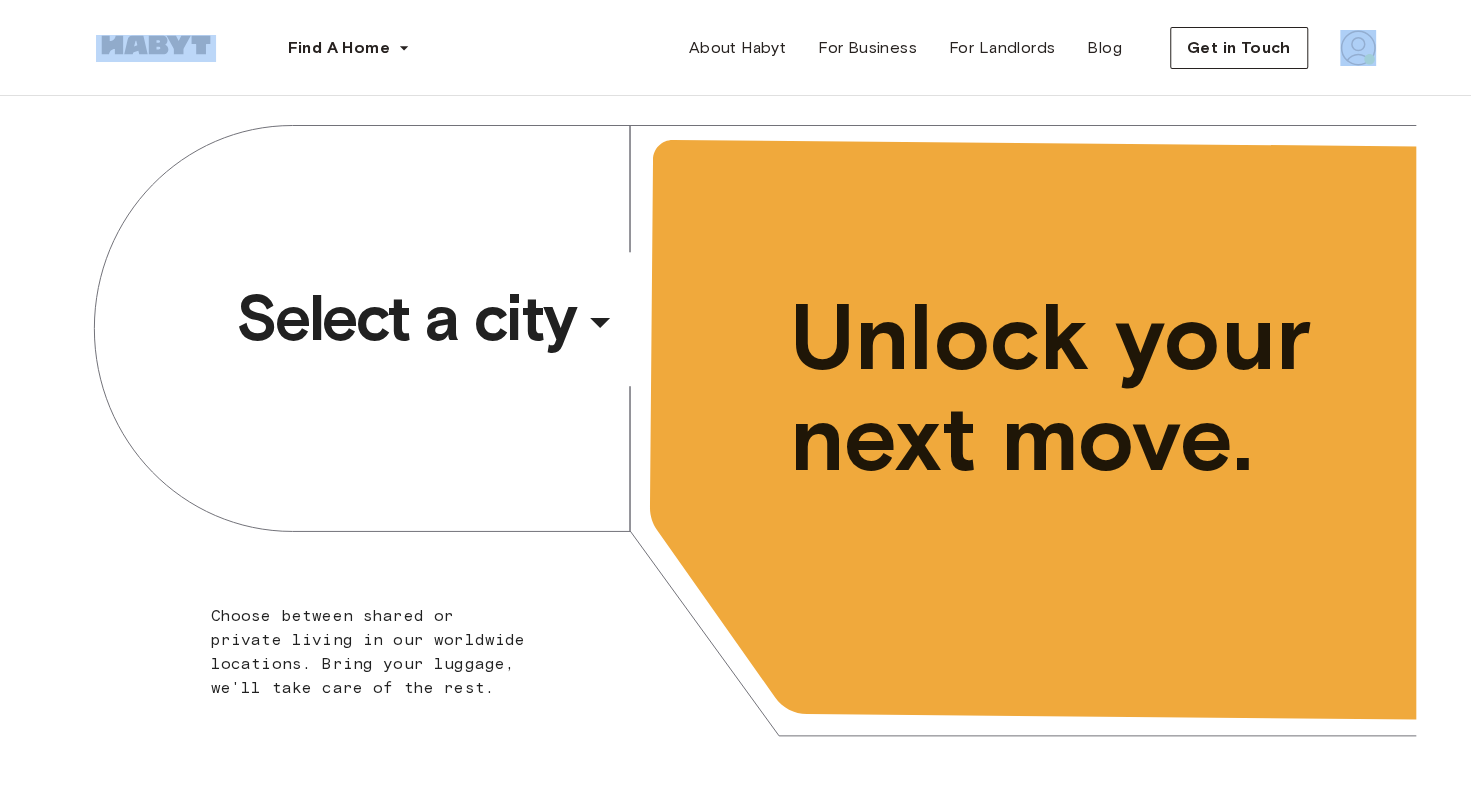 click on "Select a city" at bounding box center (406, 318) 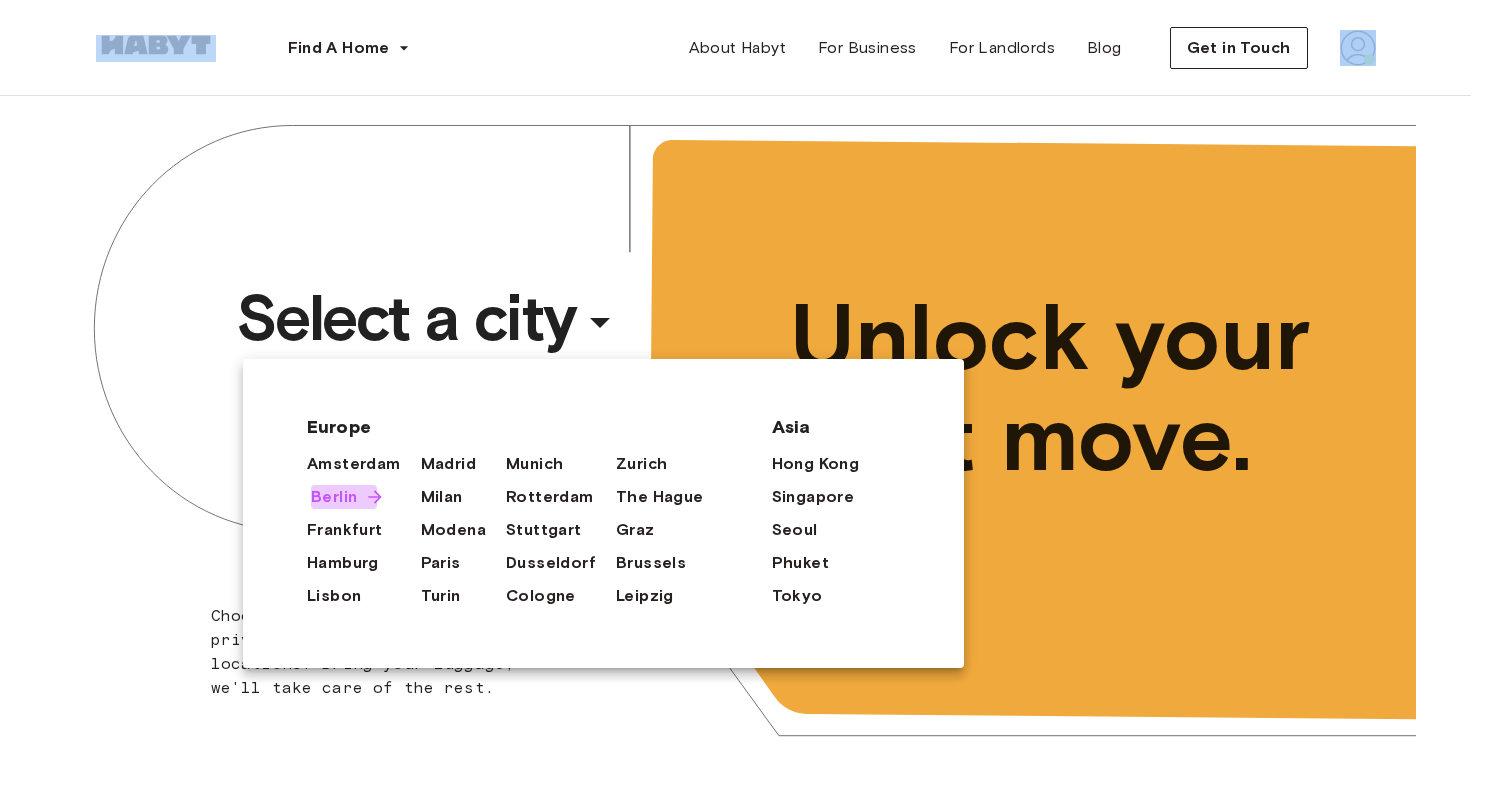 click on "Berlin" at bounding box center (334, 497) 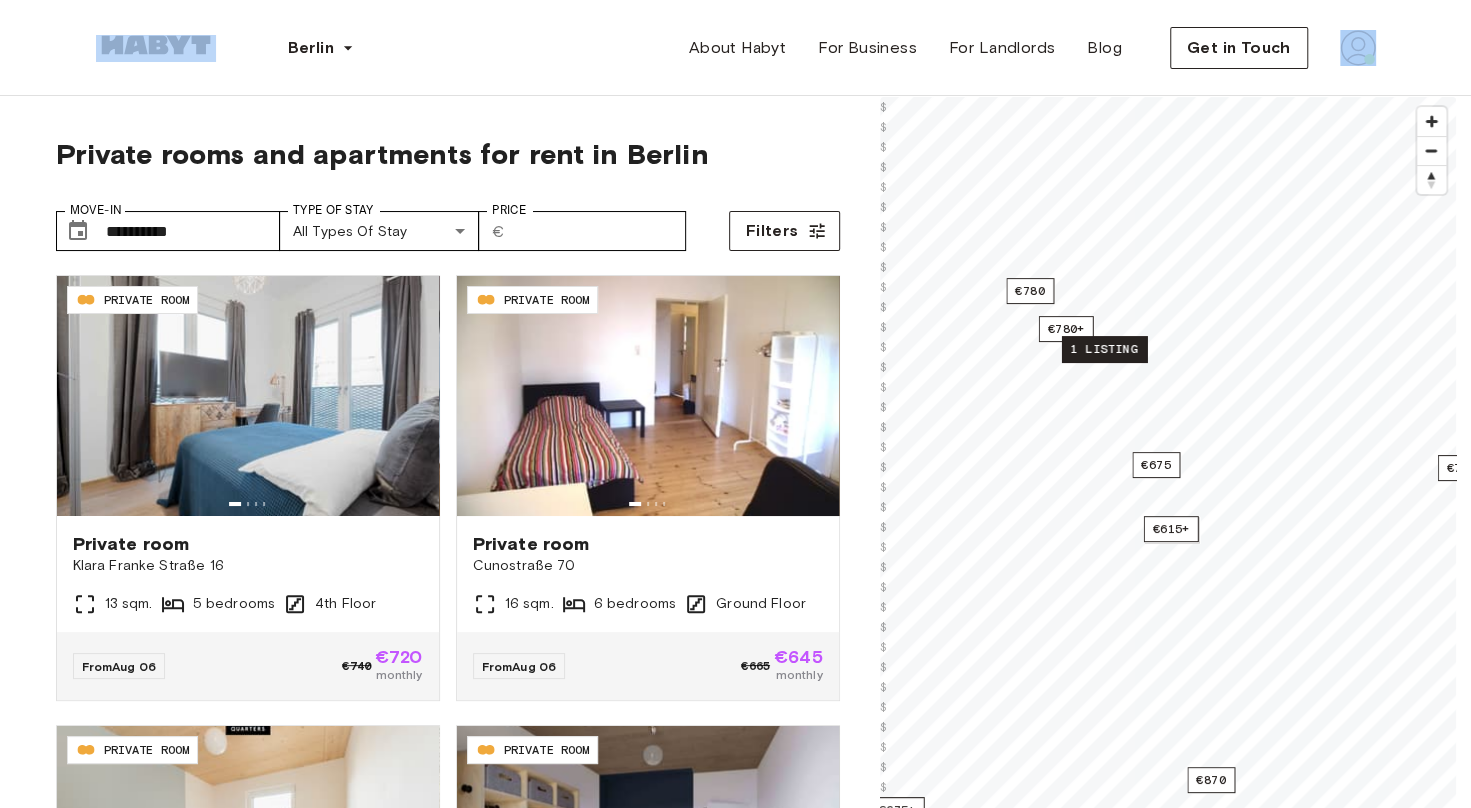 click on "1 listing" at bounding box center (1103, 349) 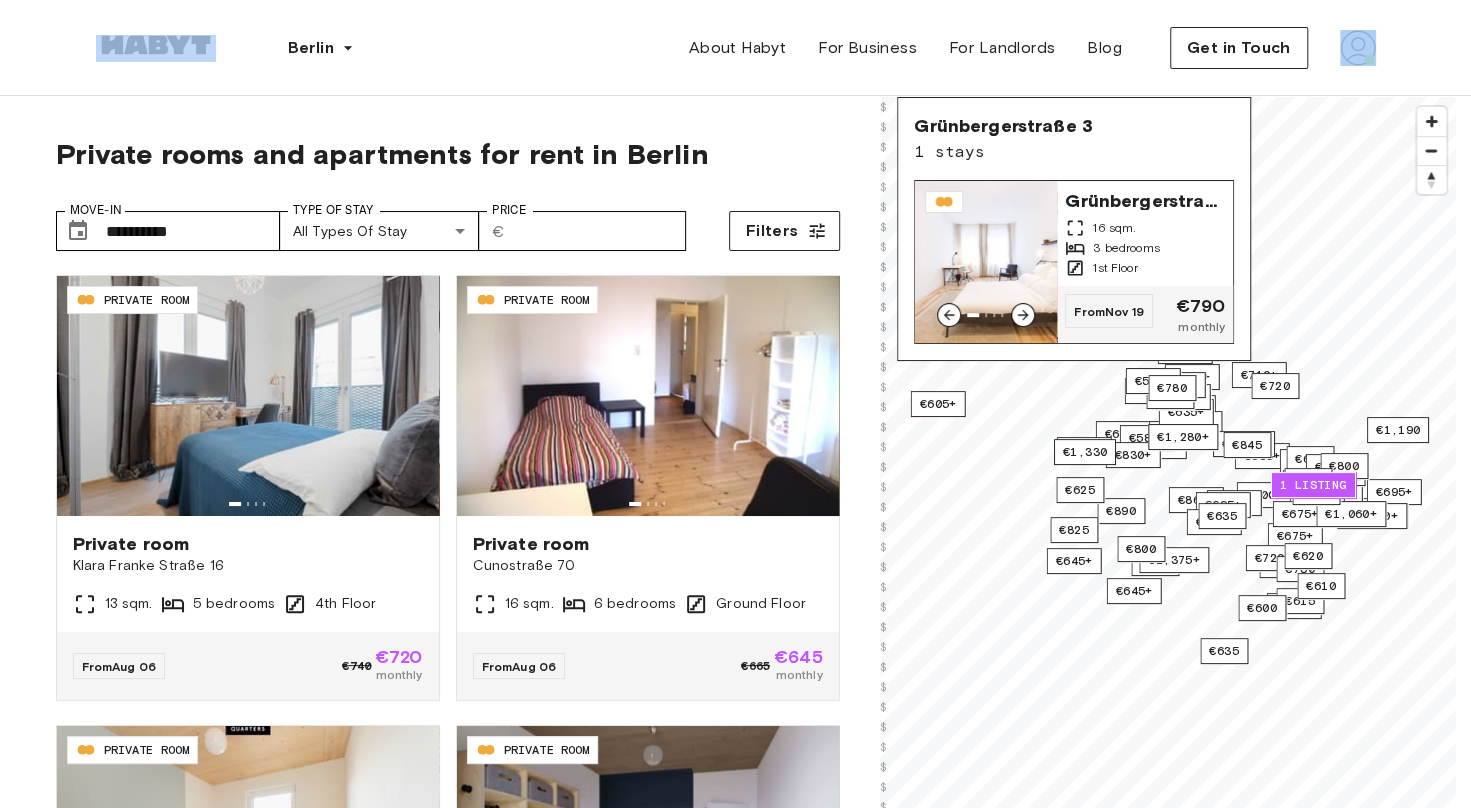 click 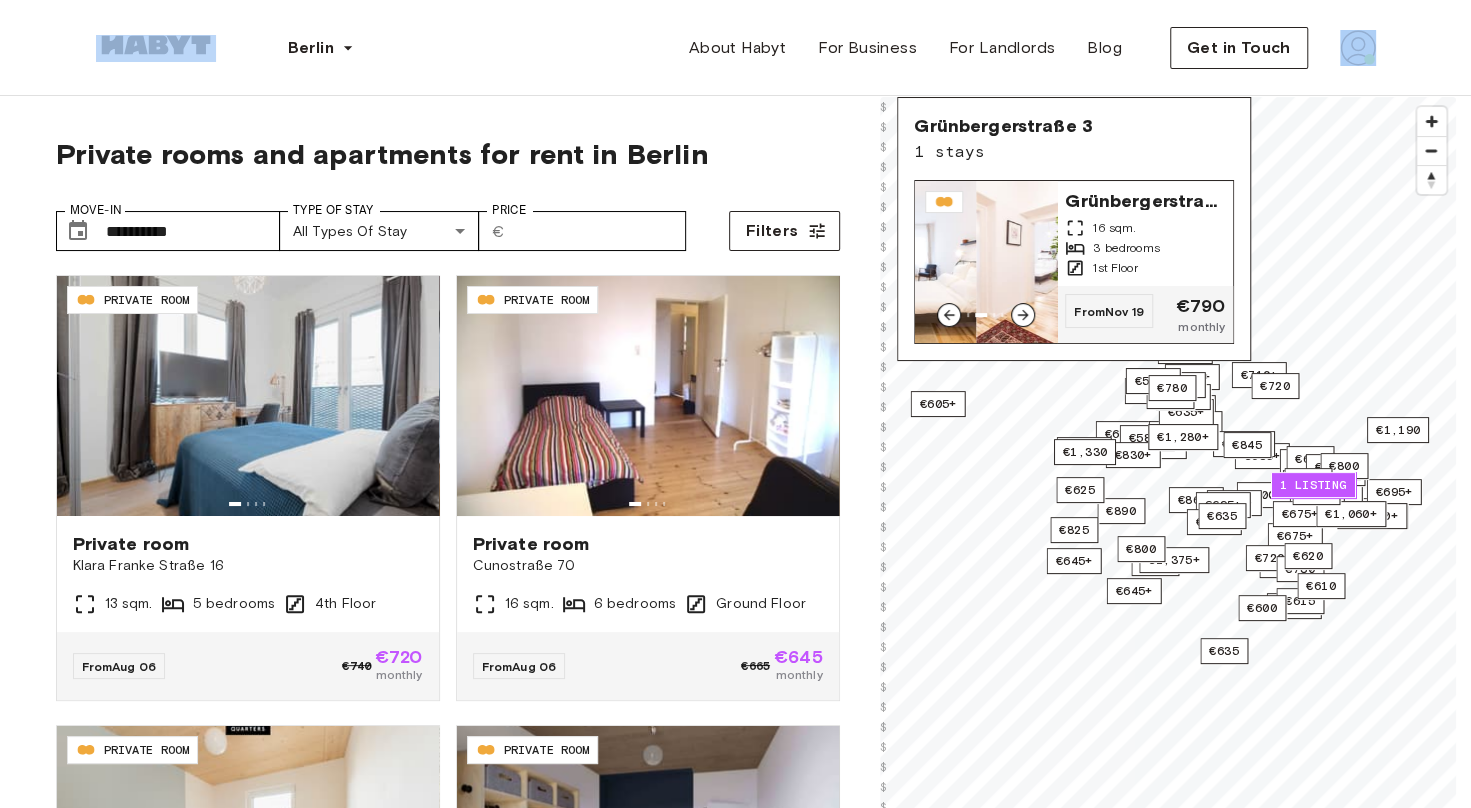 click 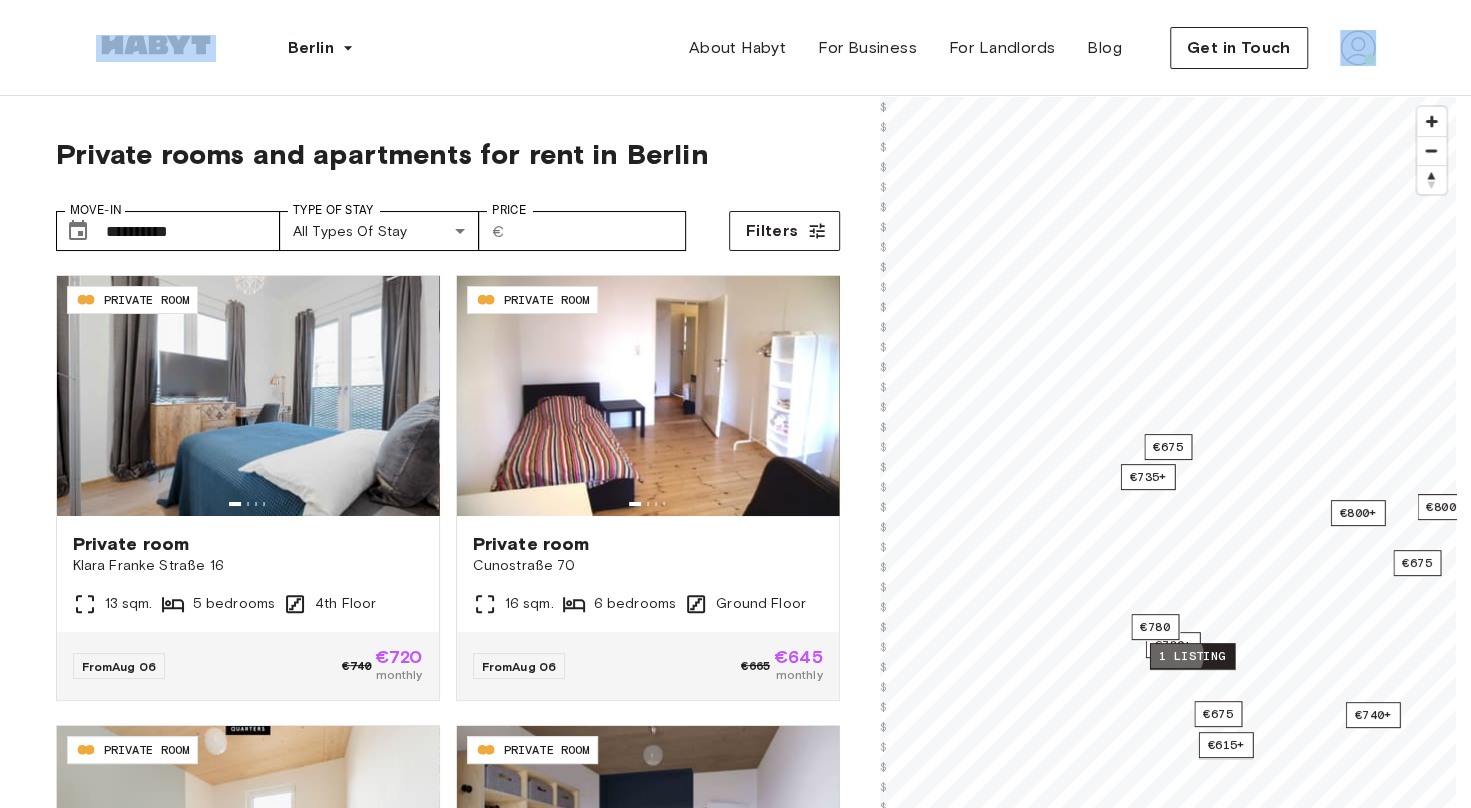 drag, startPoint x: 1278, startPoint y: 676, endPoint x: 1192, endPoint y: 655, distance: 88.52683 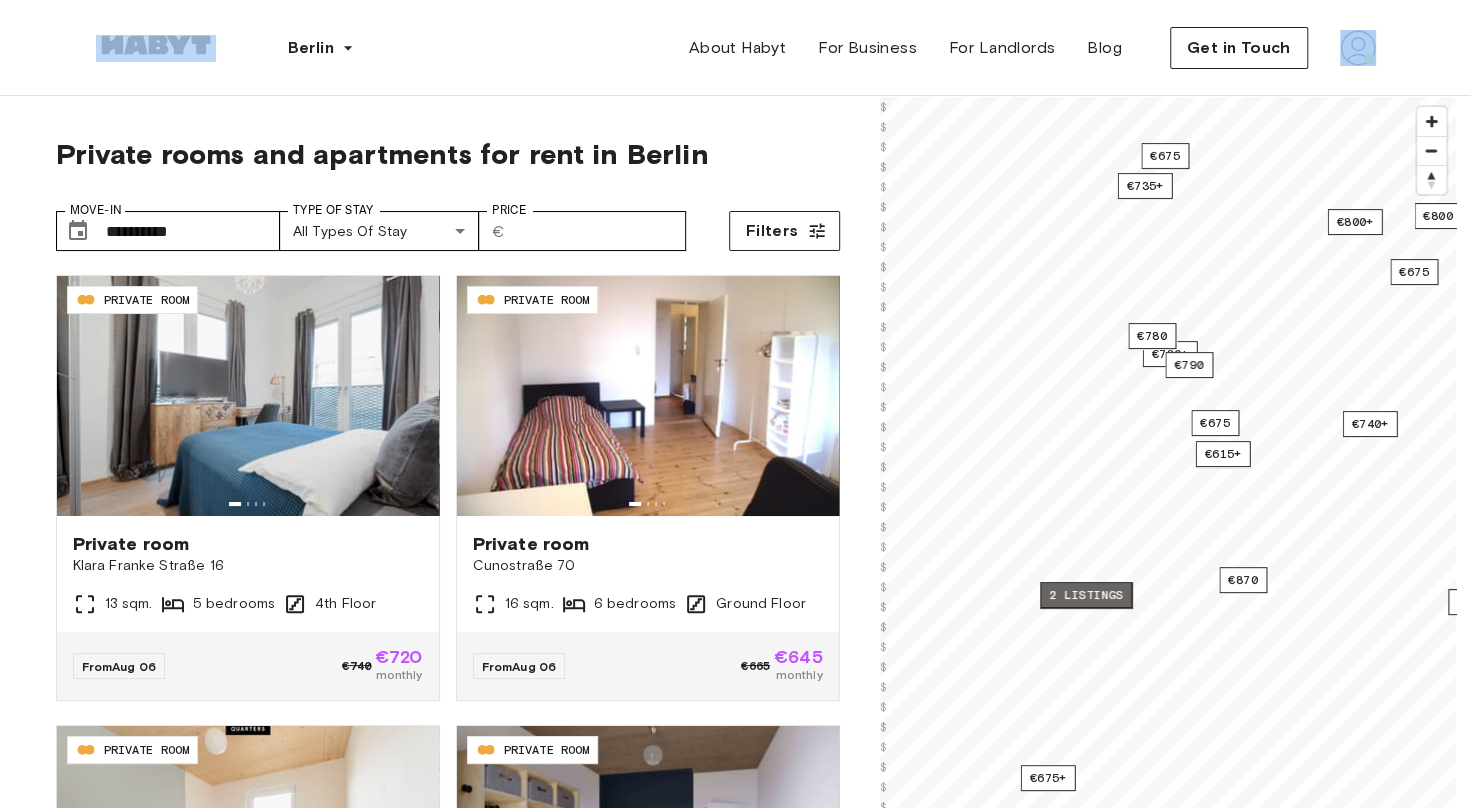 click on "2 listings" at bounding box center (1086, 595) 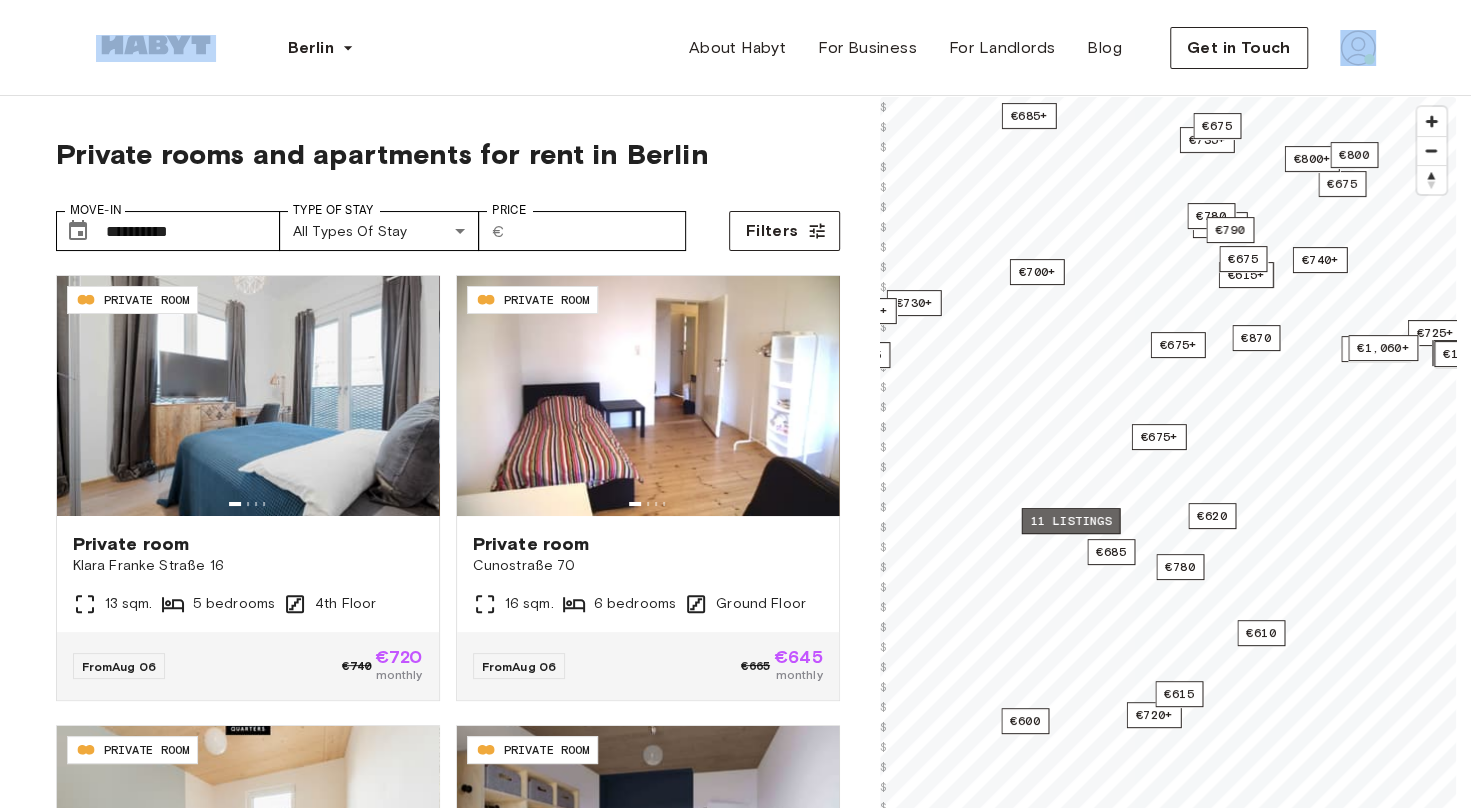click on "11 listings" at bounding box center [1070, 521] 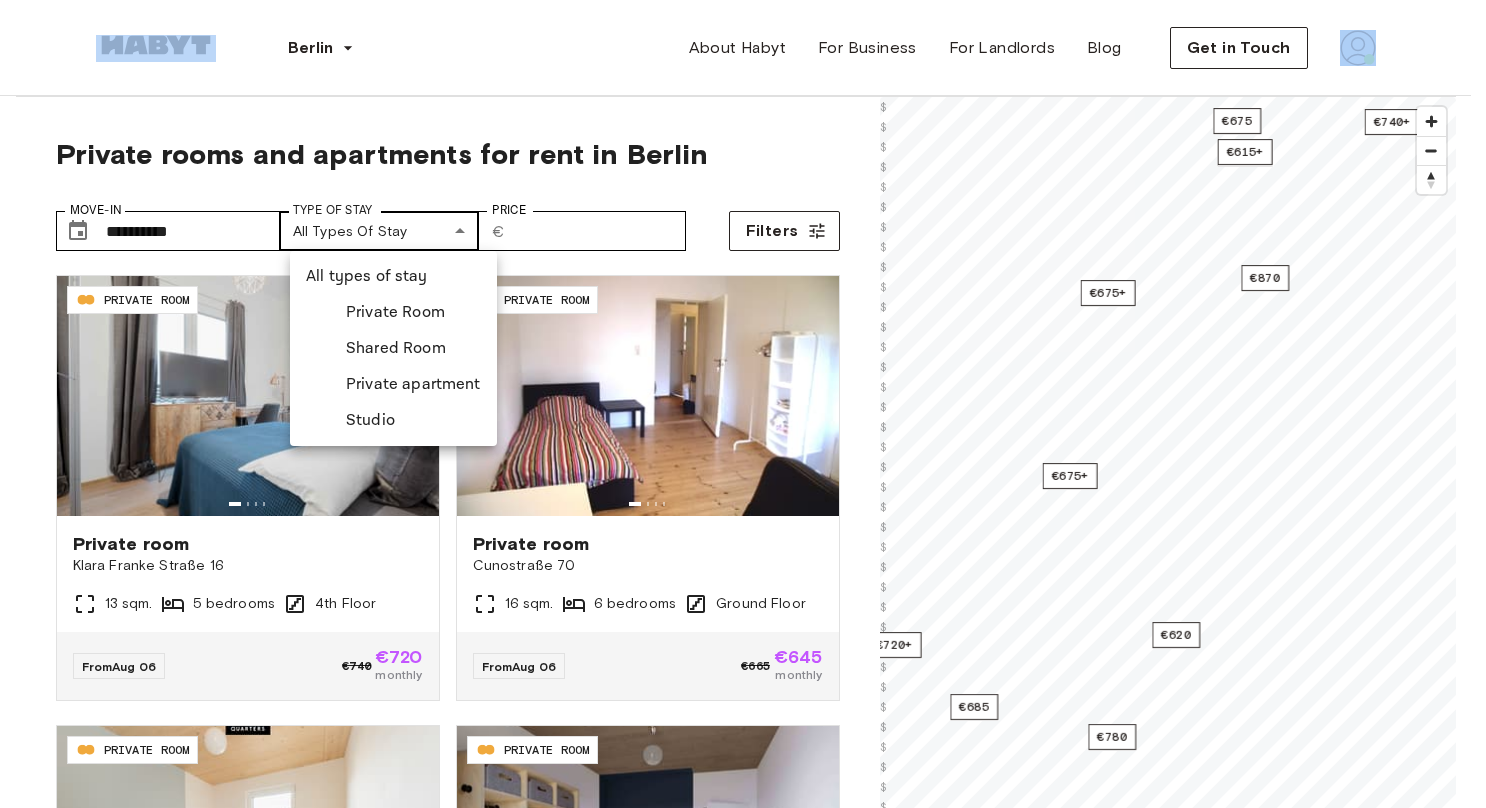 click on "**********" at bounding box center (743, 2411) 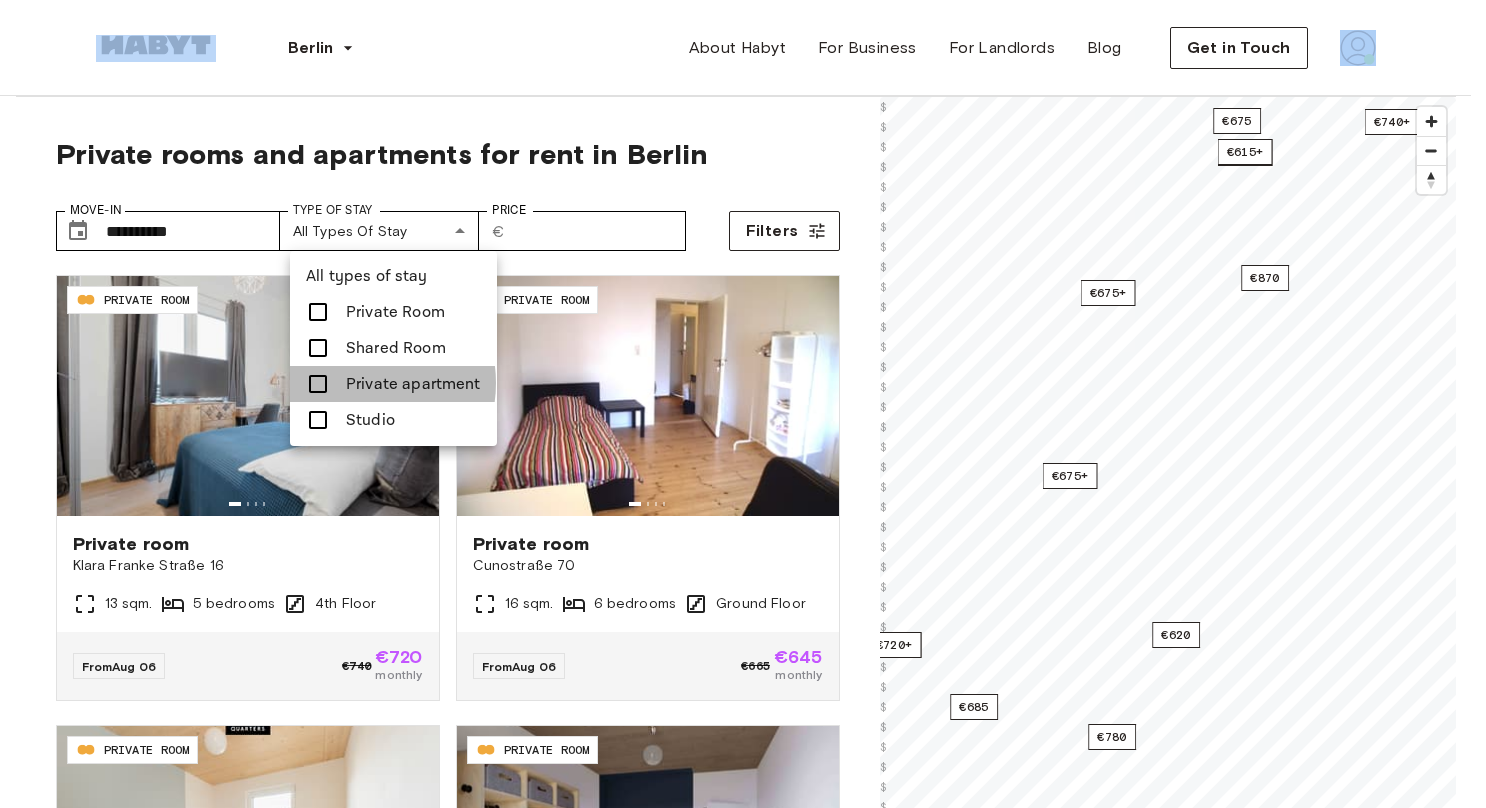 click on "Private apartment" at bounding box center (413, 384) 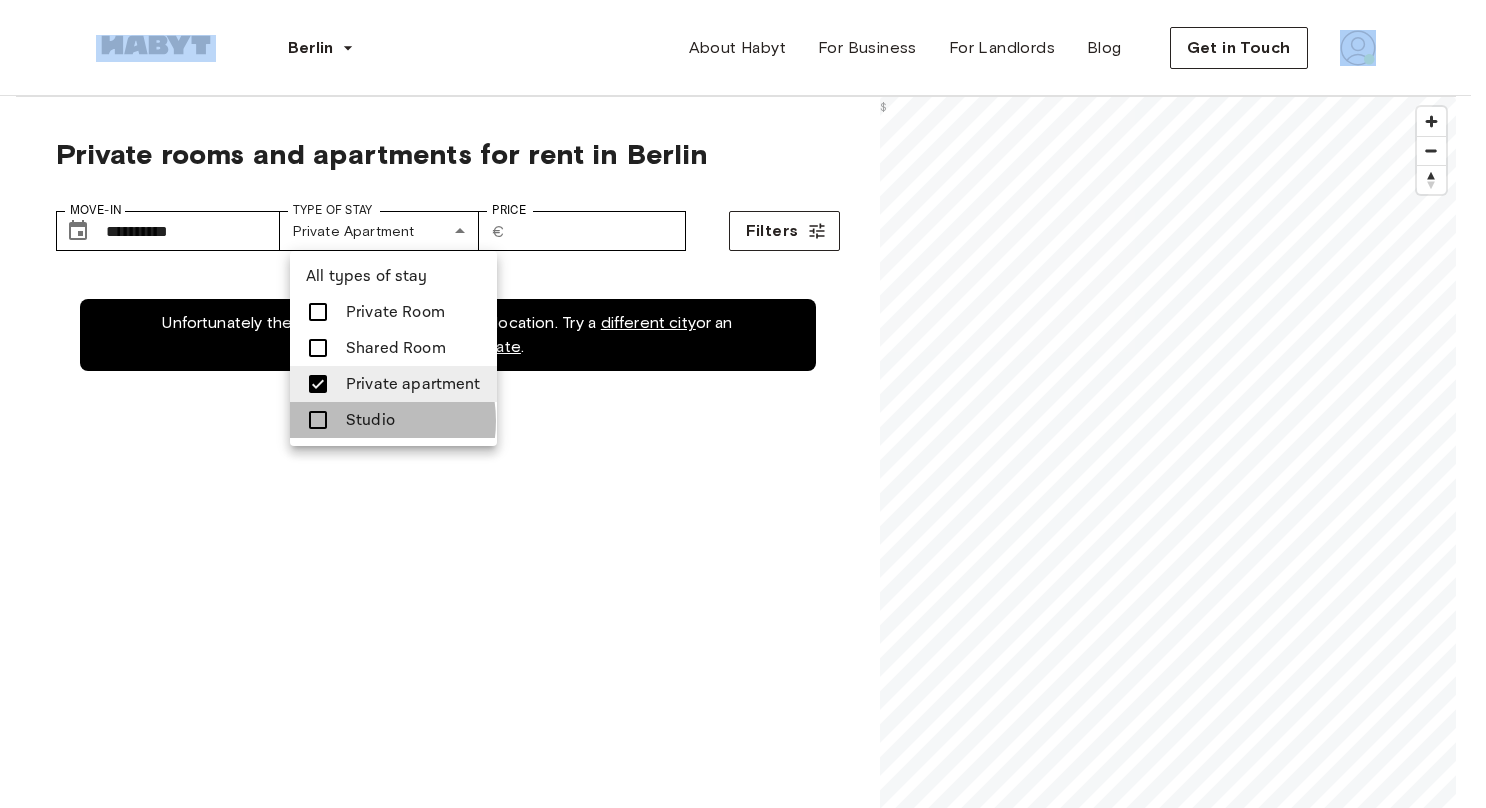click on "Studio" at bounding box center (370, 420) 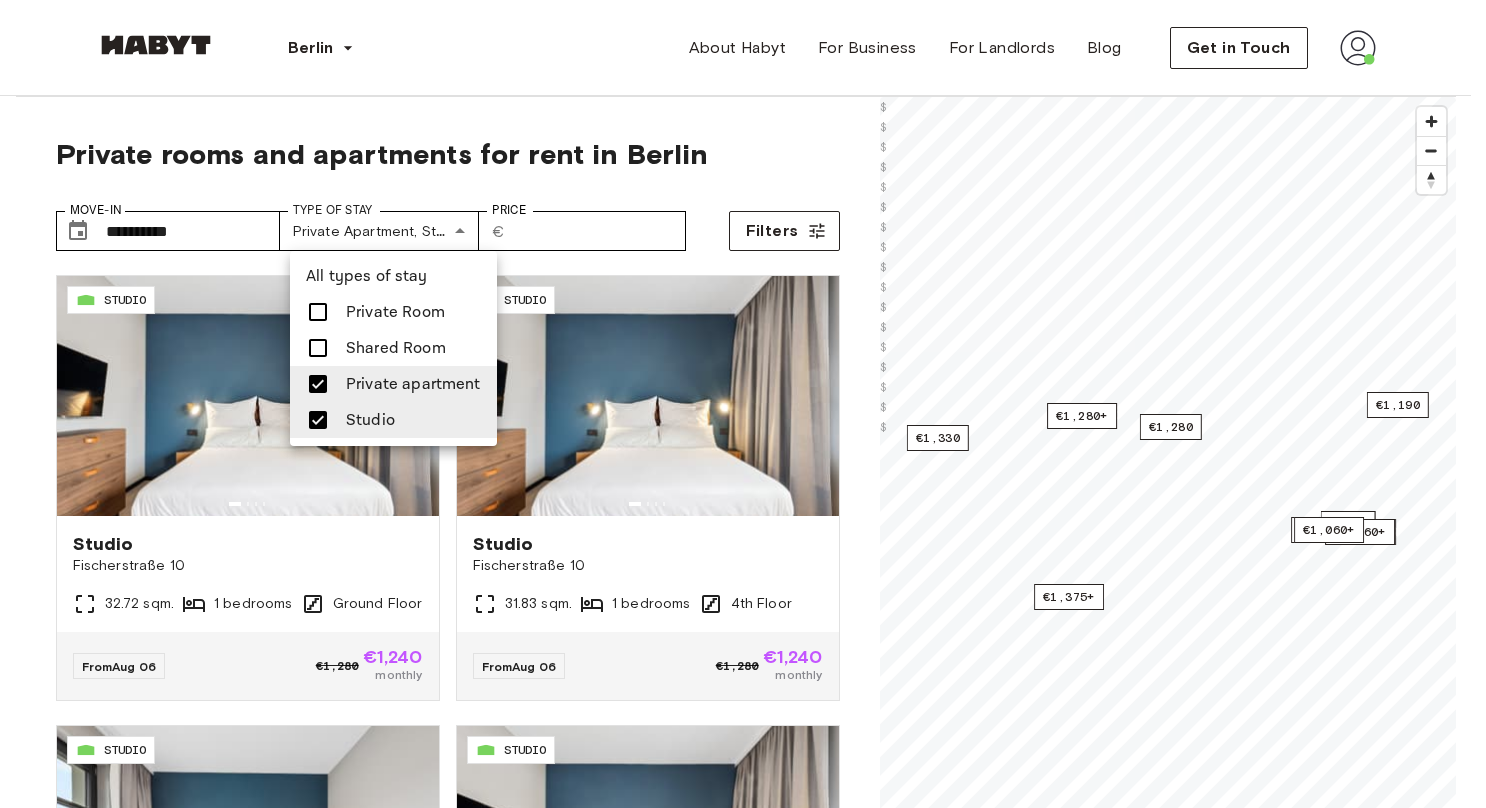 click at bounding box center [743, 404] 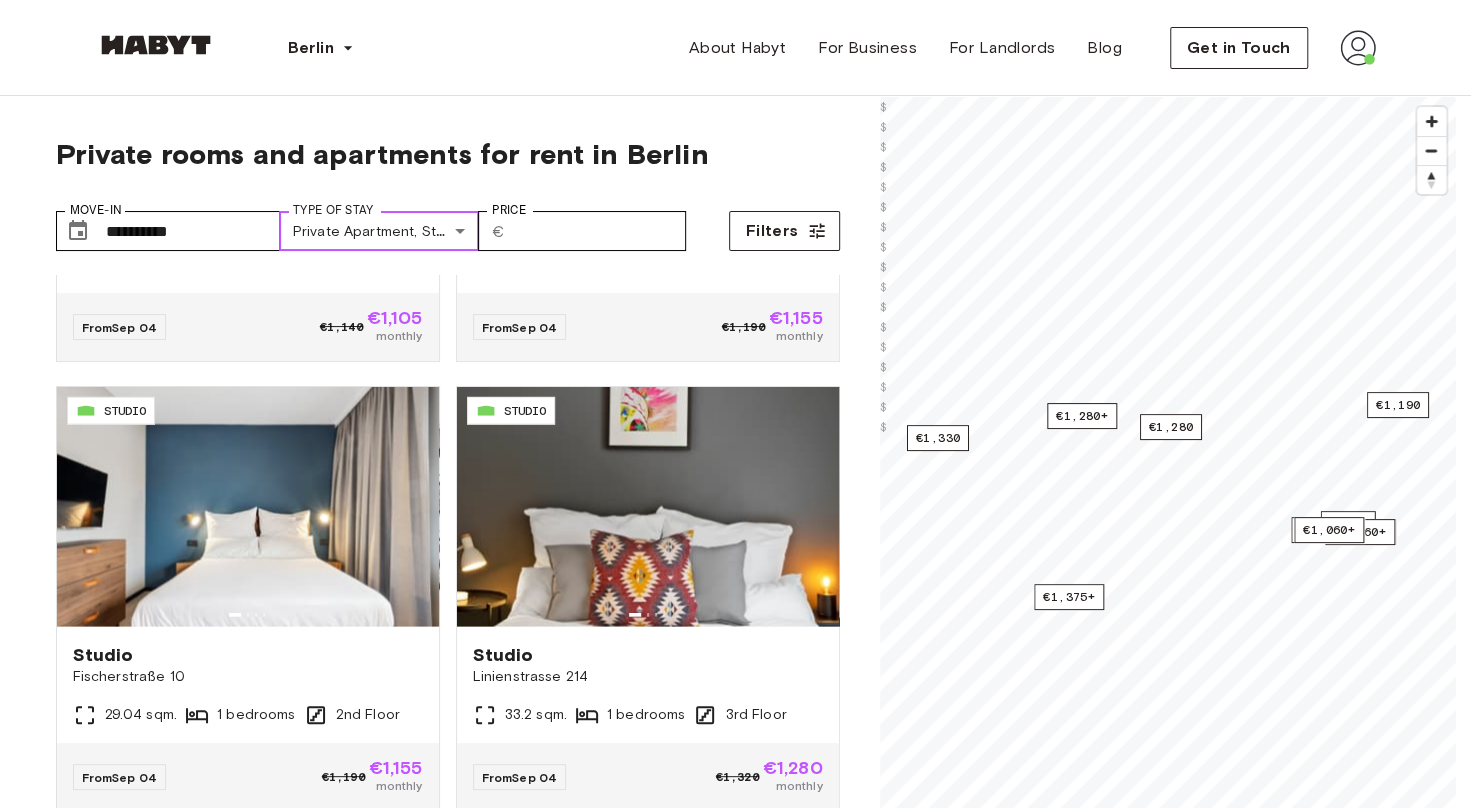 scroll, scrollTop: 2712, scrollLeft: 0, axis: vertical 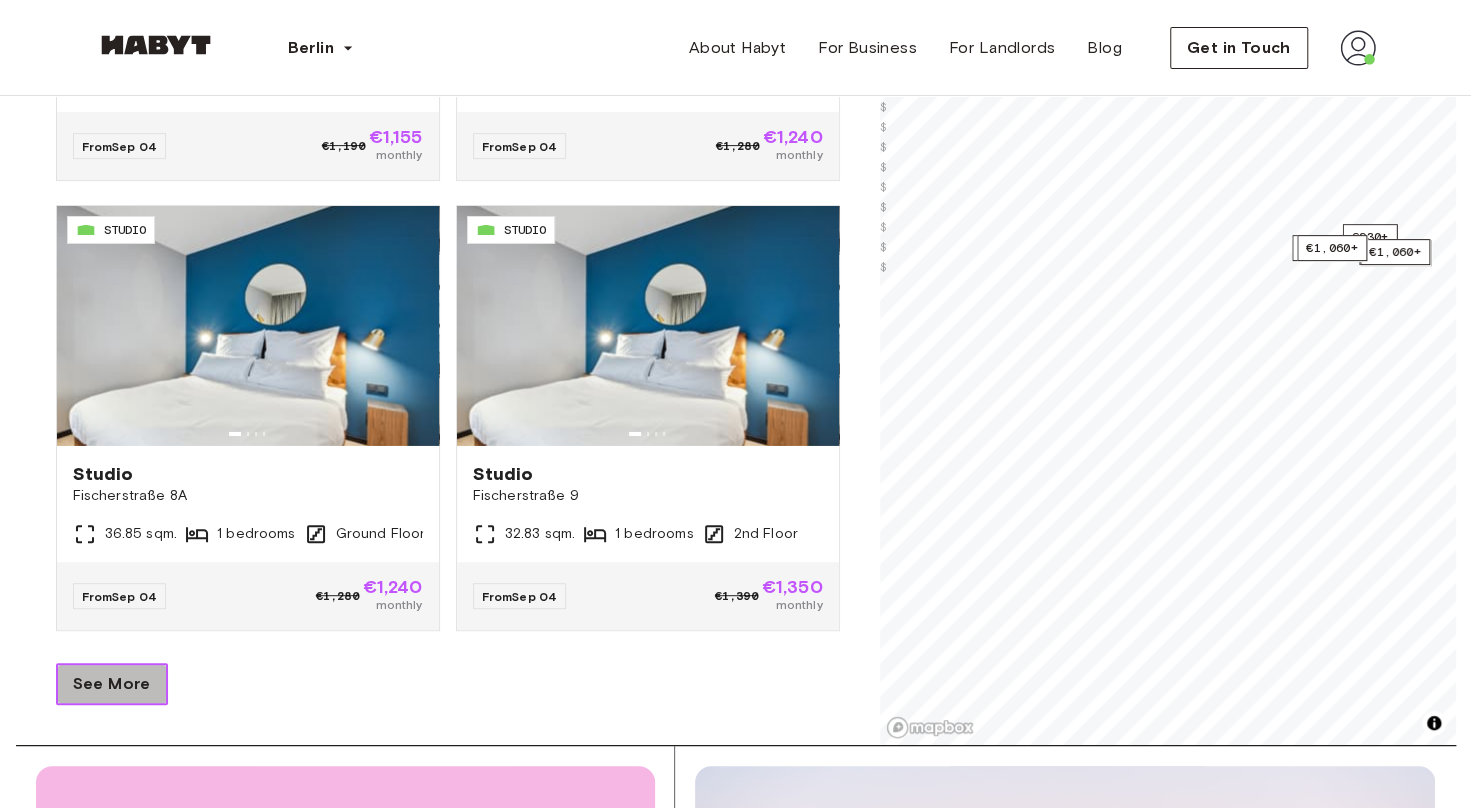click on "See More" at bounding box center (112, 684) 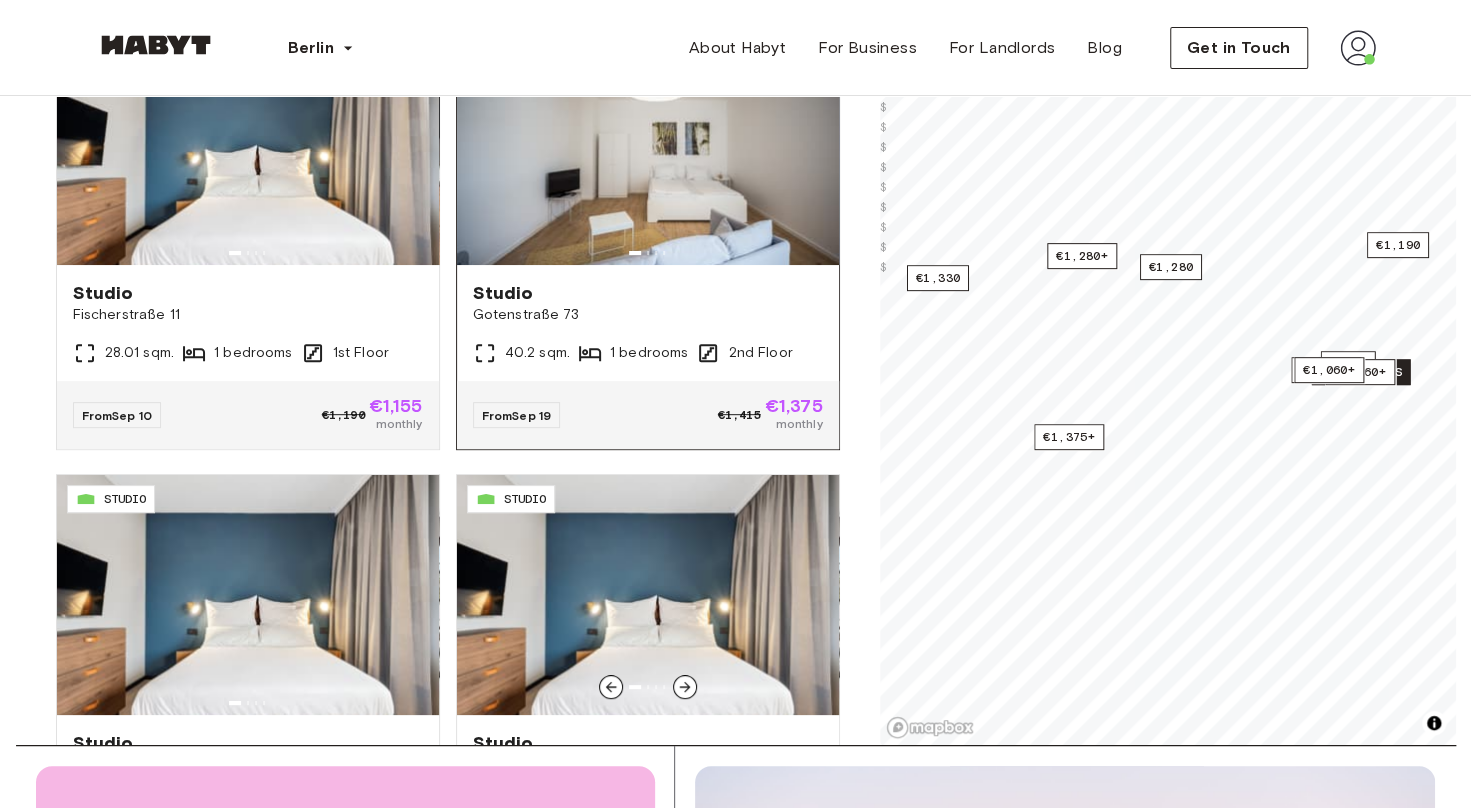 scroll, scrollTop: 4414, scrollLeft: 0, axis: vertical 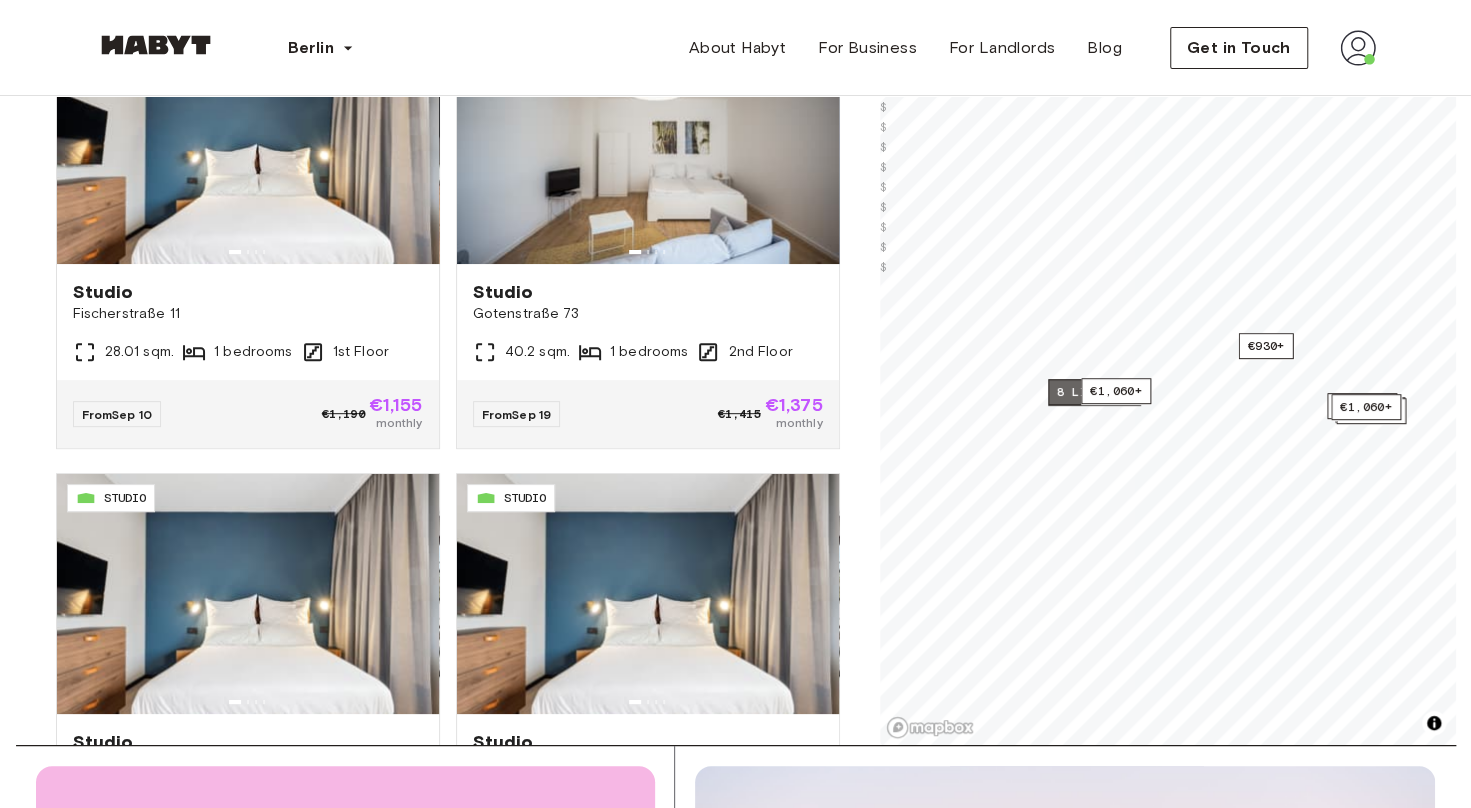 click on "8 listings" at bounding box center (1094, 392) 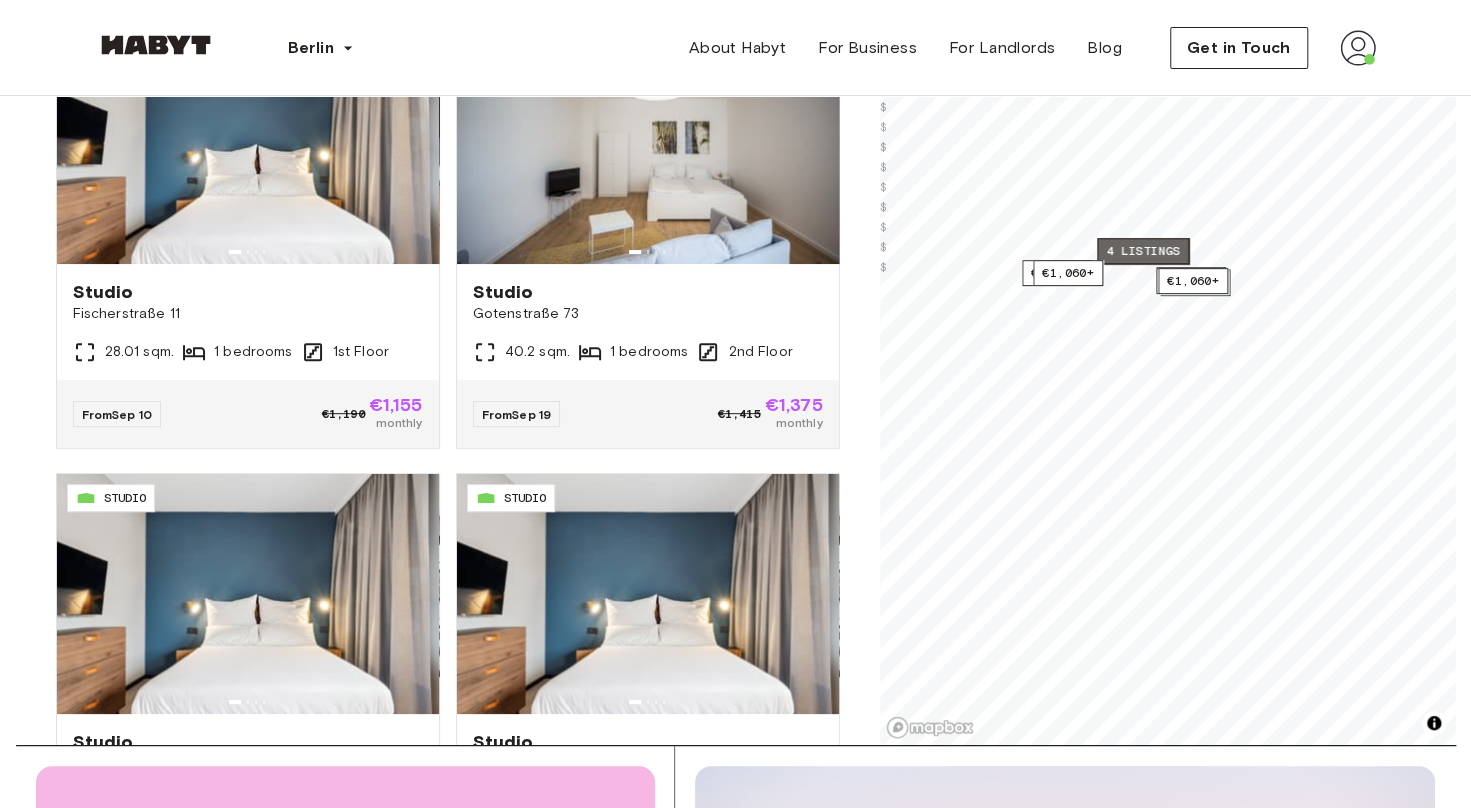click on "4 listings" at bounding box center (1143, 251) 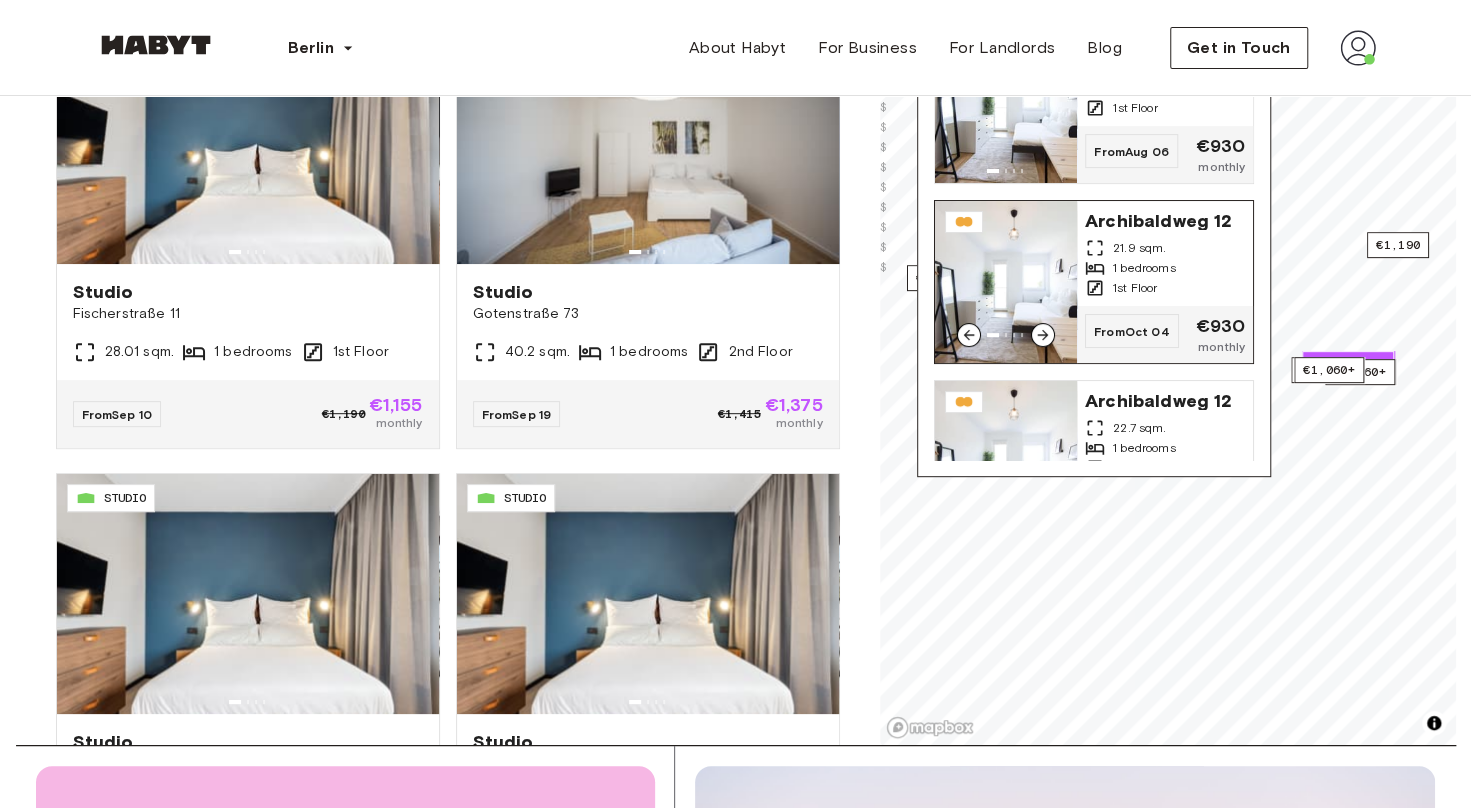 click on "Archibaldweg 12" at bounding box center [1165, 219] 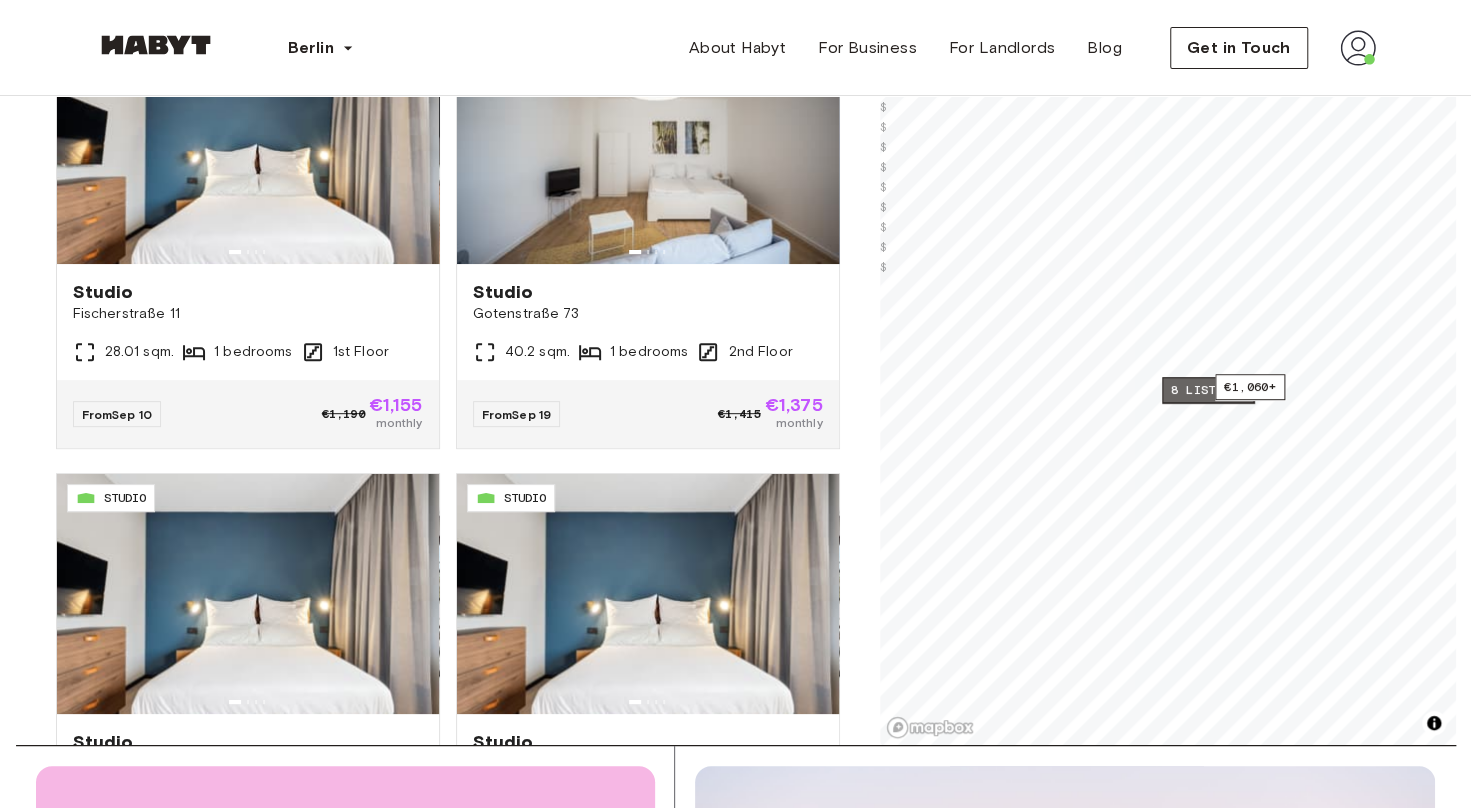 click on "8 listings" at bounding box center (1208, 390) 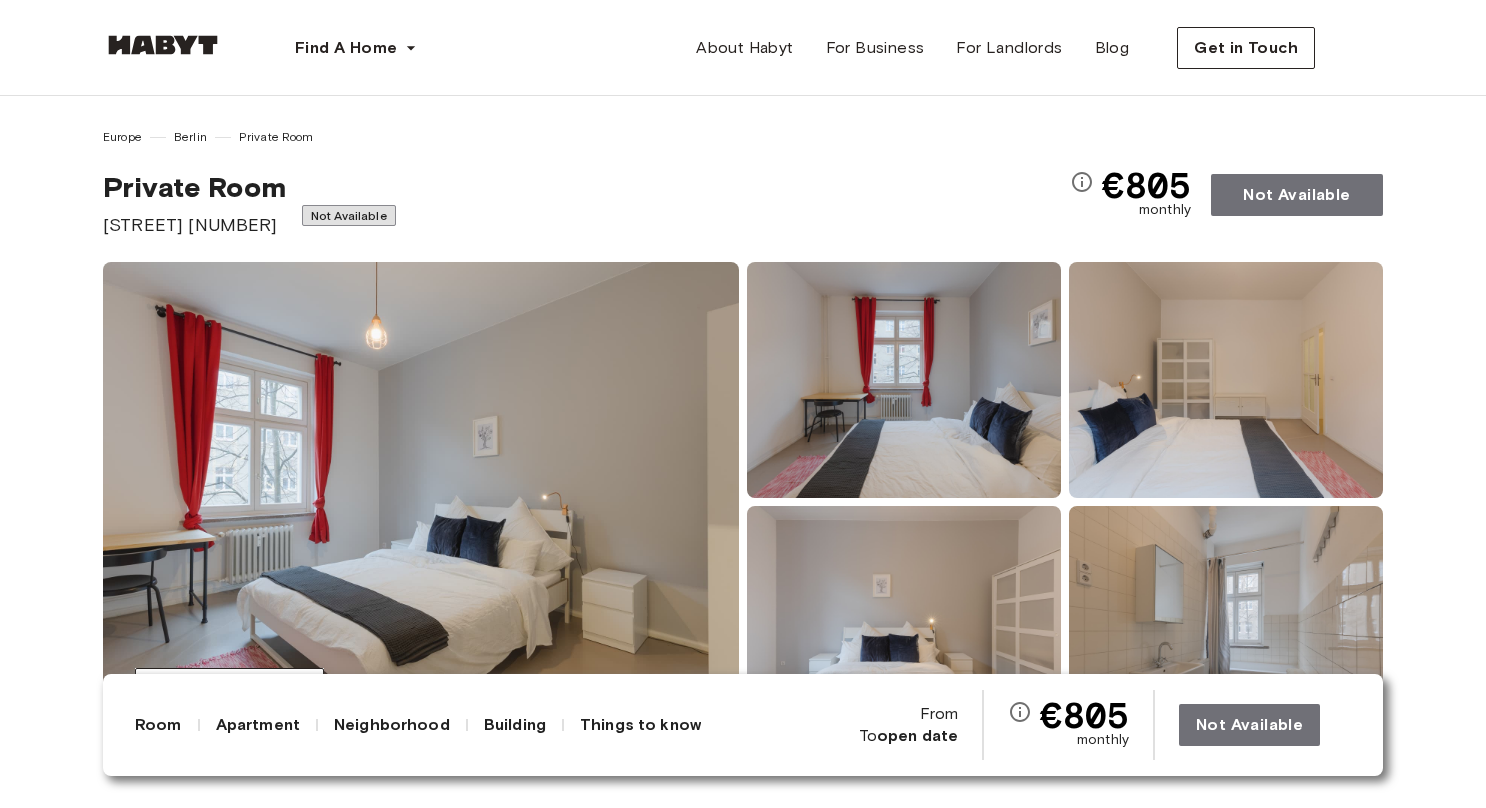 scroll, scrollTop: 0, scrollLeft: 0, axis: both 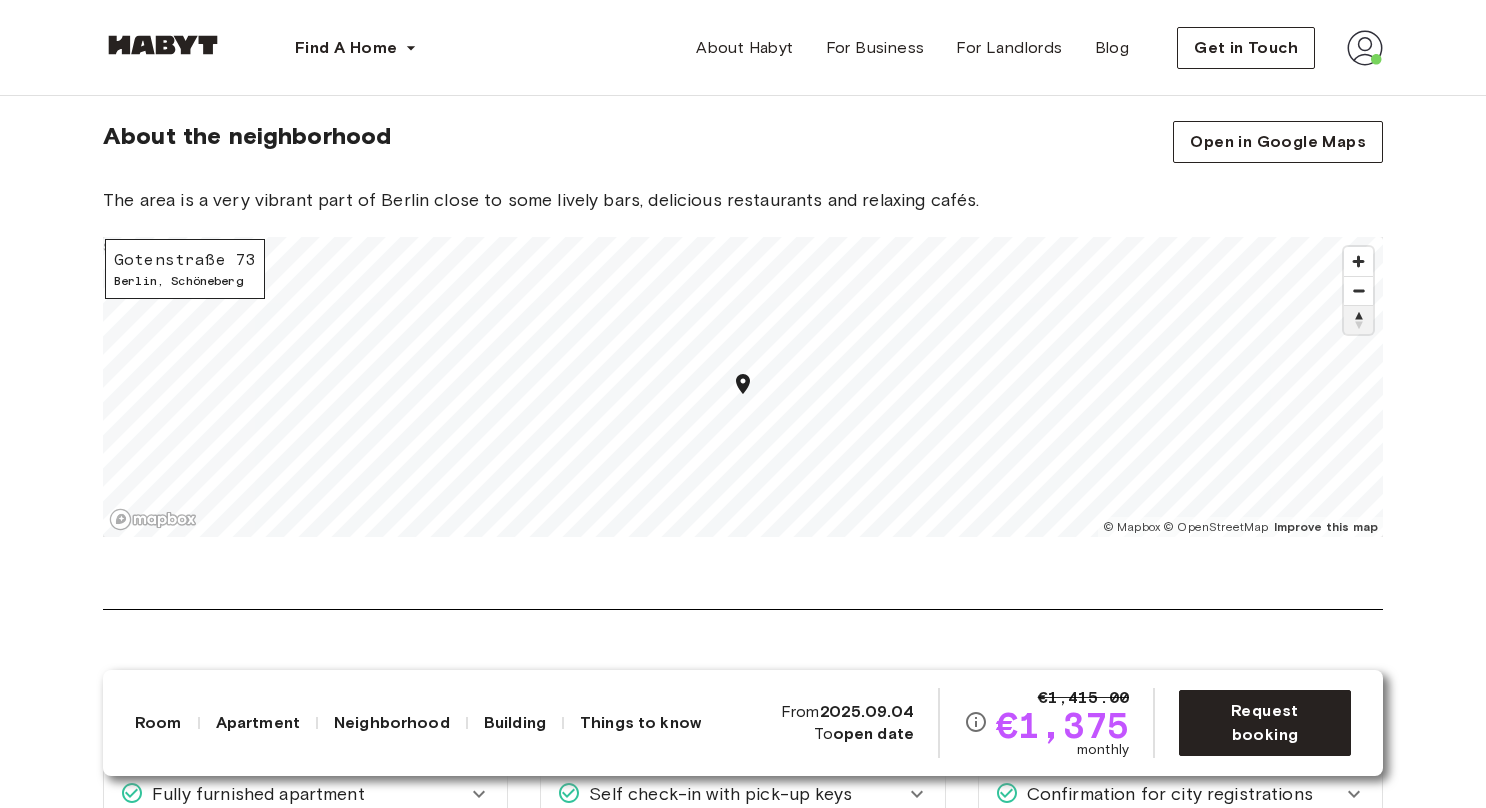 click at bounding box center [1358, 319] 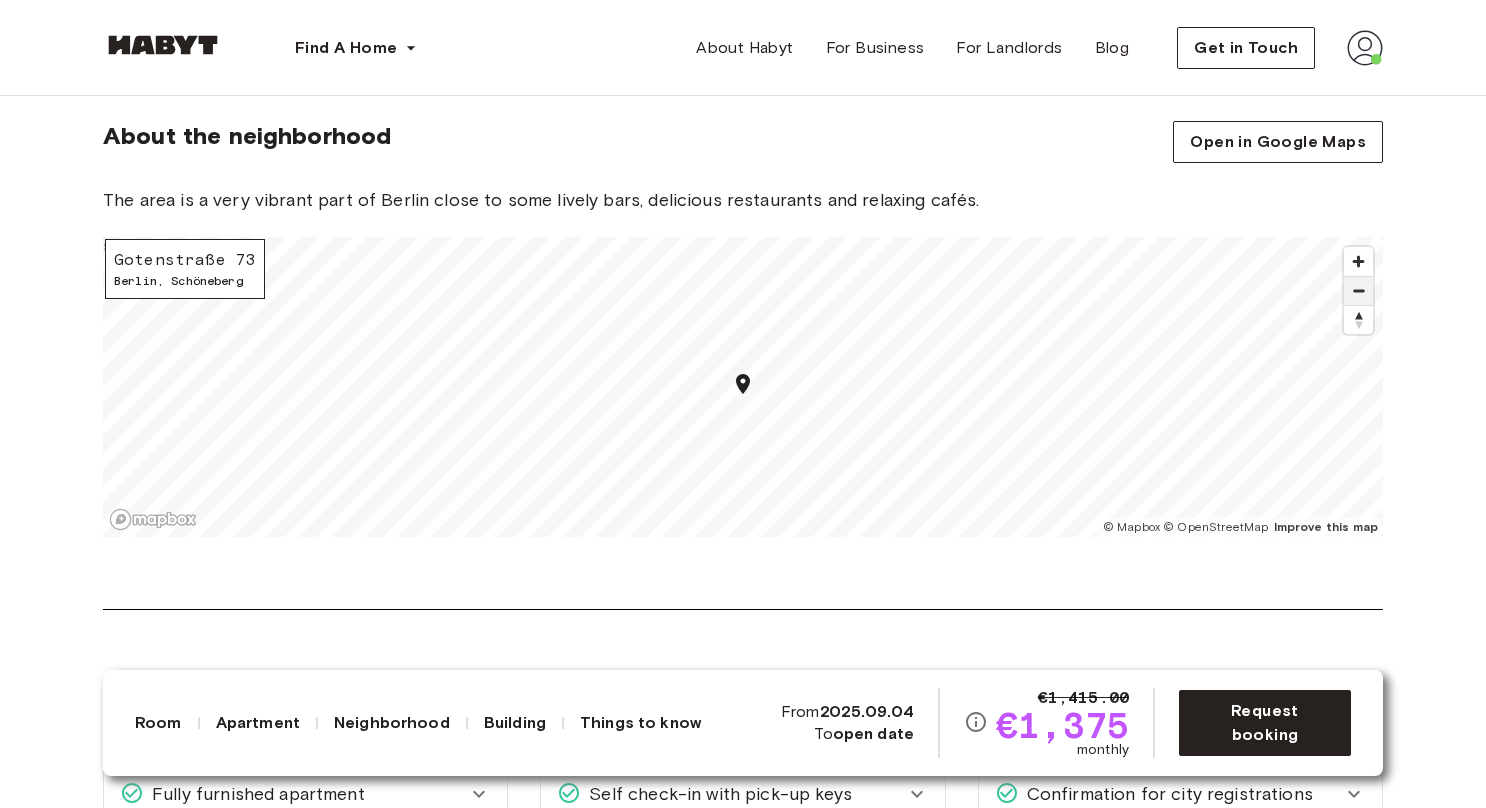 click at bounding box center (1358, 291) 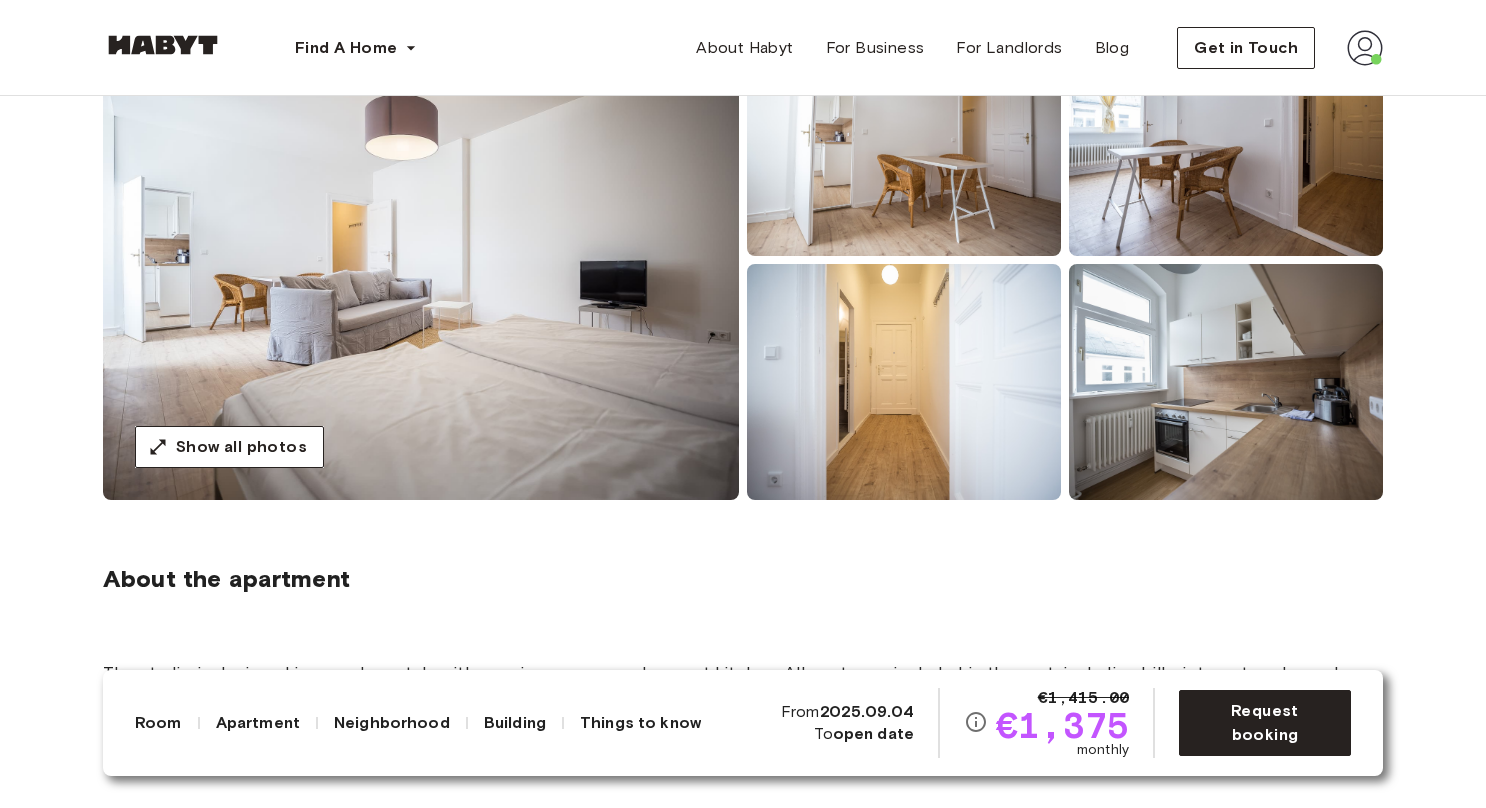 scroll, scrollTop: 233, scrollLeft: 0, axis: vertical 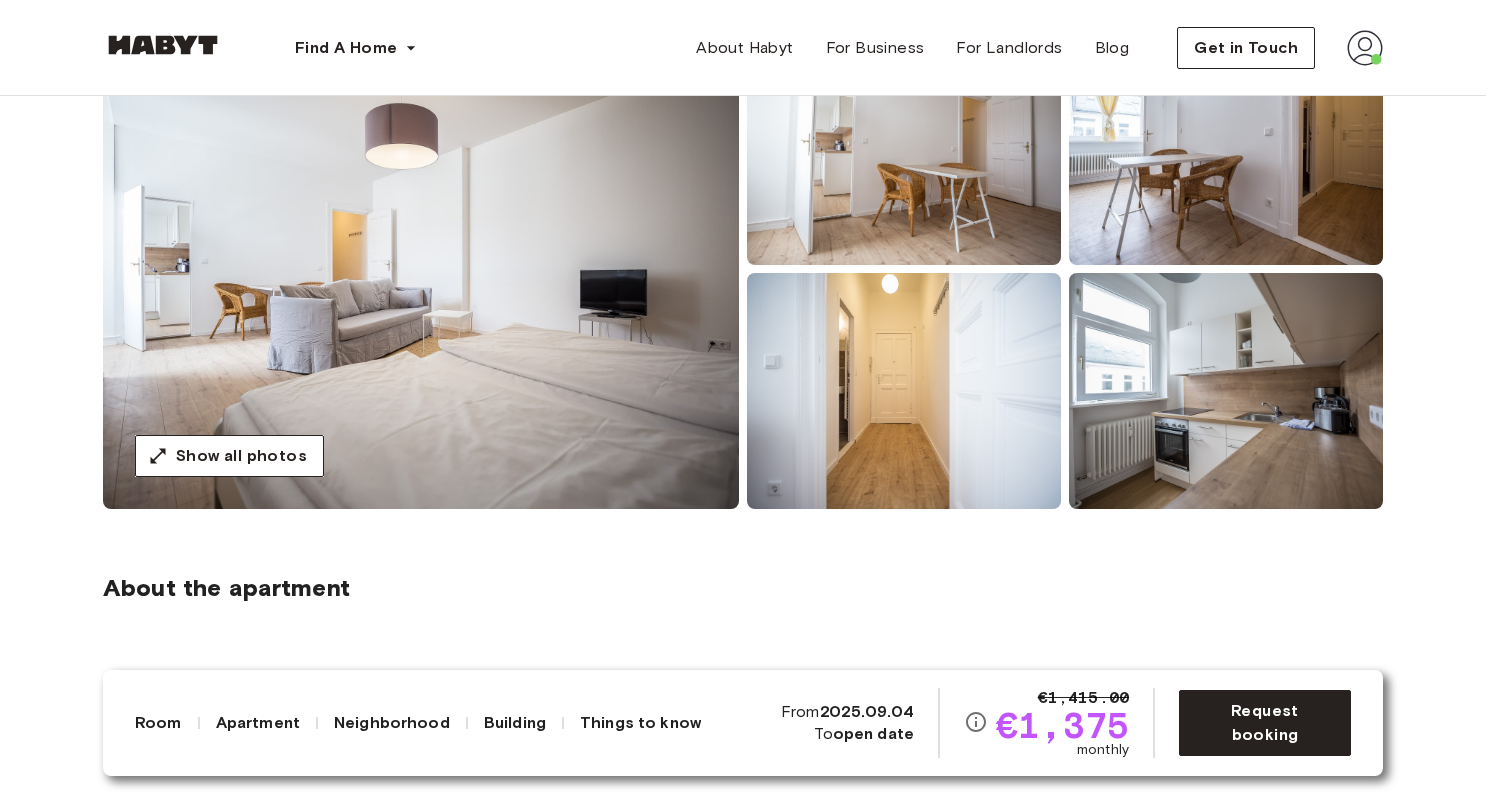 type 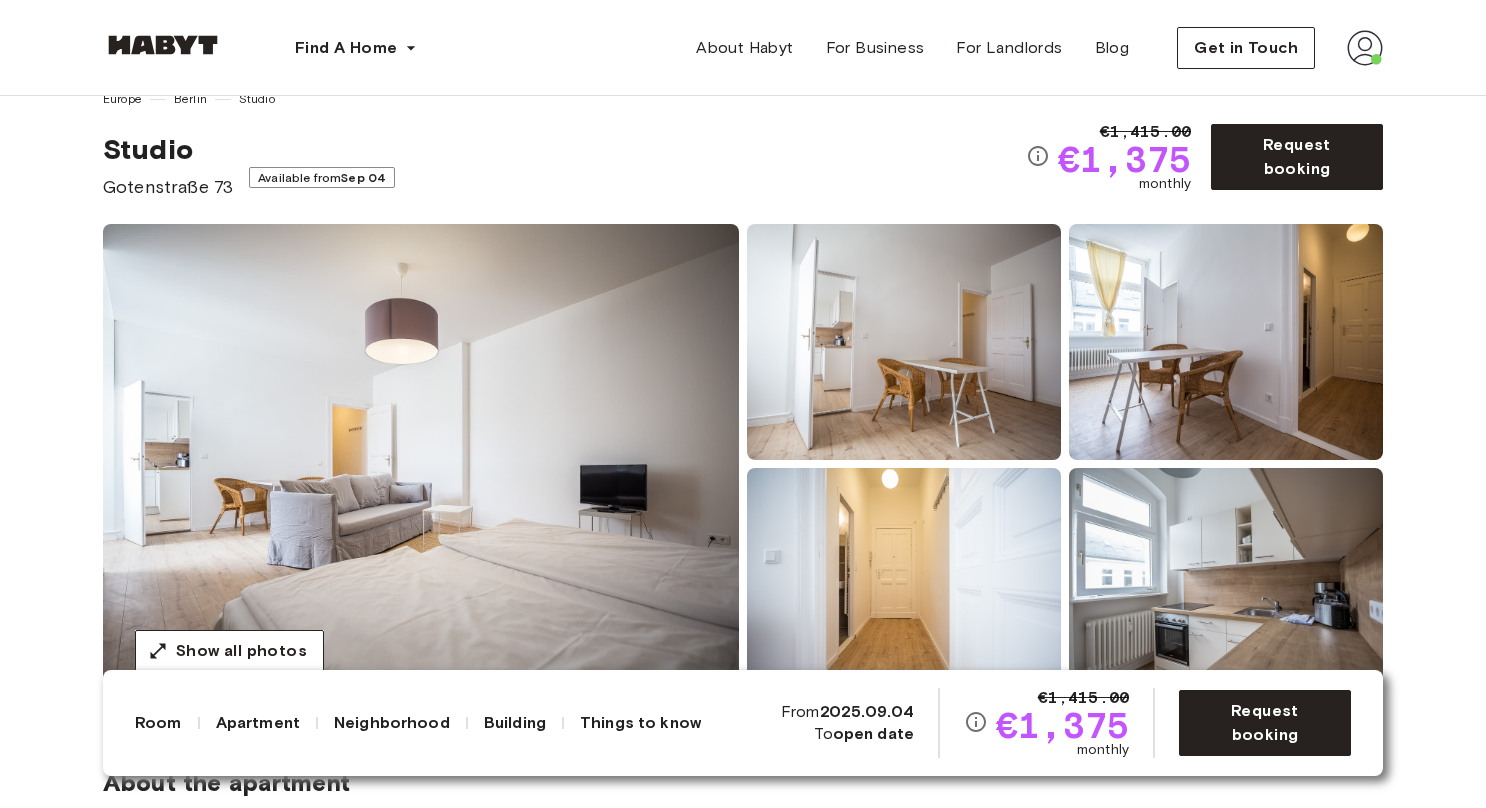 scroll, scrollTop: 37, scrollLeft: 0, axis: vertical 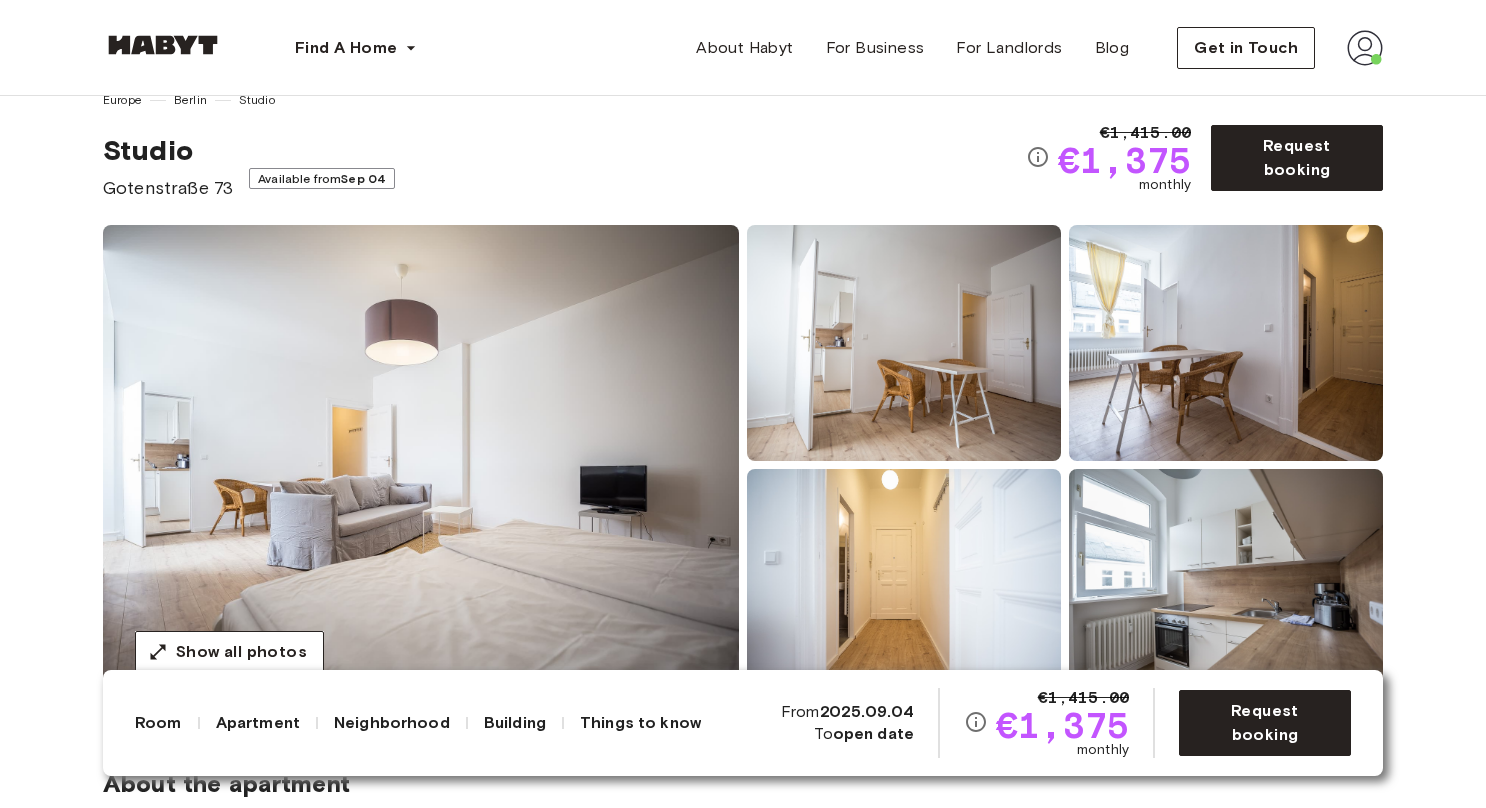 click at bounding box center (421, 465) 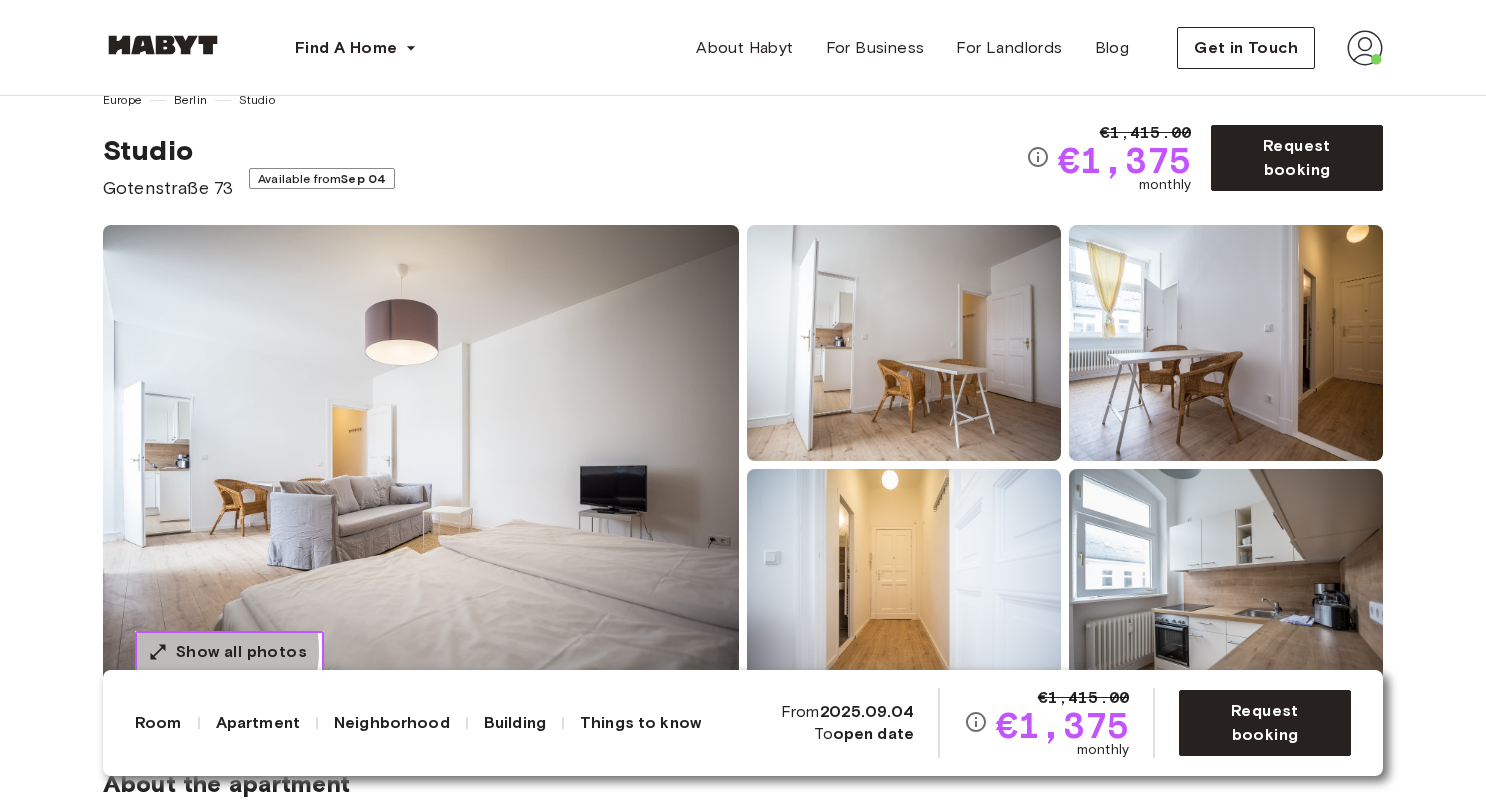 click on "Show all photos" at bounding box center (241, 652) 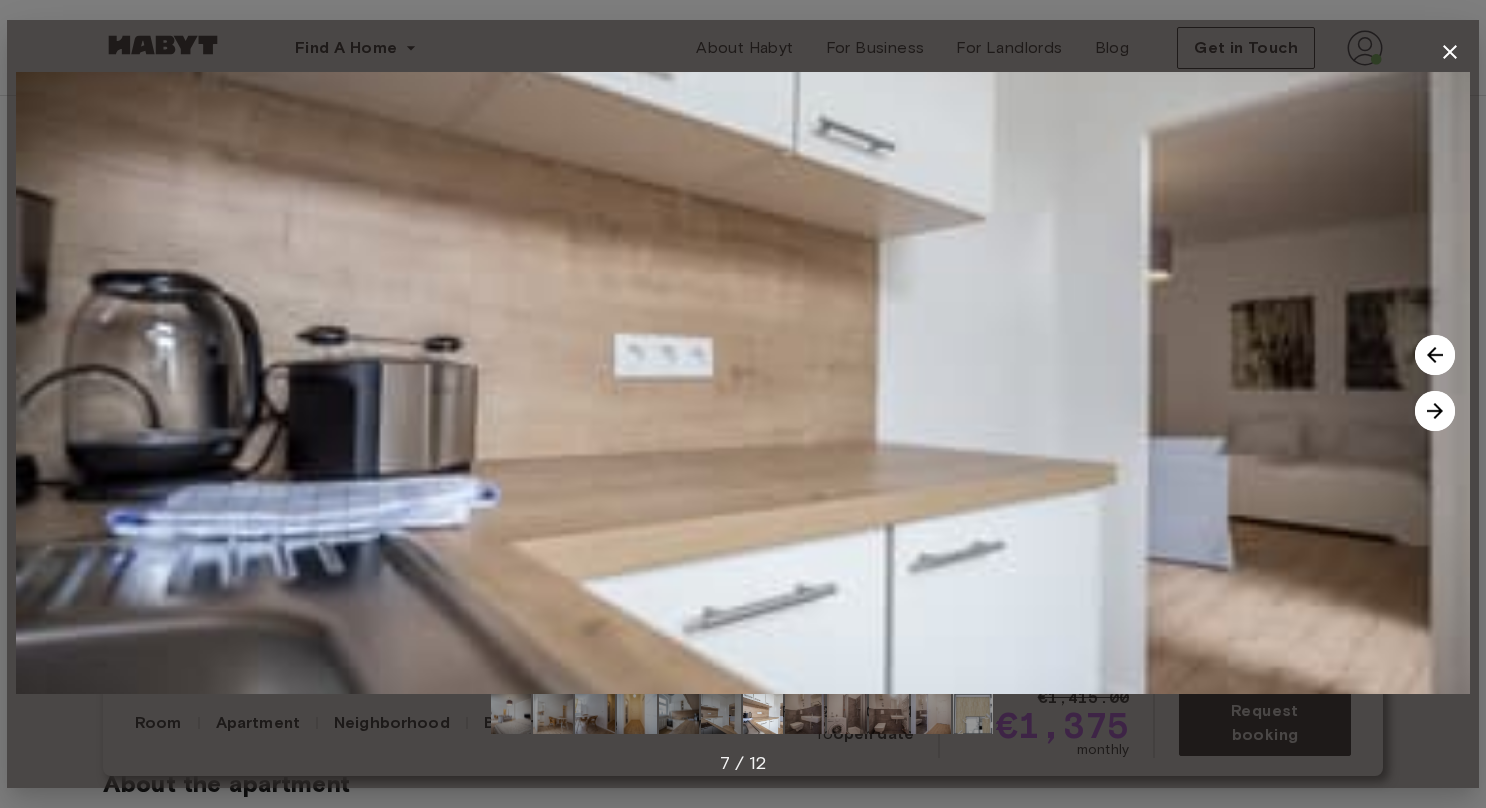 click at bounding box center (743, 383) 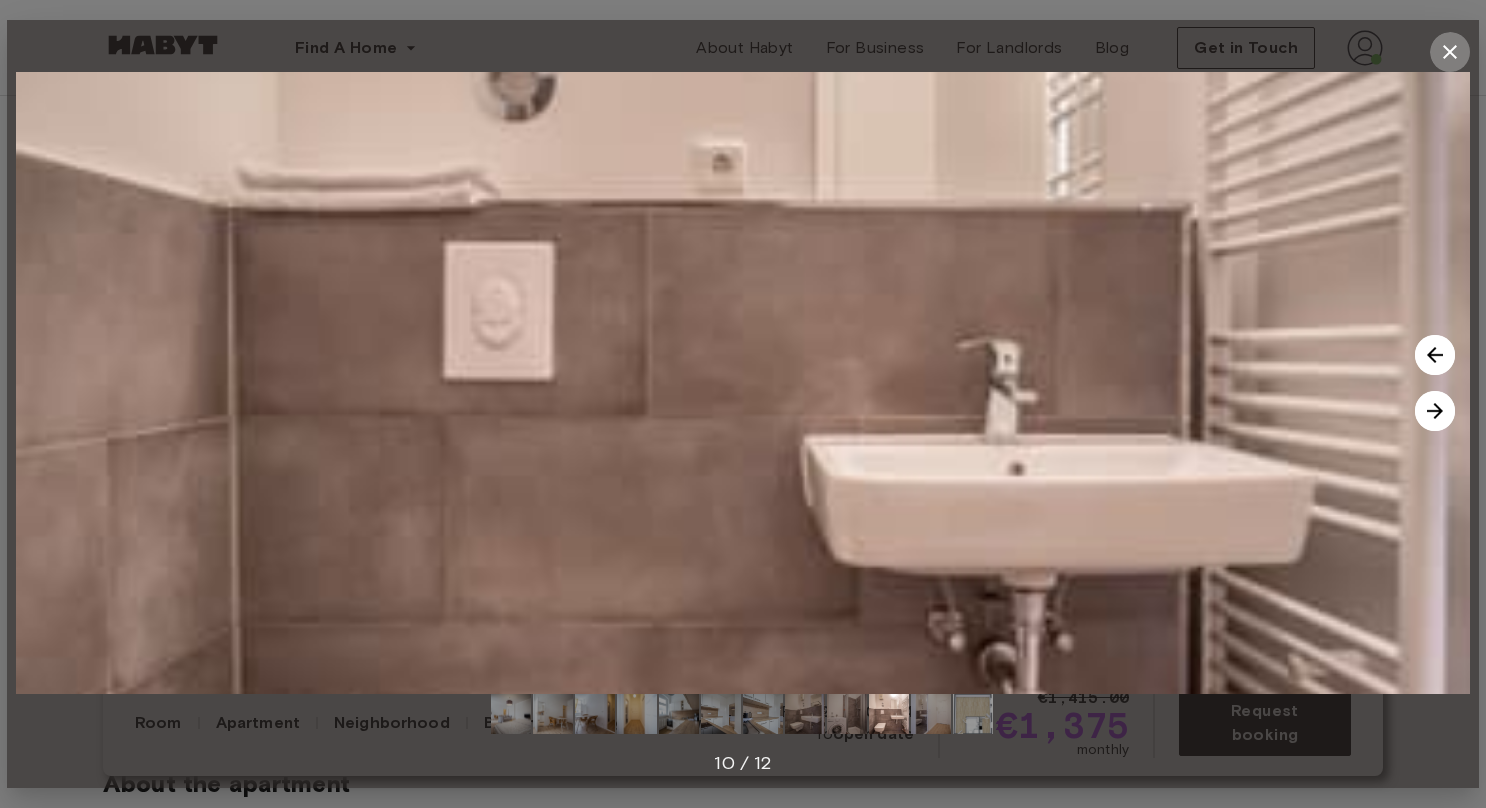 click at bounding box center (1450, 52) 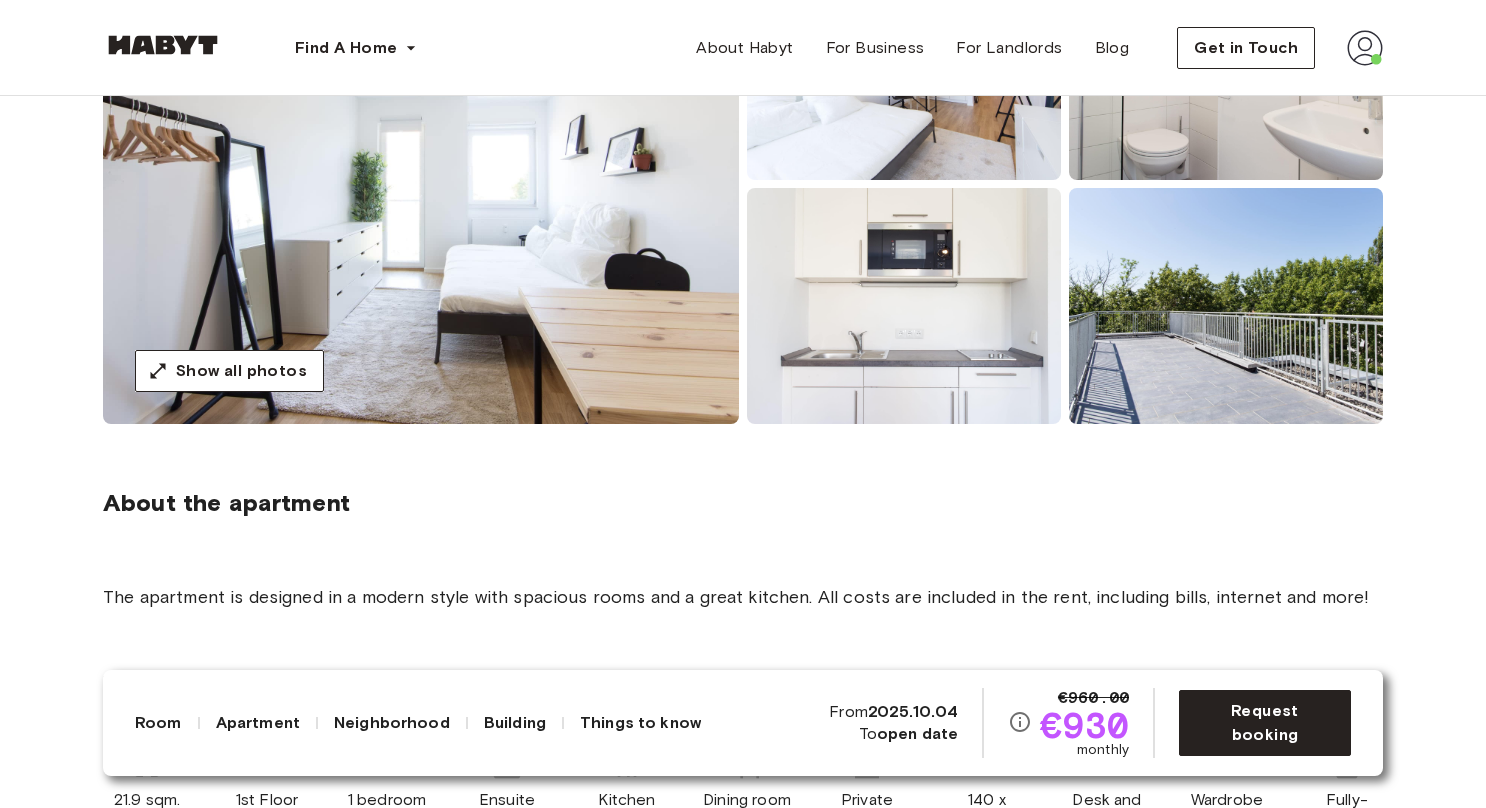 scroll, scrollTop: 0, scrollLeft: 0, axis: both 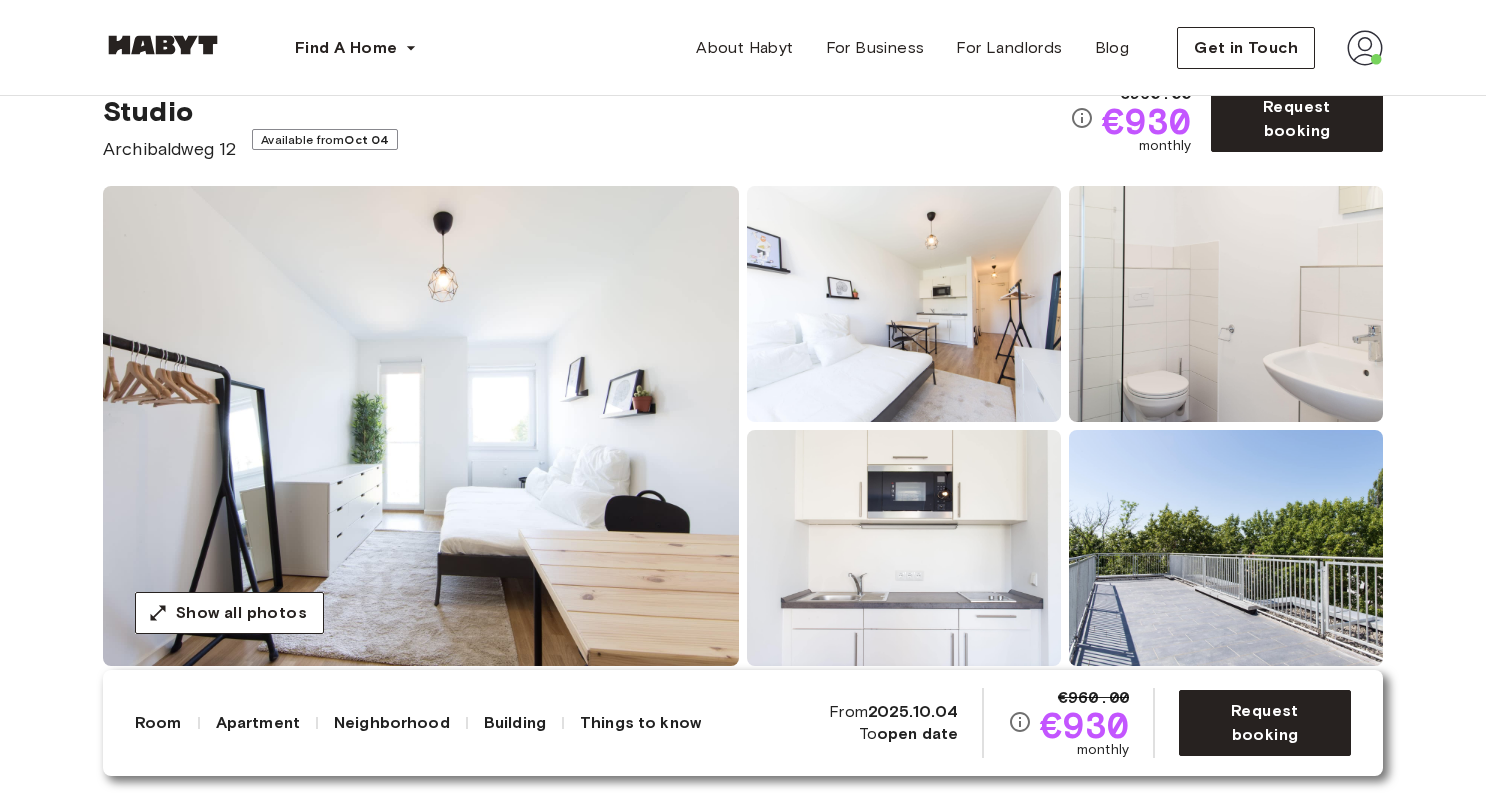 click at bounding box center [904, 304] 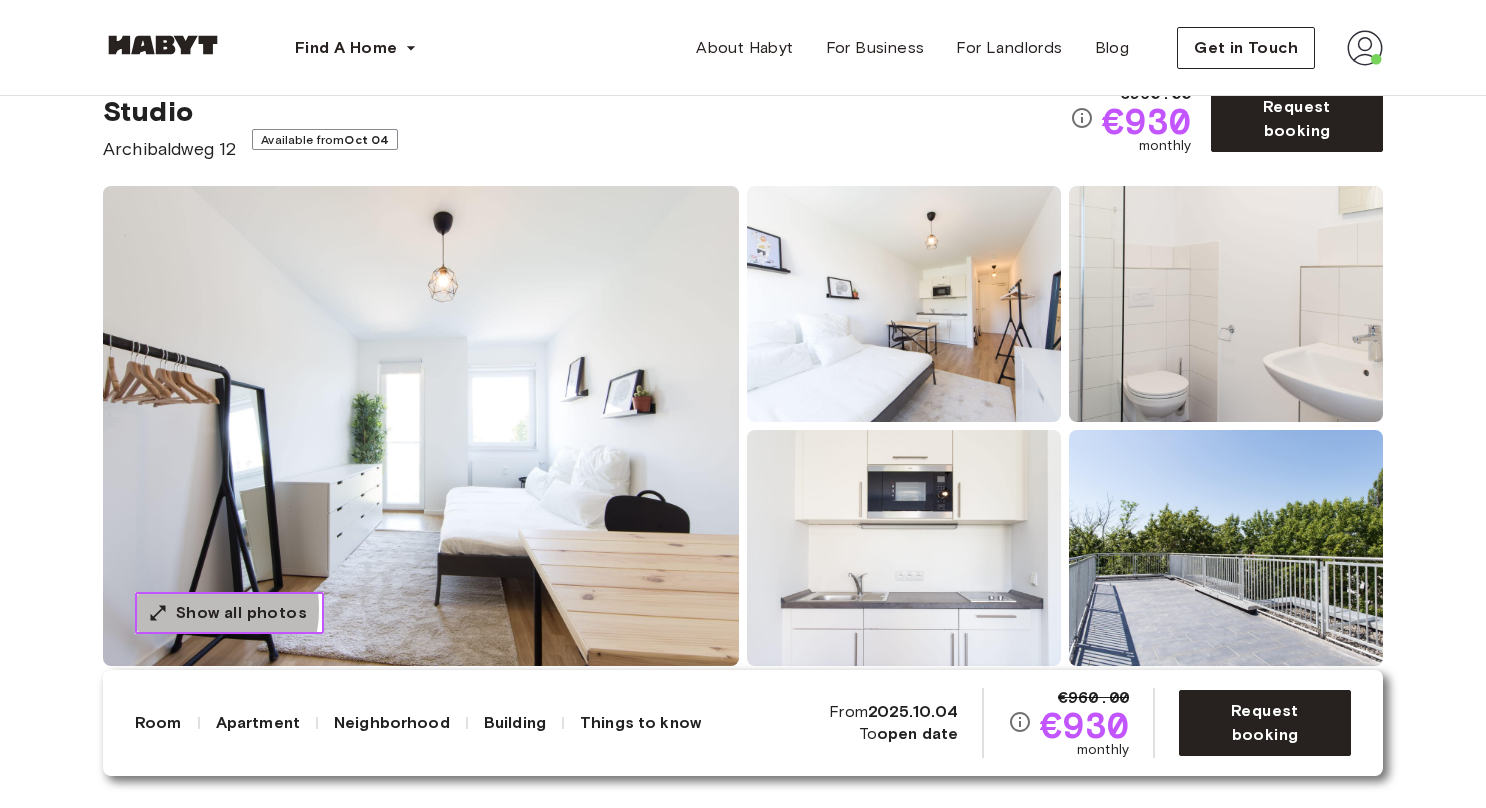 click on "Show all photos" at bounding box center [241, 613] 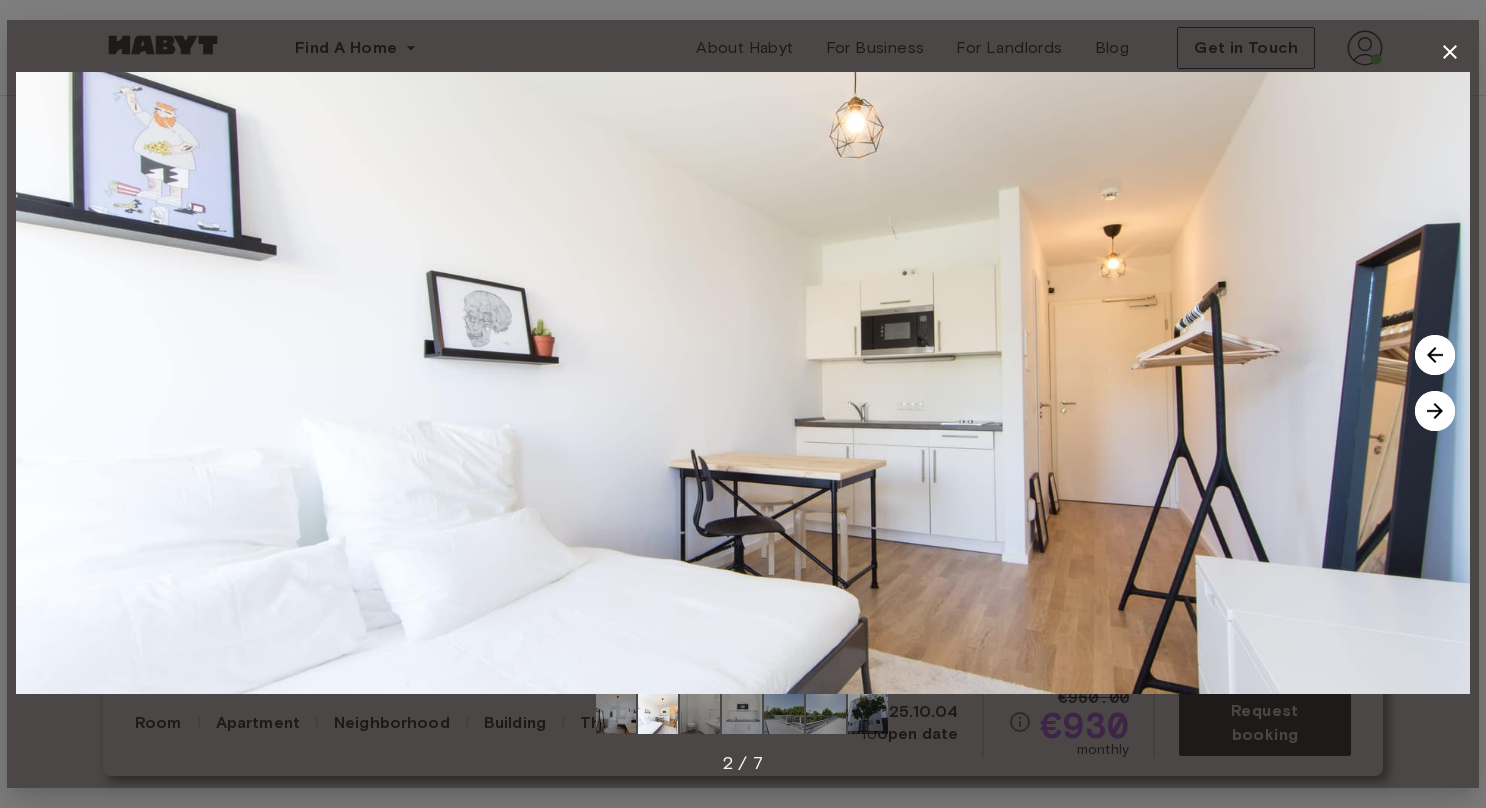 click at bounding box center [1435, 411] 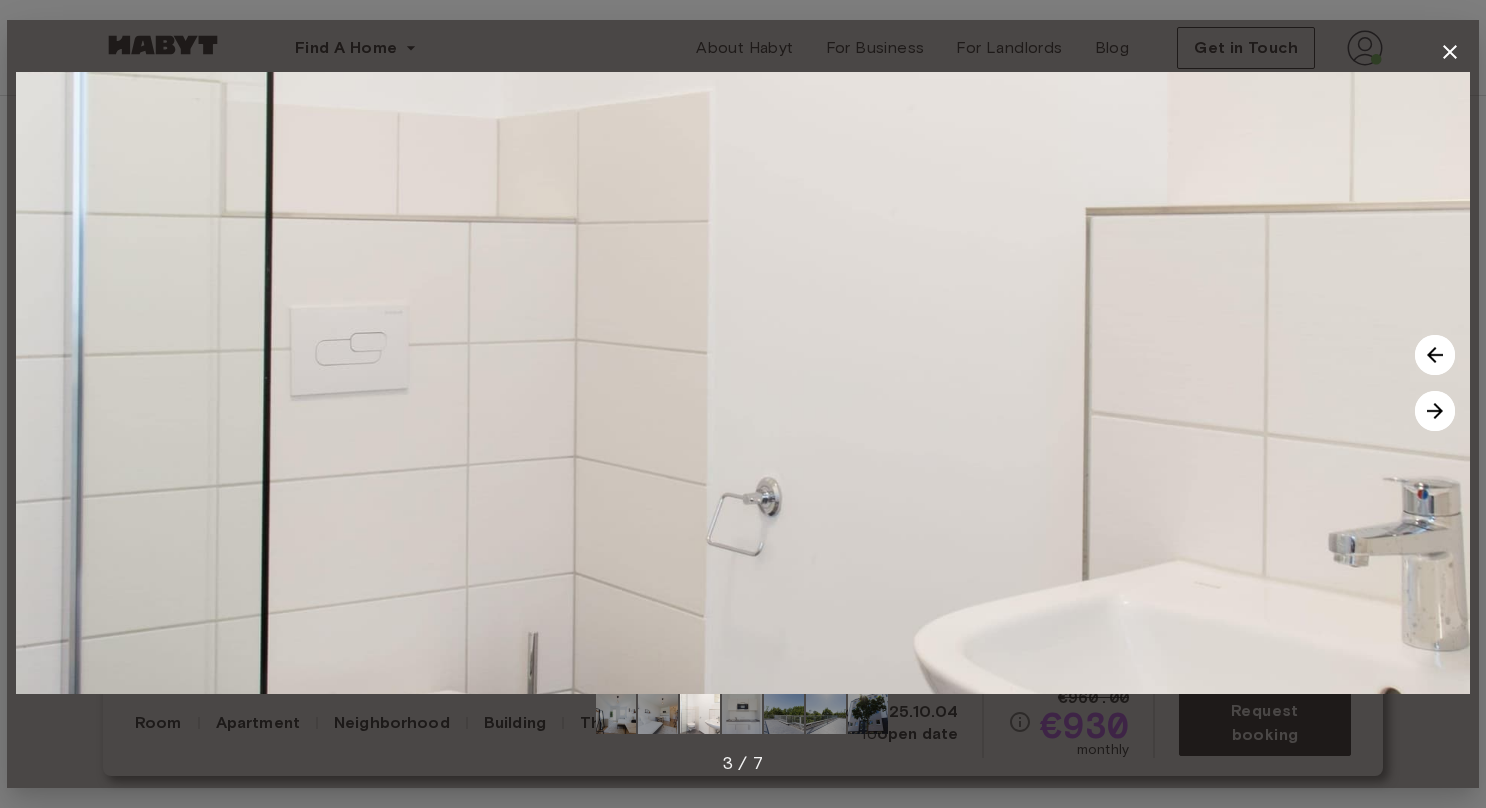 click at bounding box center (1435, 411) 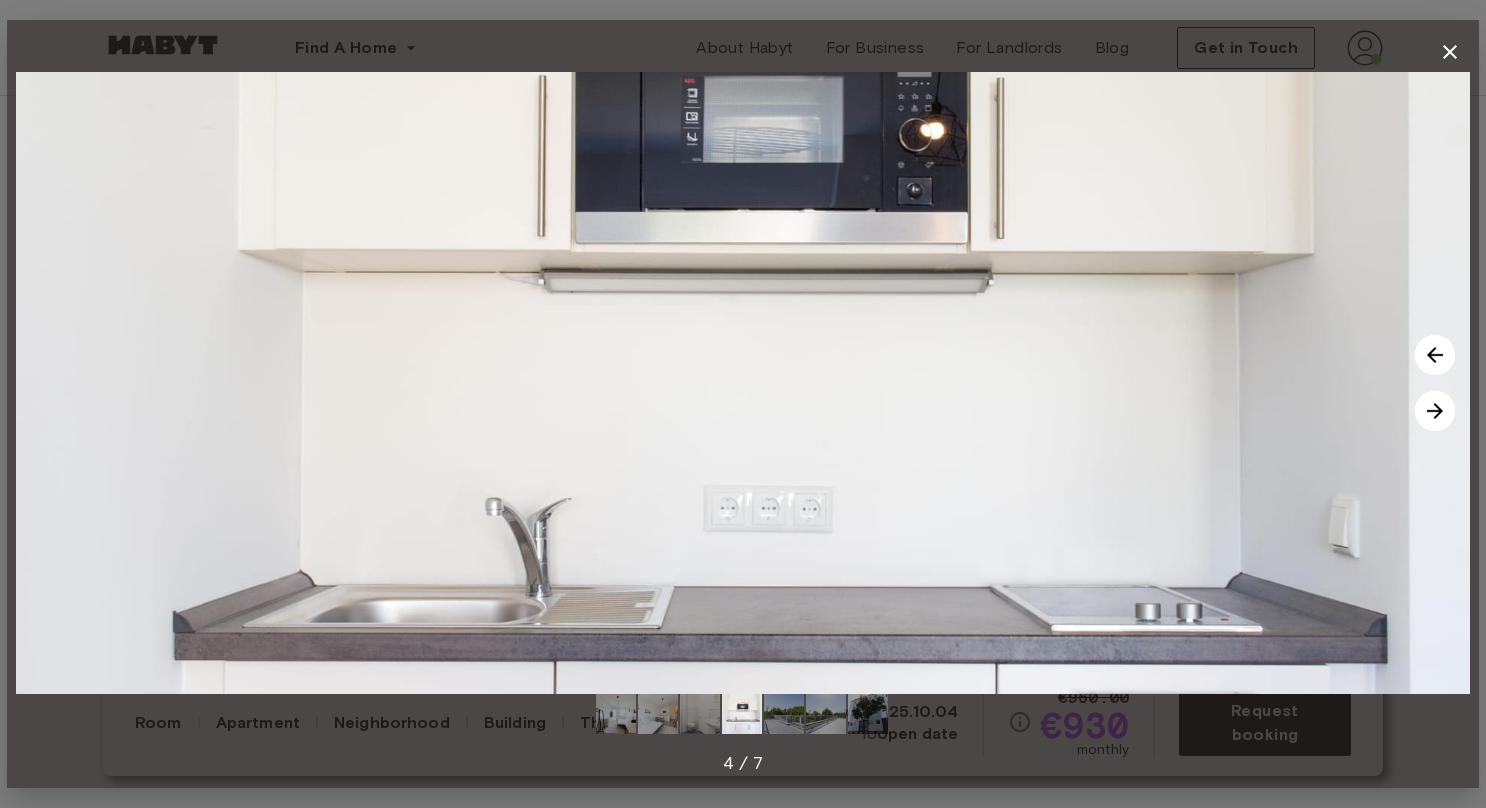 click at bounding box center (1435, 411) 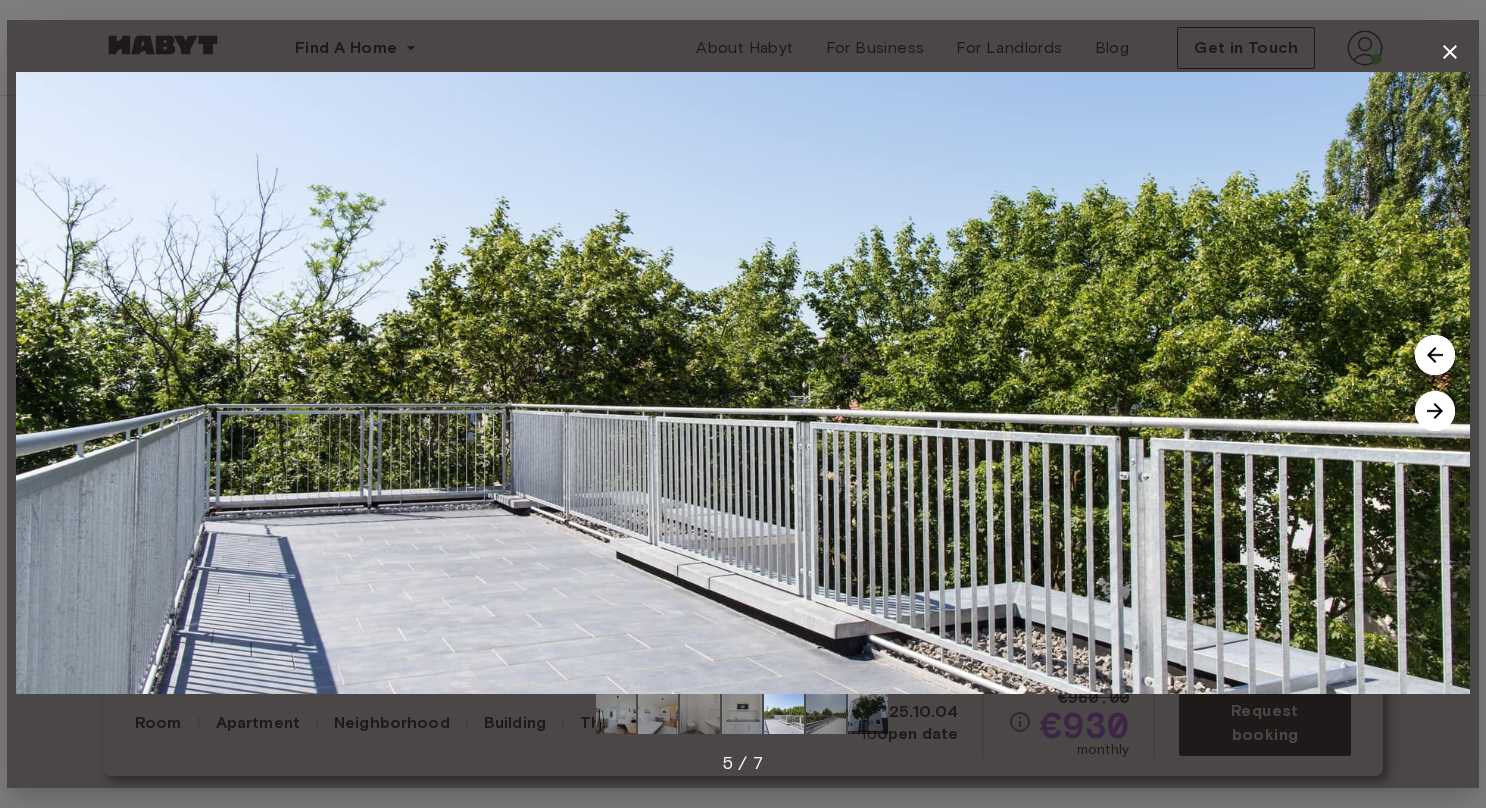 click at bounding box center (1435, 411) 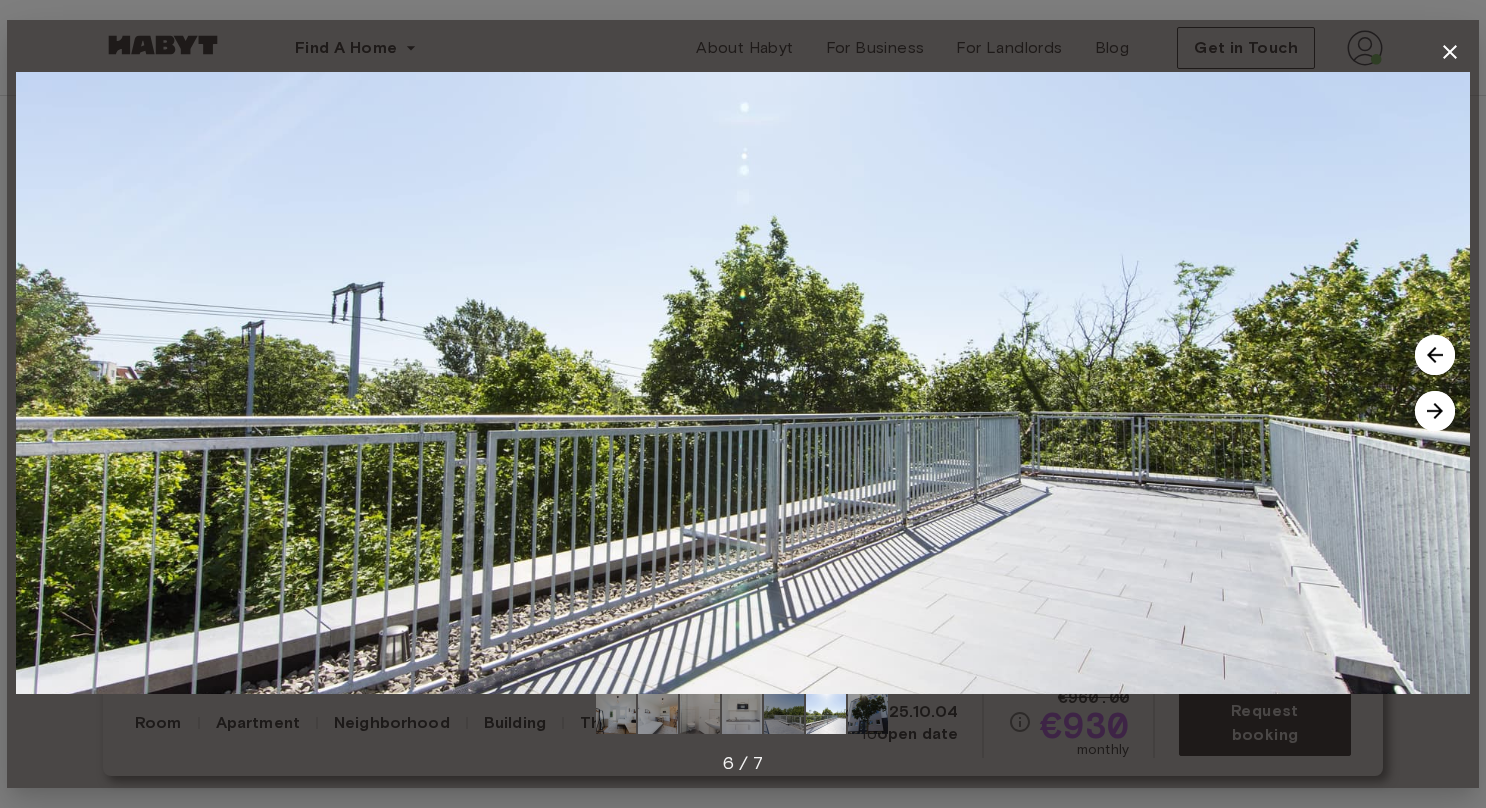 click at bounding box center (1435, 411) 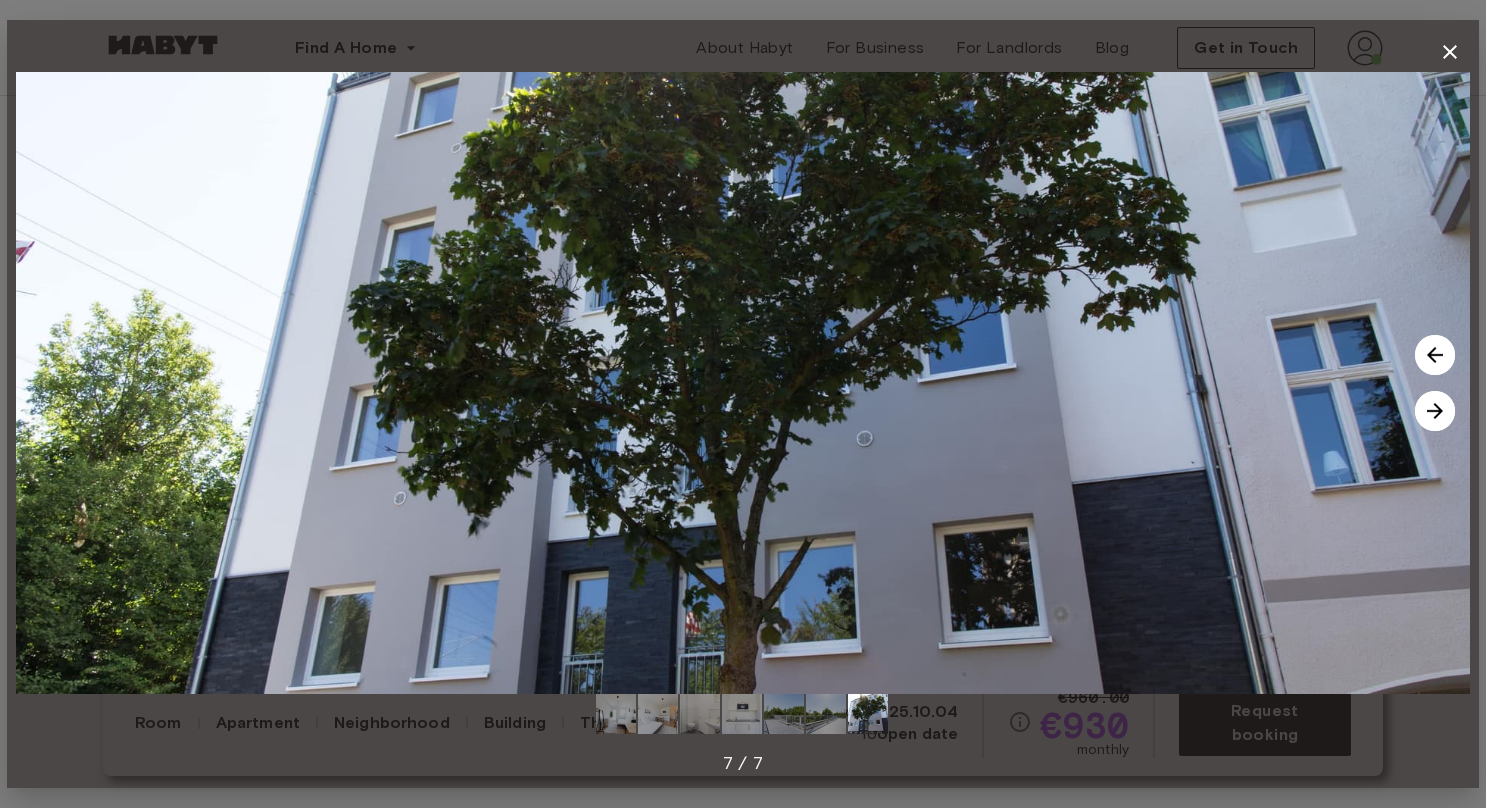 click at bounding box center (1435, 411) 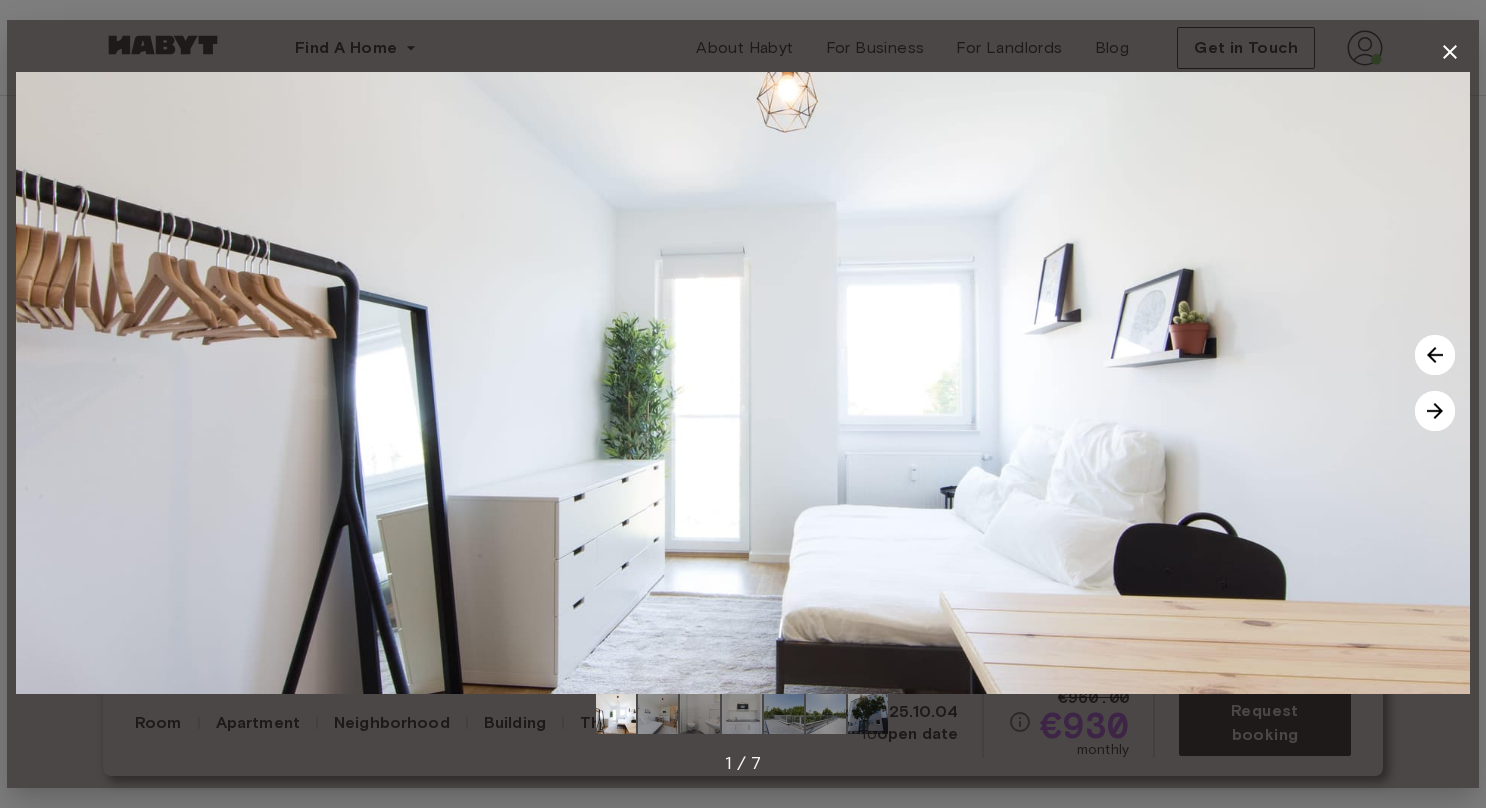 click at bounding box center [1435, 411] 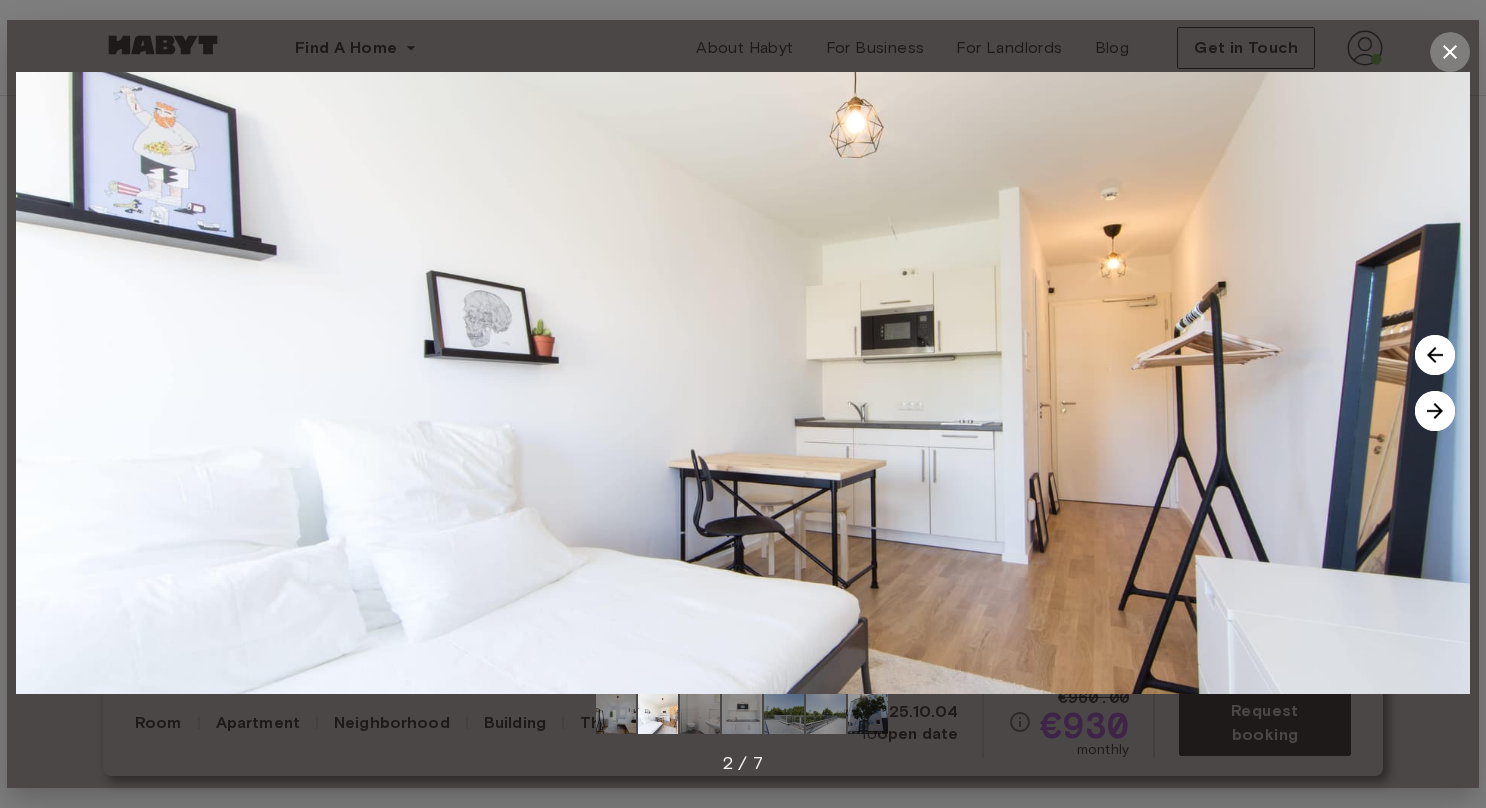 click 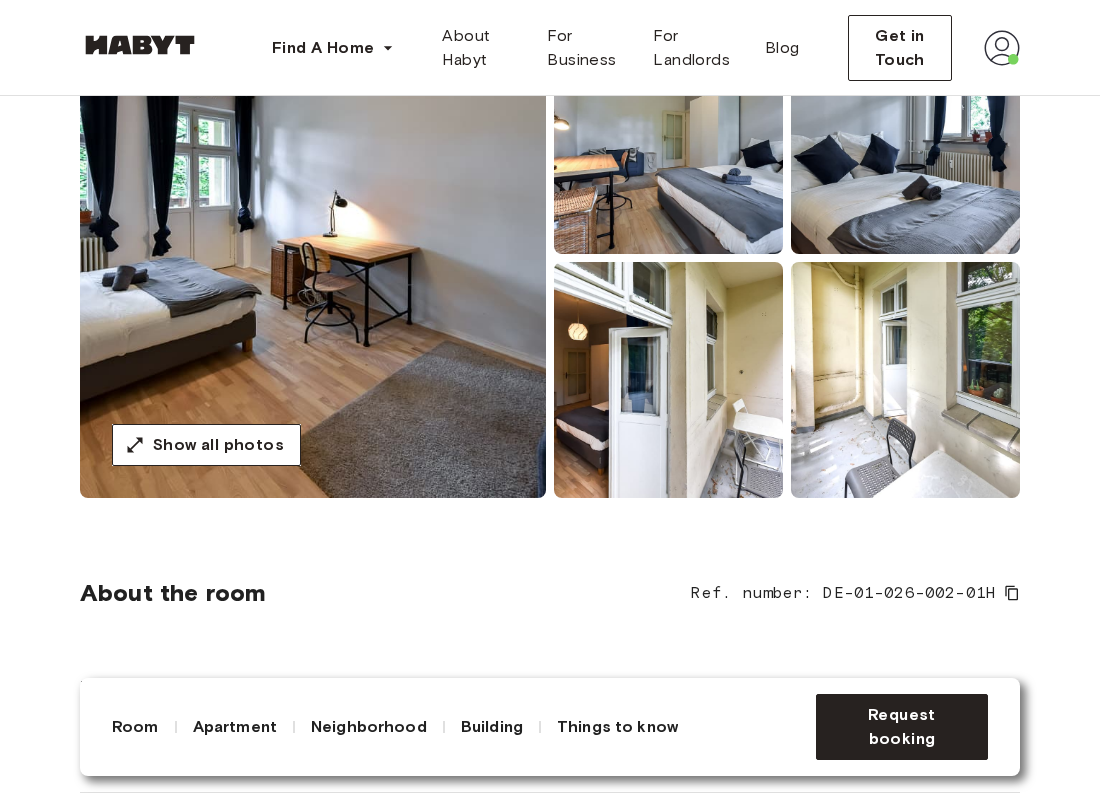 scroll, scrollTop: 0, scrollLeft: 0, axis: both 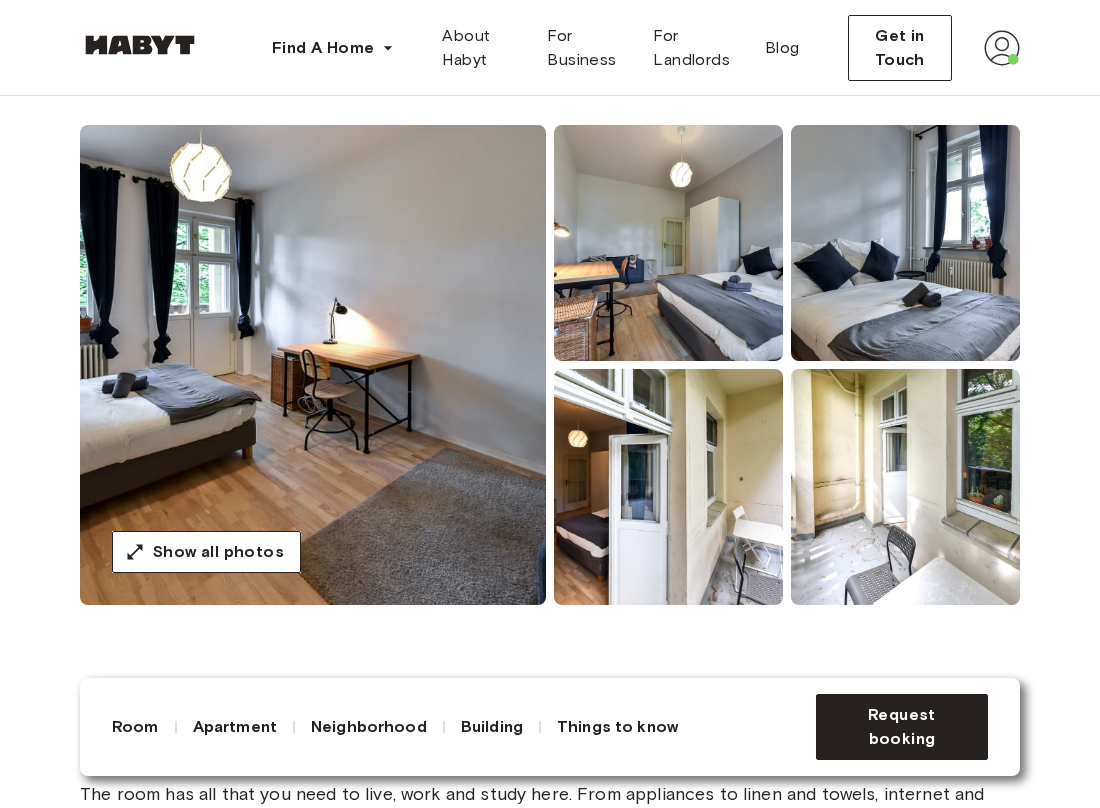 click at bounding box center [313, 365] 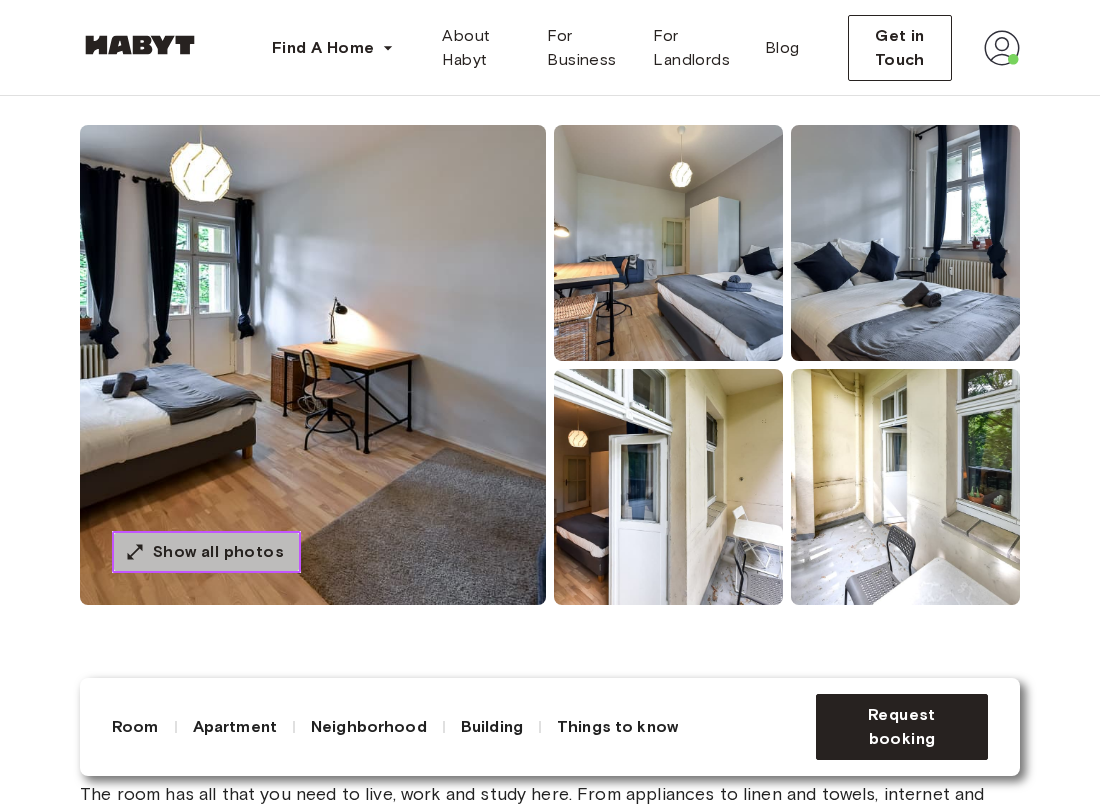 click on "Show all photos" at bounding box center [218, 552] 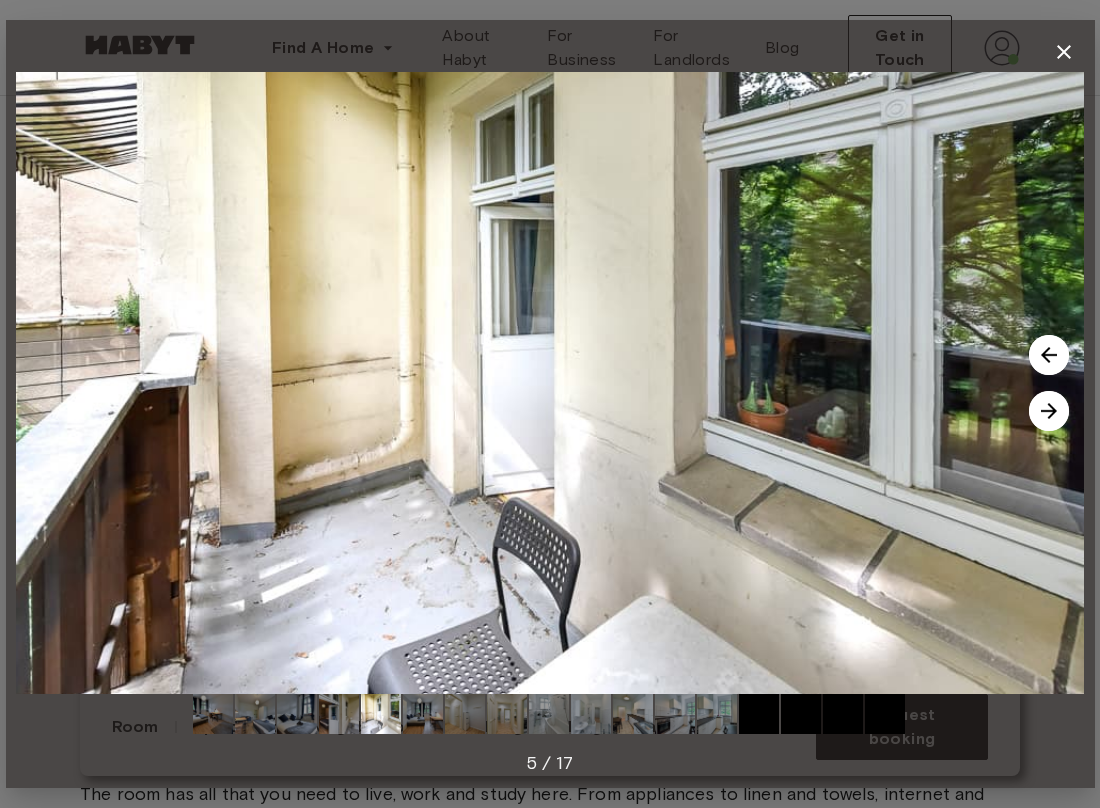 type 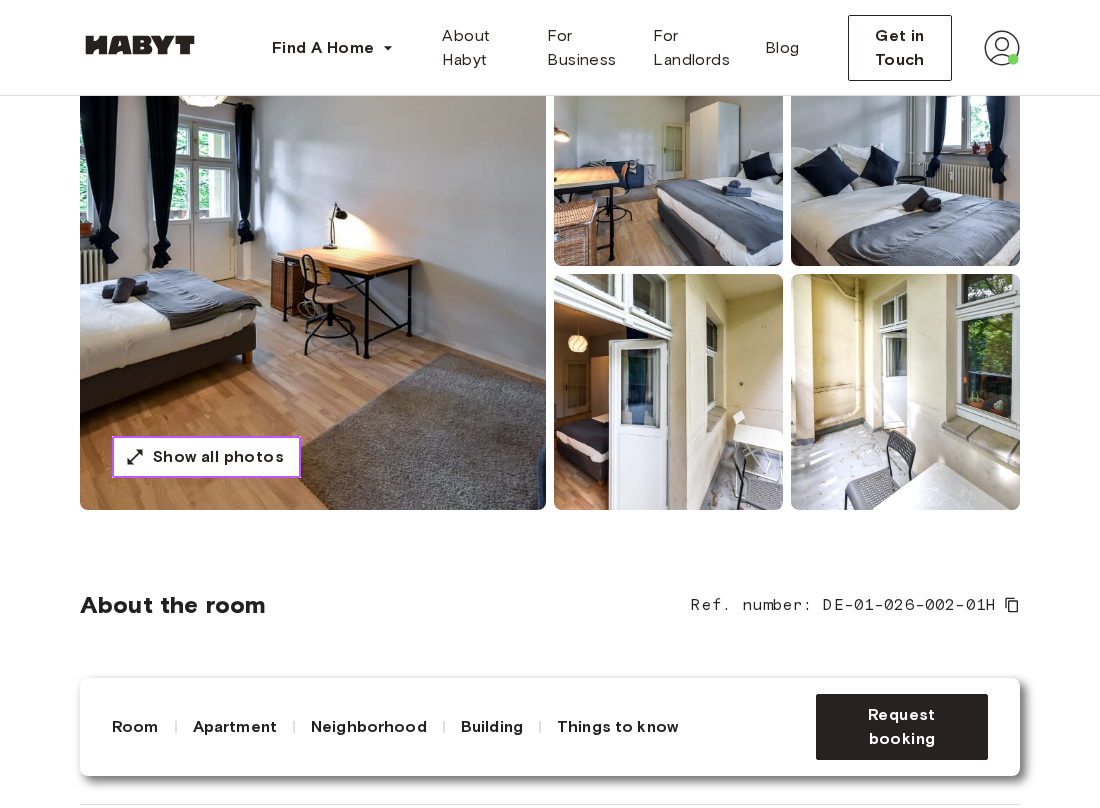 scroll, scrollTop: 128, scrollLeft: 0, axis: vertical 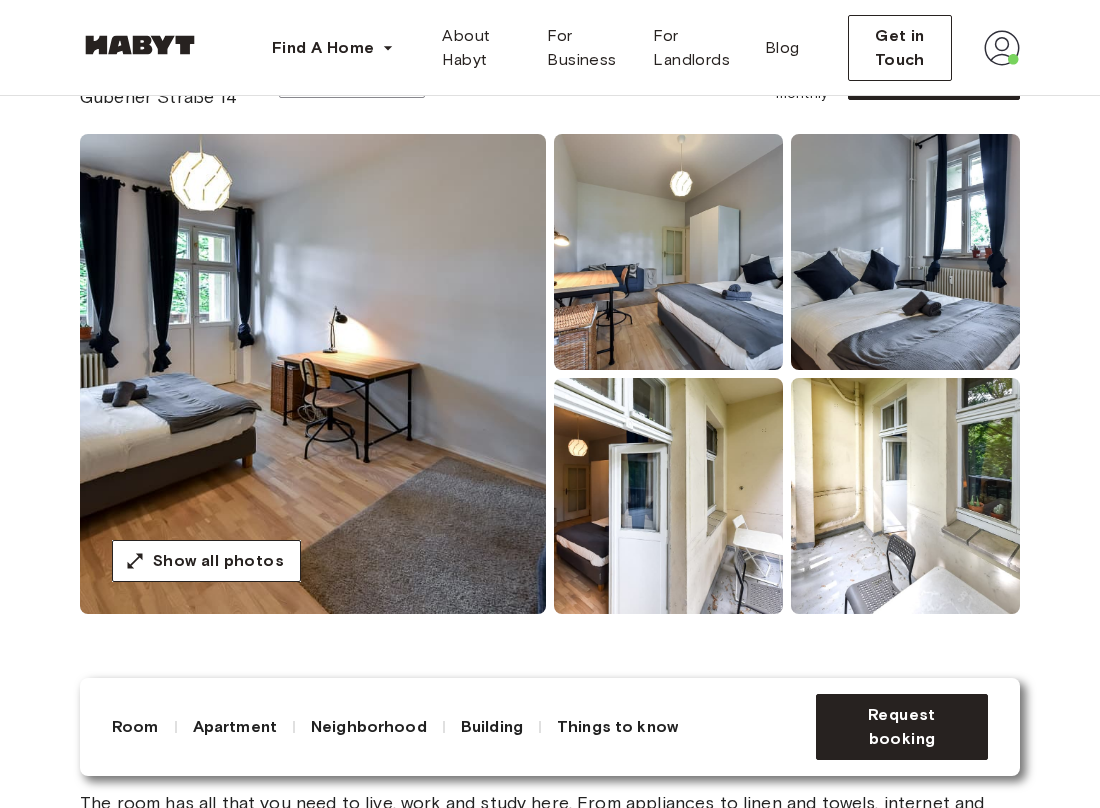 click at bounding box center (313, 374) 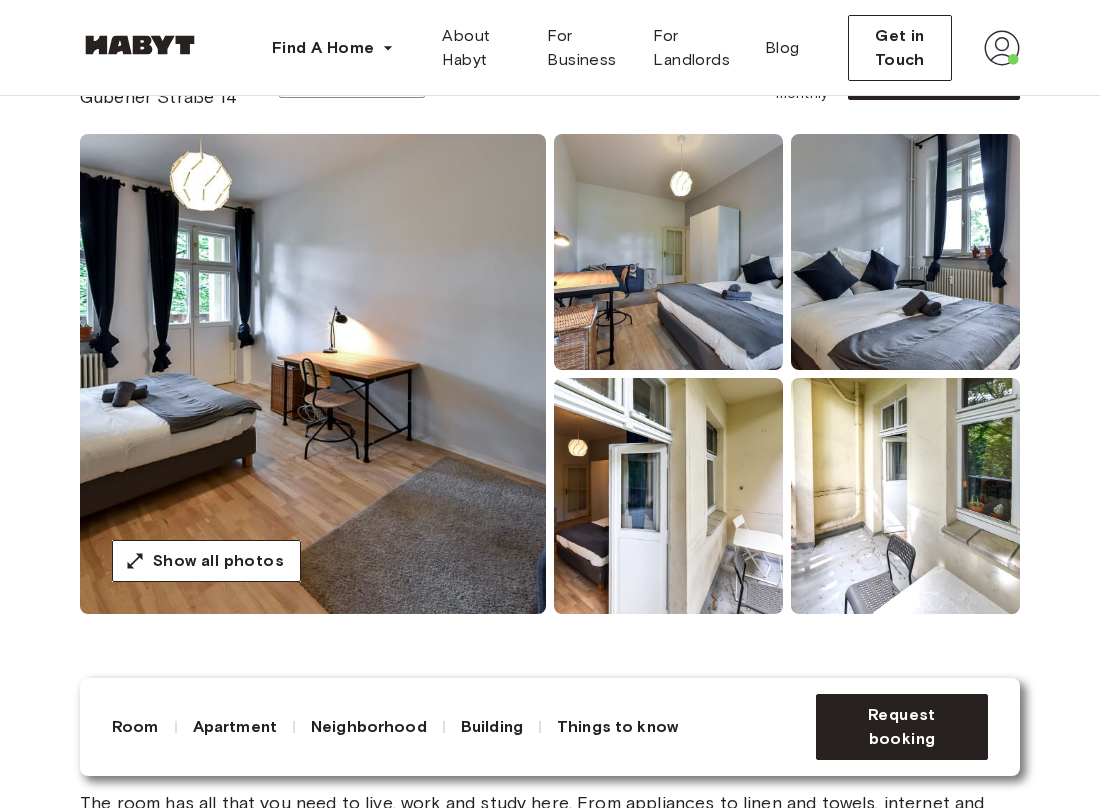 click at bounding box center [668, 252] 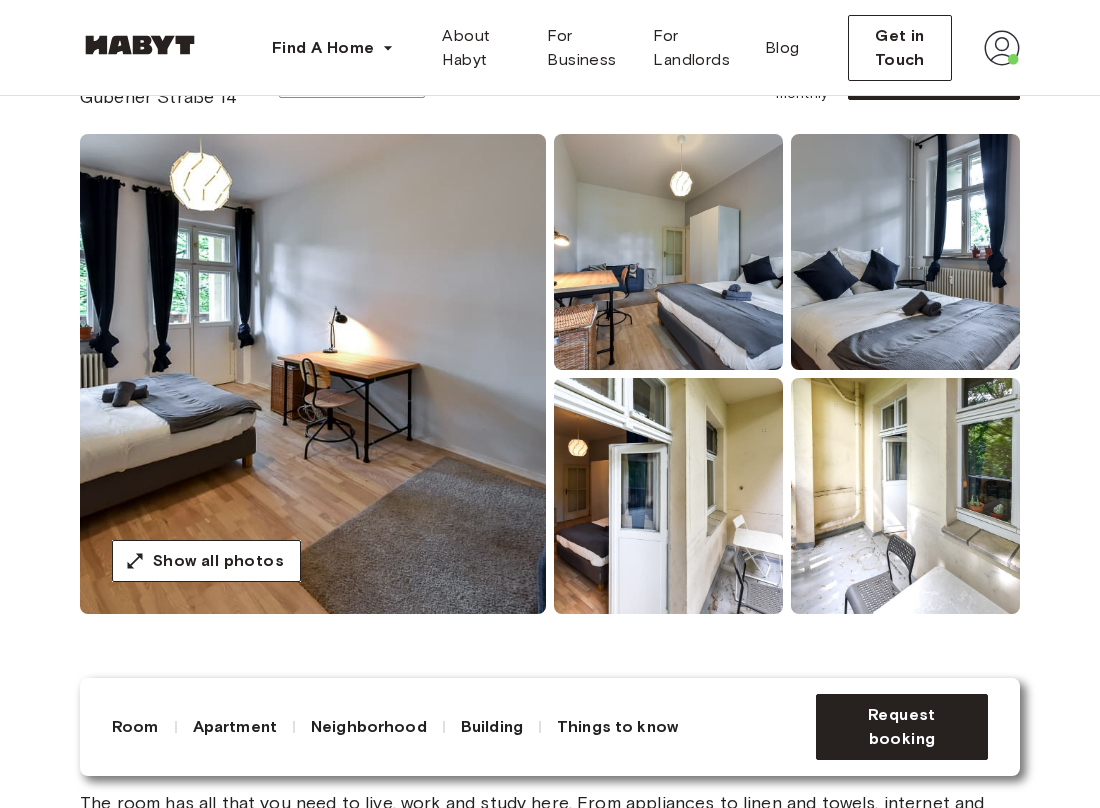 click on "About the room Ref. number:   DE-01-026-002-01H The room has all that you need to live, work and study here. From appliances to linen and towels, internet and more. 15.75 sqm. Wardrobe Private balcony Desk and chair" at bounding box center (550, 876) 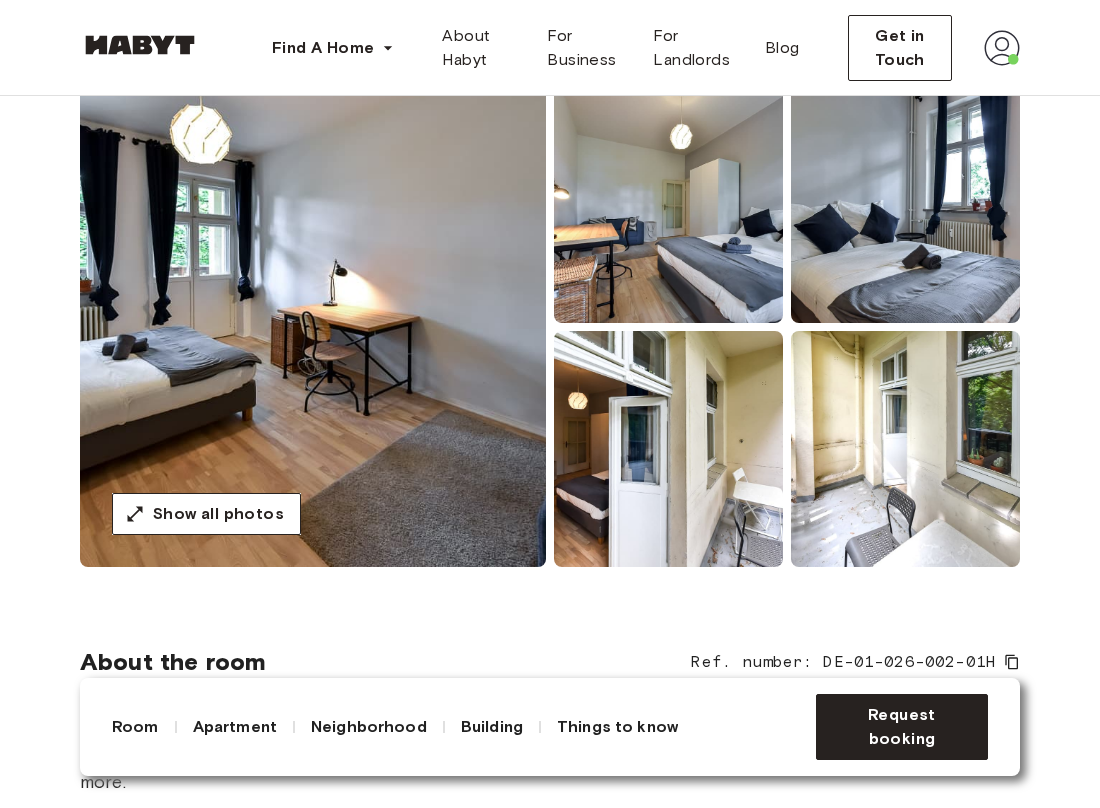 scroll, scrollTop: 85, scrollLeft: 0, axis: vertical 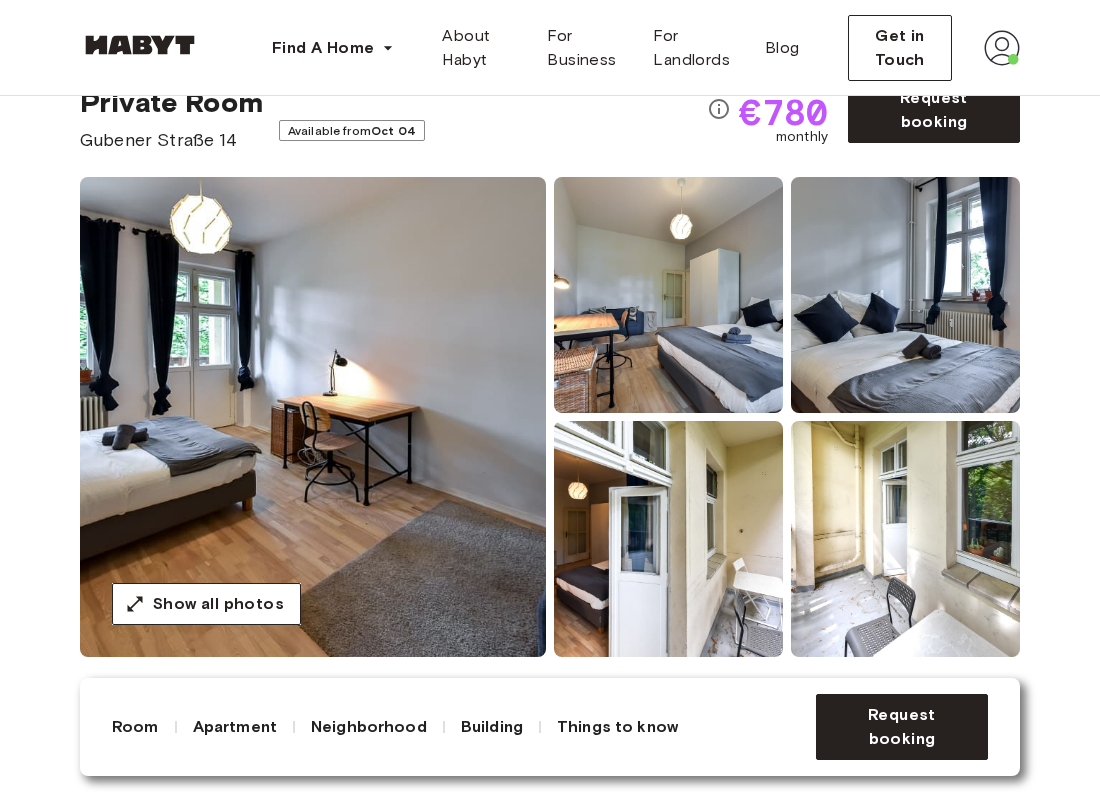 click at bounding box center [668, 539] 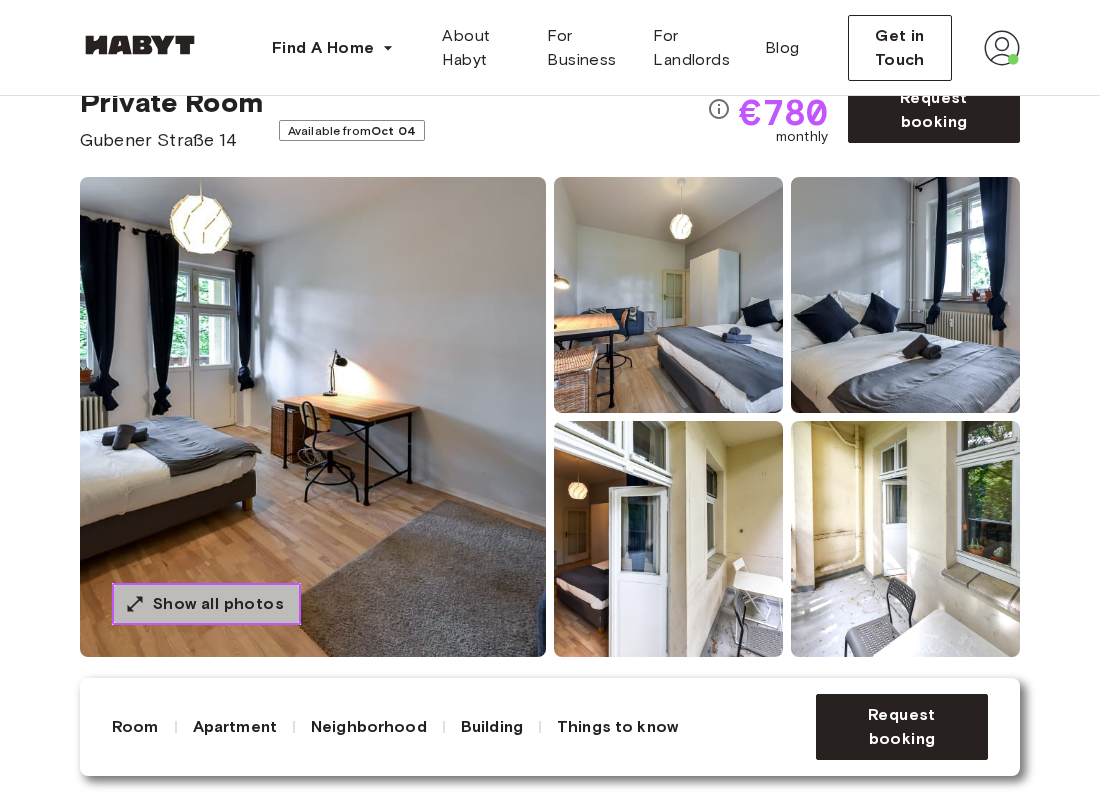 click on "Show all photos" at bounding box center (218, 604) 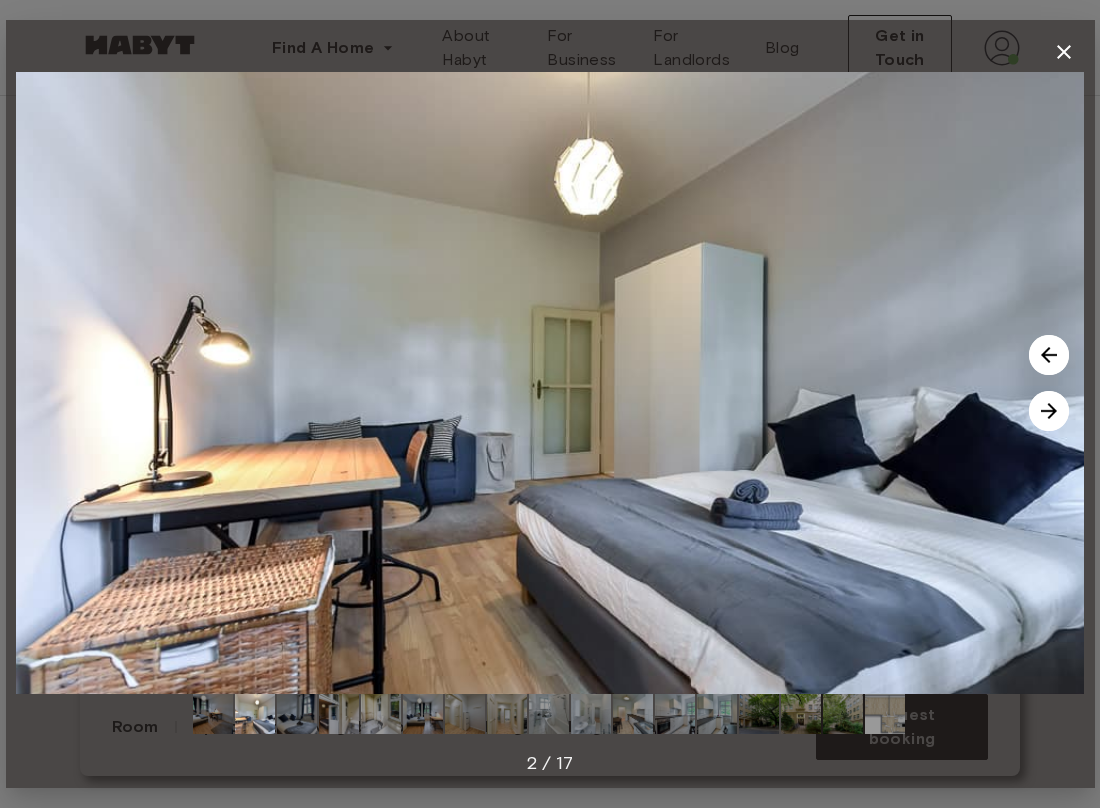 click 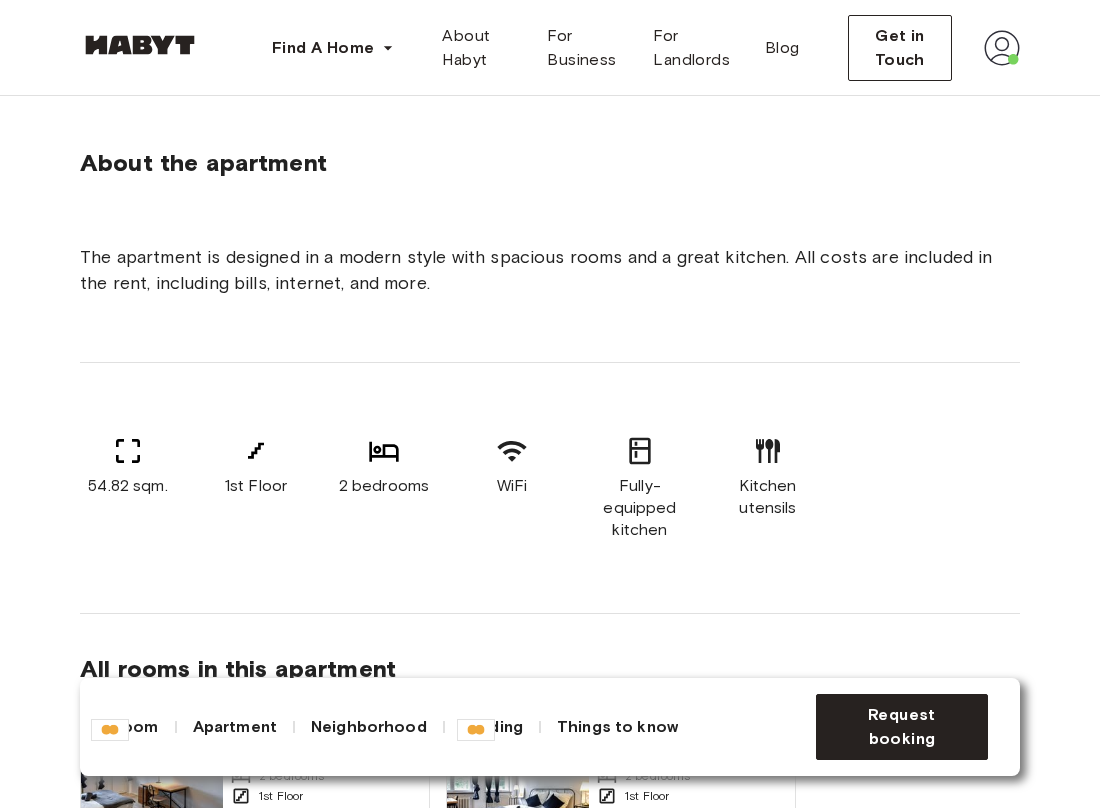 scroll, scrollTop: 1191, scrollLeft: 0, axis: vertical 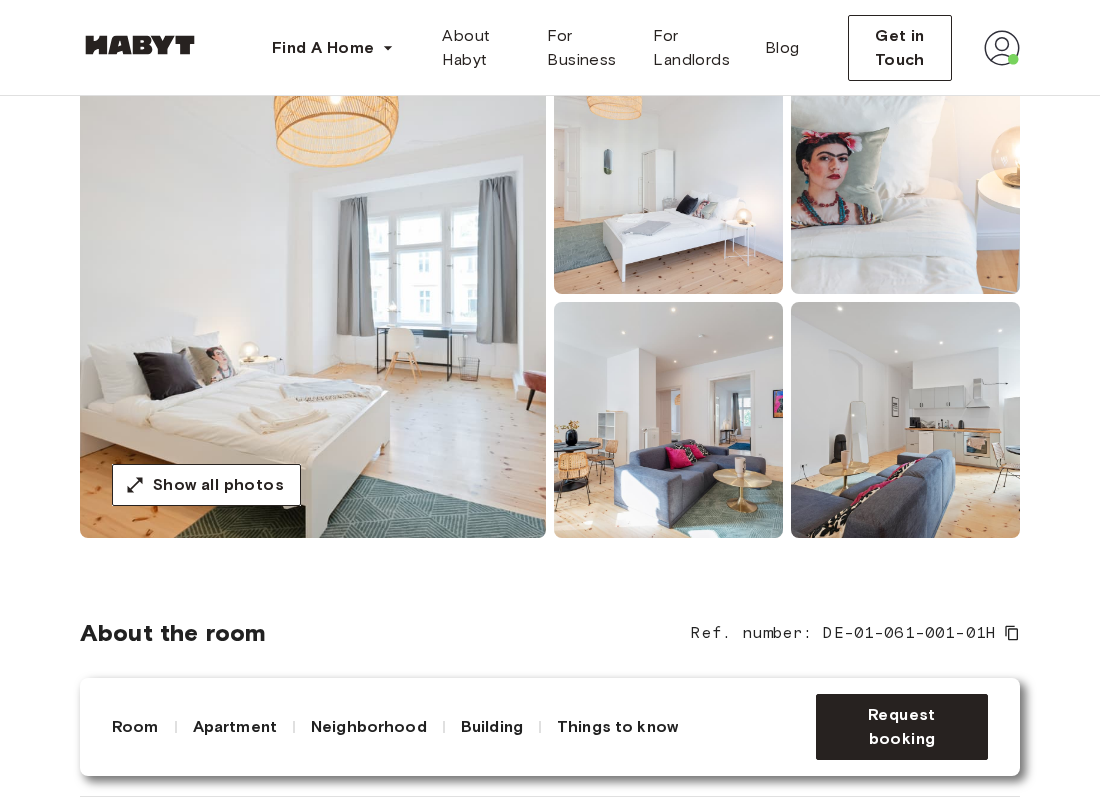 click on "About the room Ref. number:   [REF] Cozy room in [CITY] in a newly renovated apartment. The room has all that you need to live, work and study here. From appliances to linen and towels, internet and more. 26 sqm. 140 x 200cm mattress Wardrobe Desk and chair" at bounding box center (550, 782) 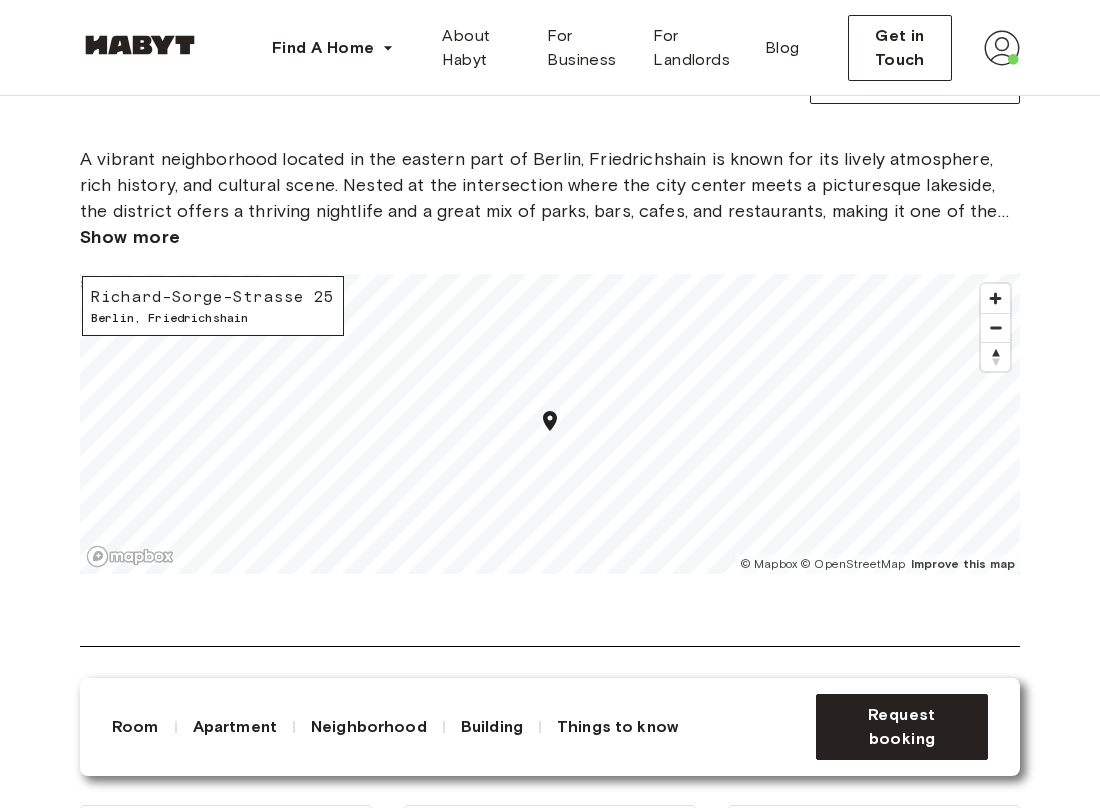 scroll, scrollTop: 2297, scrollLeft: 0, axis: vertical 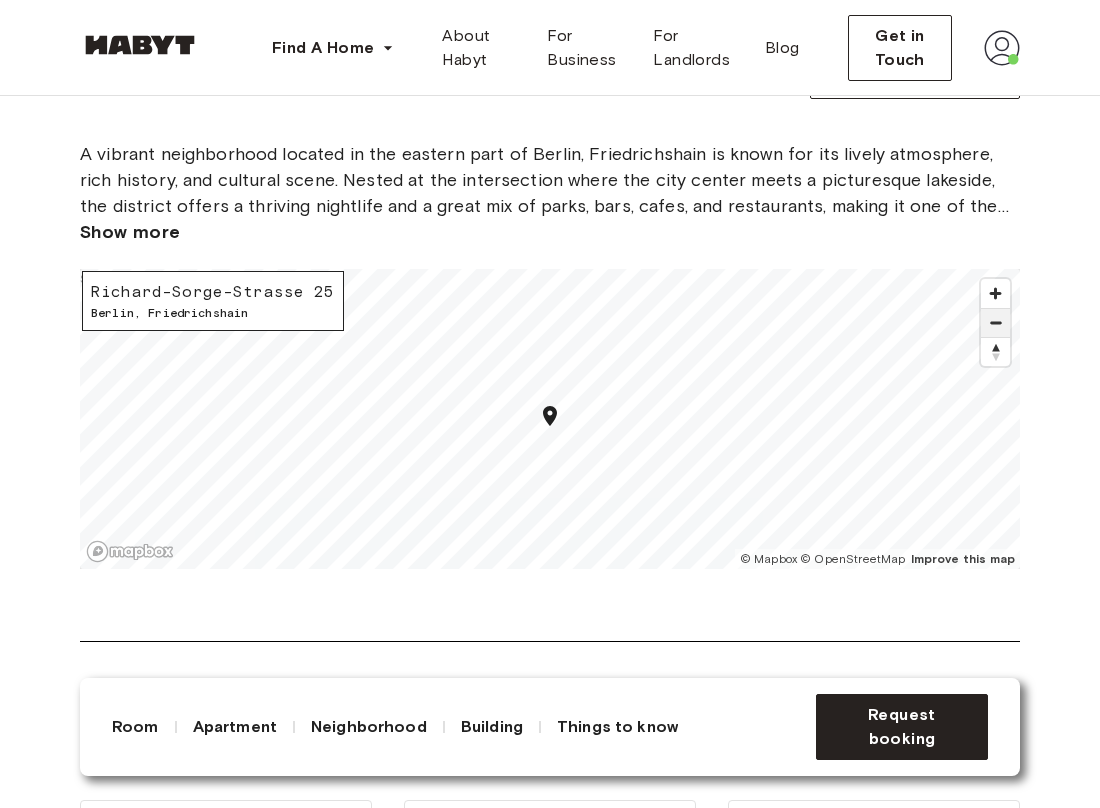 click at bounding box center (995, 323) 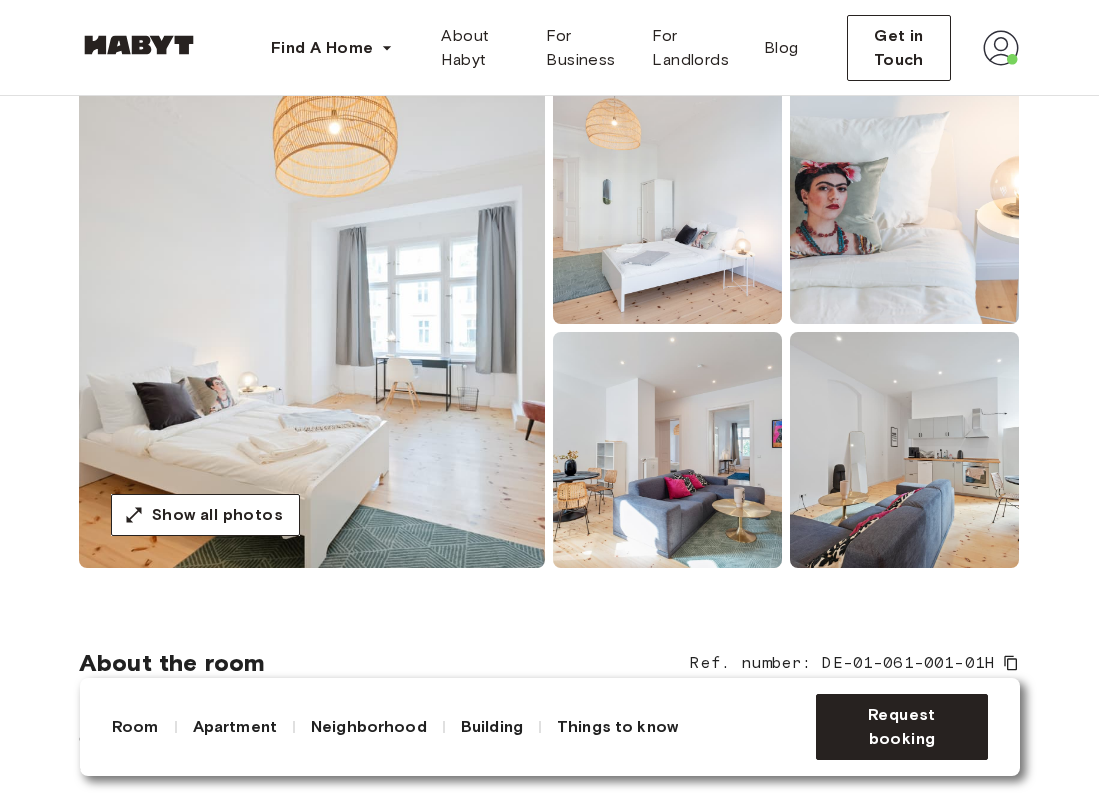 scroll, scrollTop: 175, scrollLeft: 1, axis: both 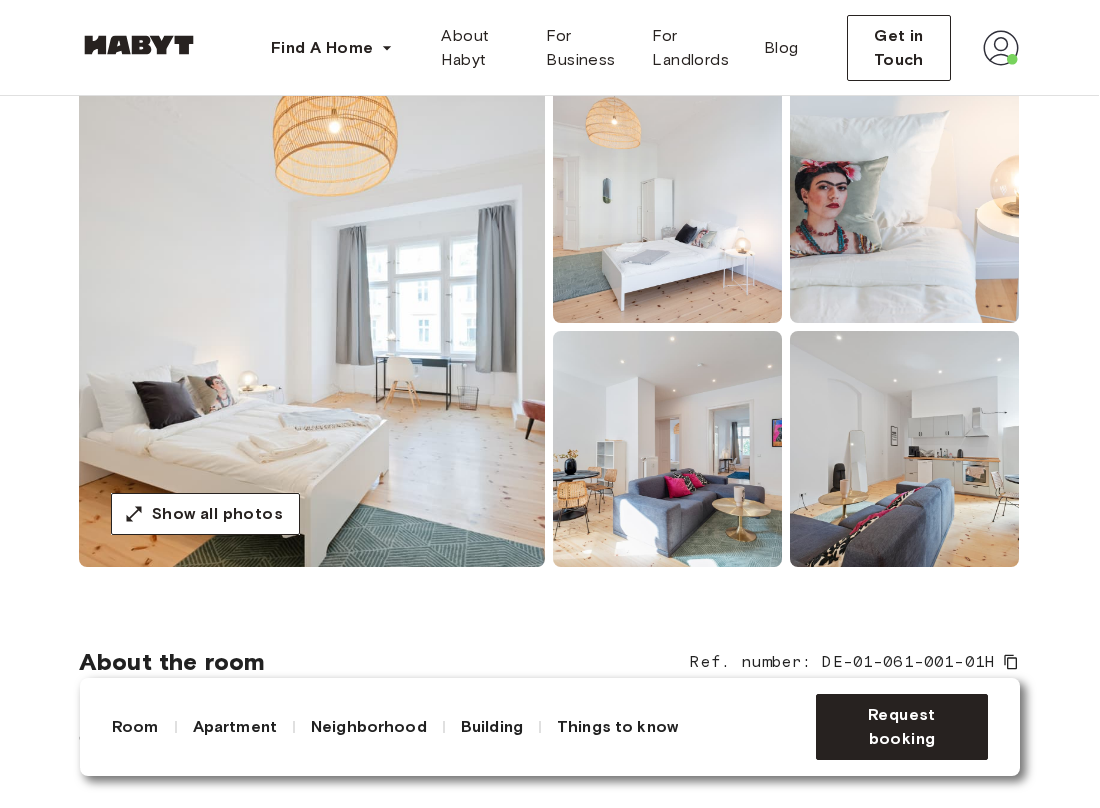 click at bounding box center (312, 327) 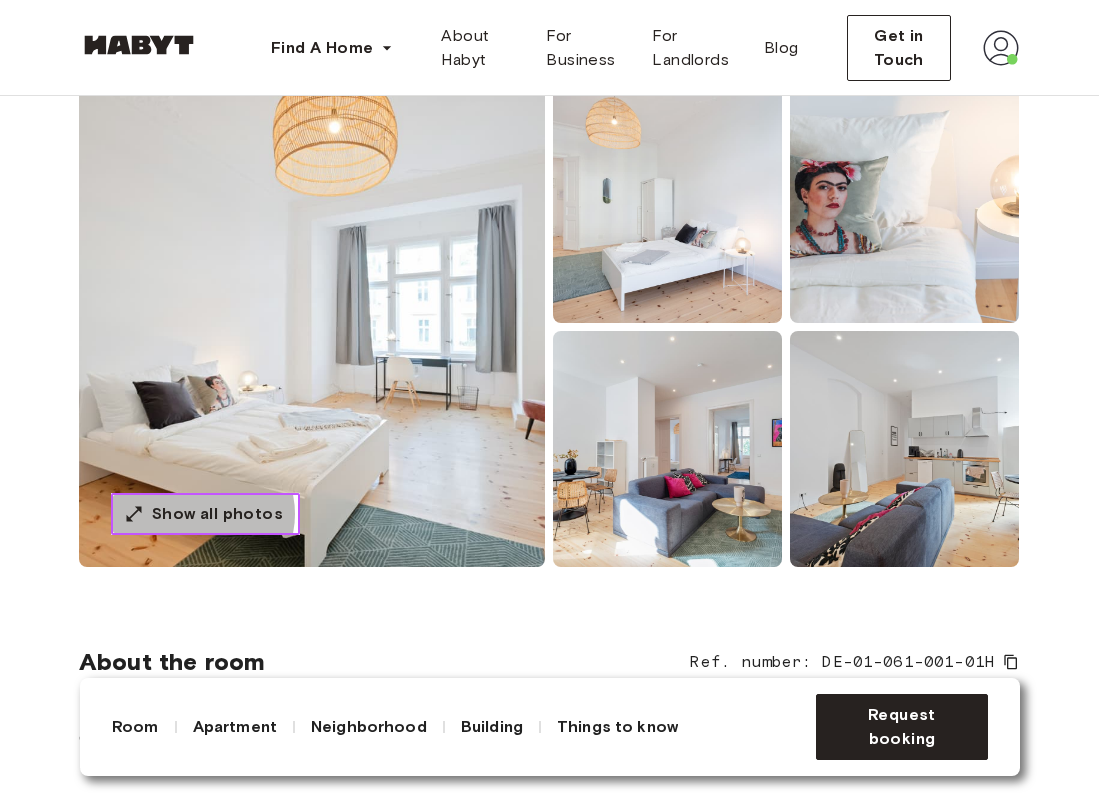 click on "Show all photos" at bounding box center [217, 514] 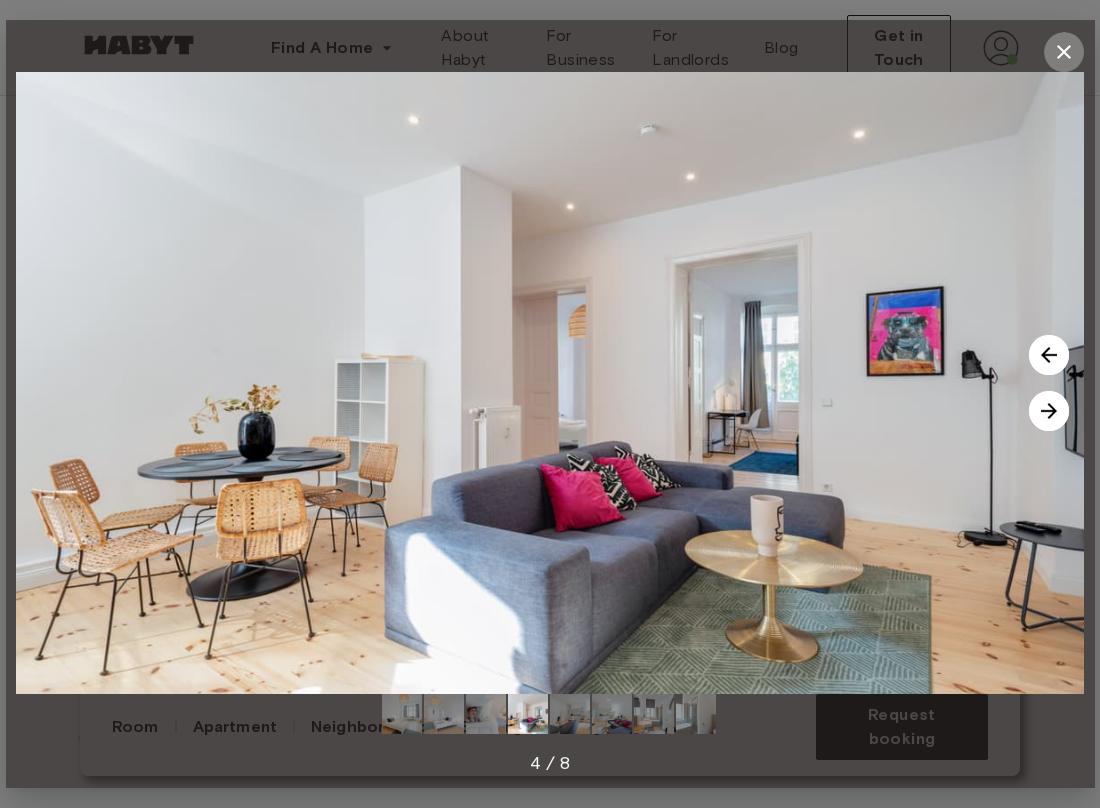 click 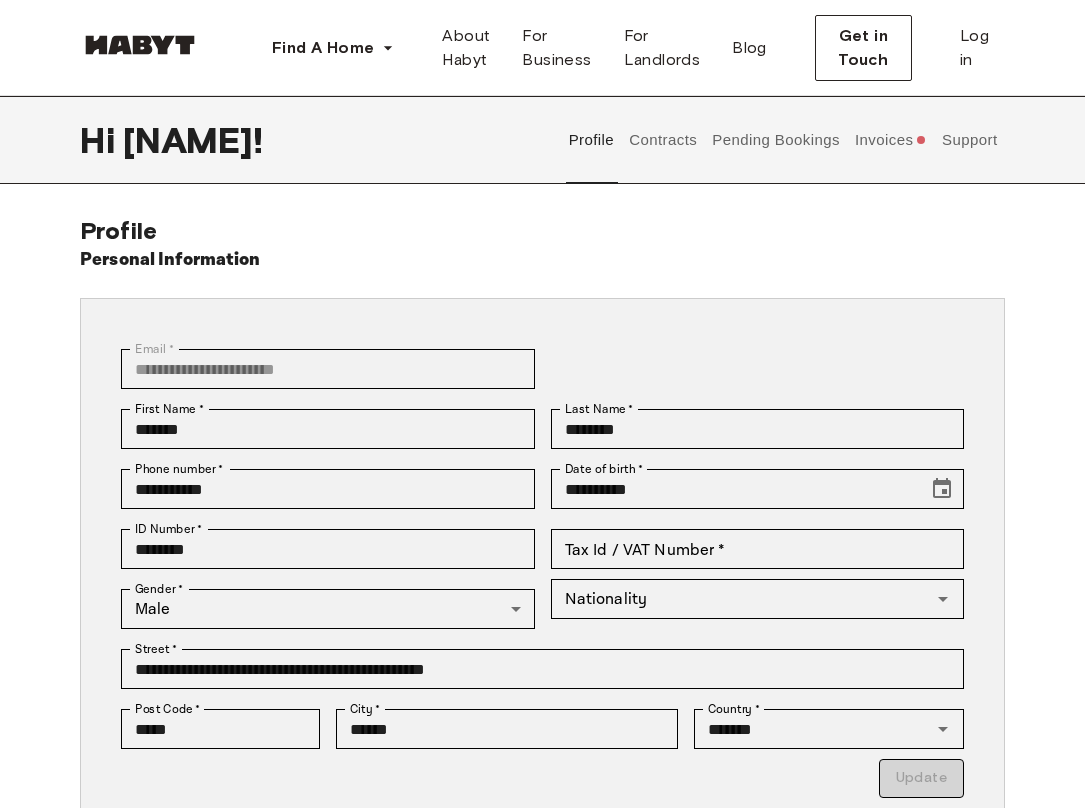 scroll, scrollTop: 0, scrollLeft: 0, axis: both 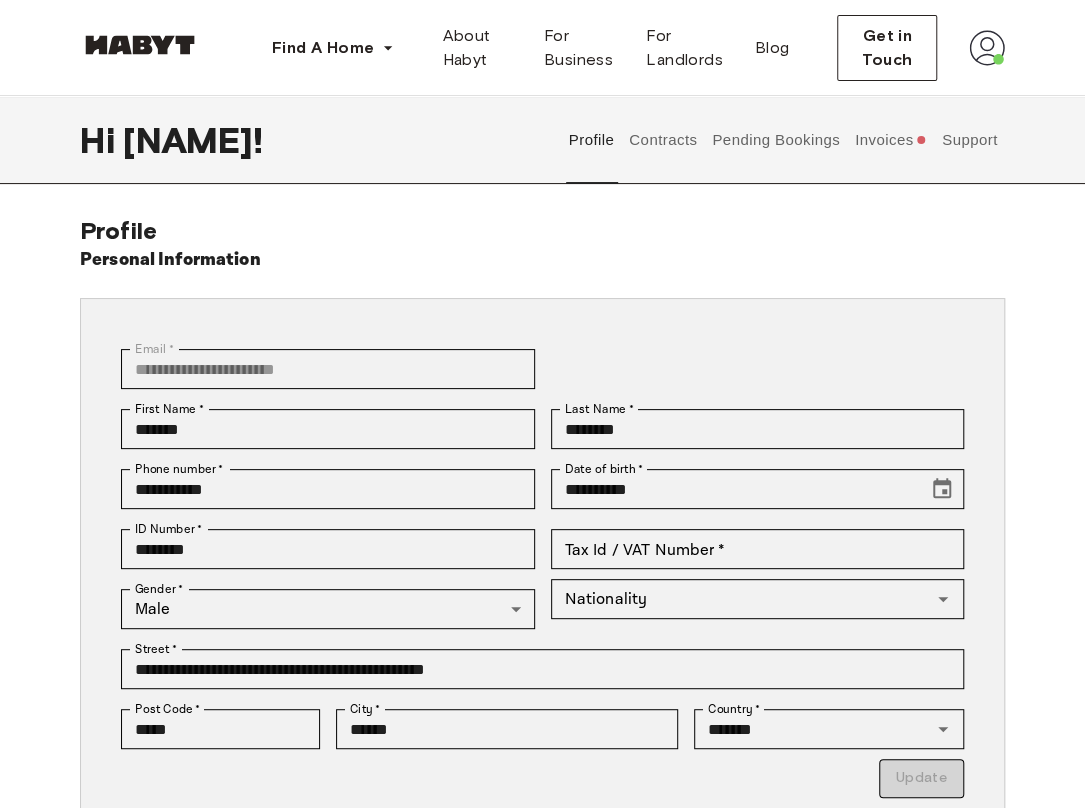 click on "Invoices" at bounding box center (890, 140) 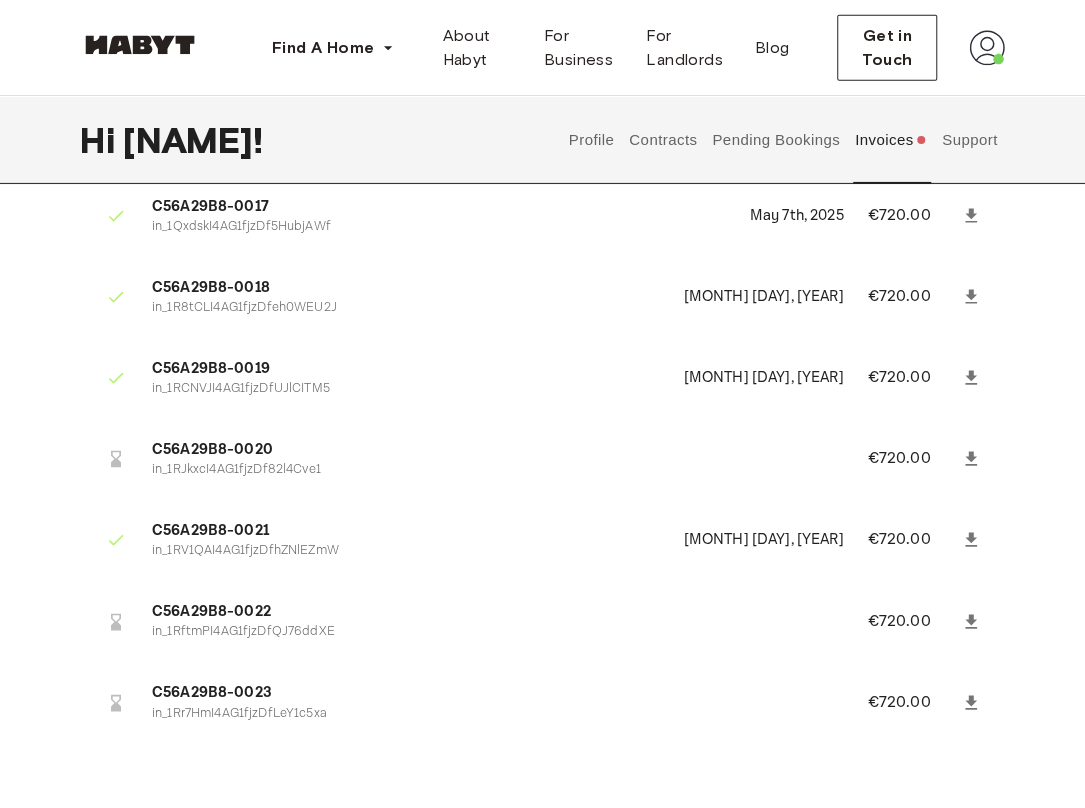 scroll, scrollTop: 2764, scrollLeft: 0, axis: vertical 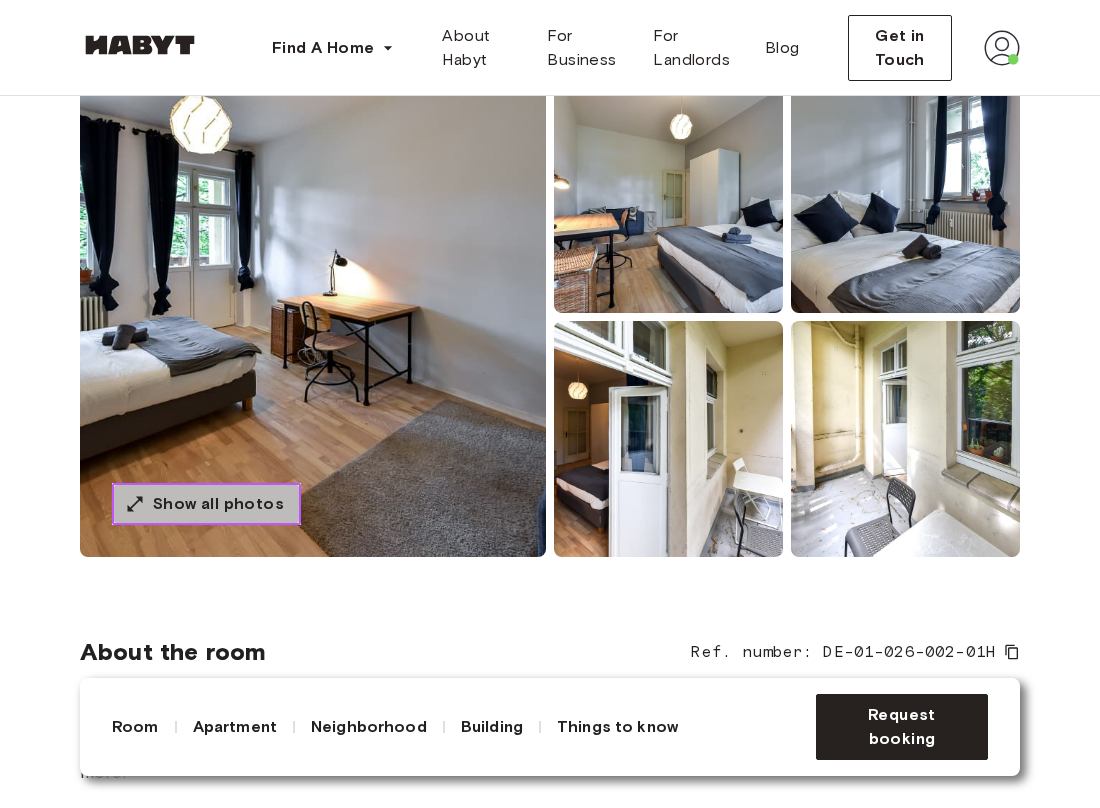 click on "Show all photos" at bounding box center [218, 504] 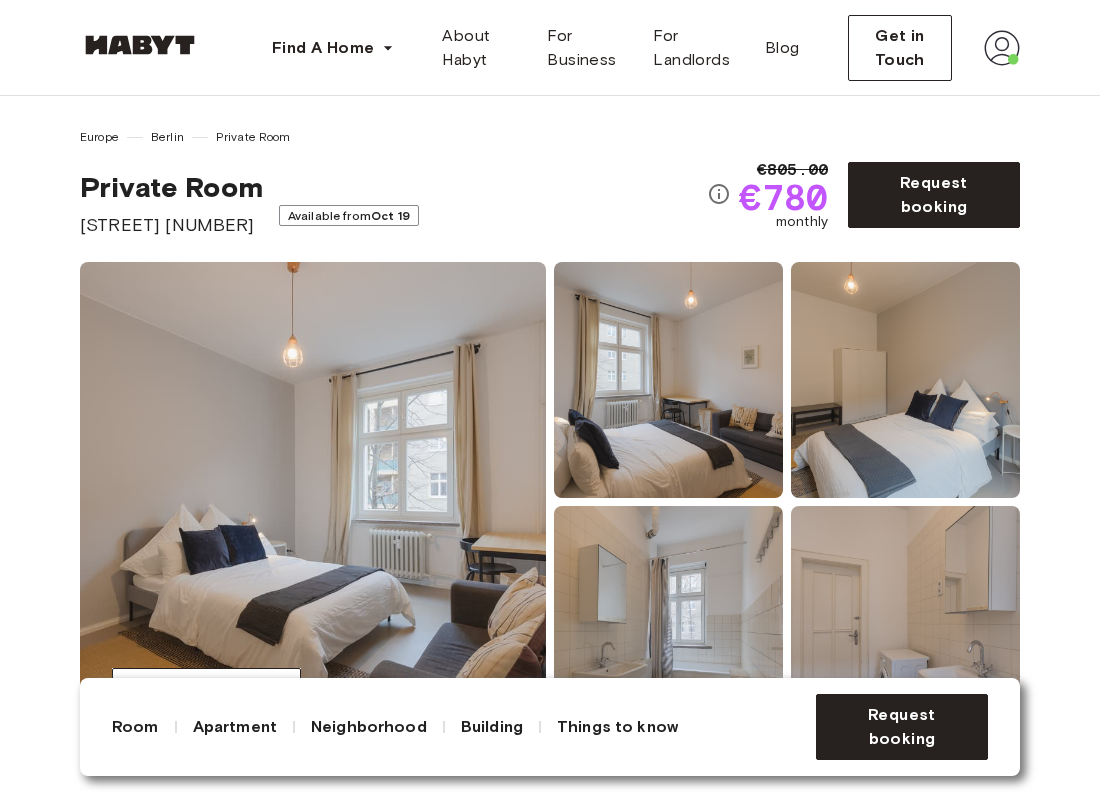 scroll, scrollTop: 213, scrollLeft: 0, axis: vertical 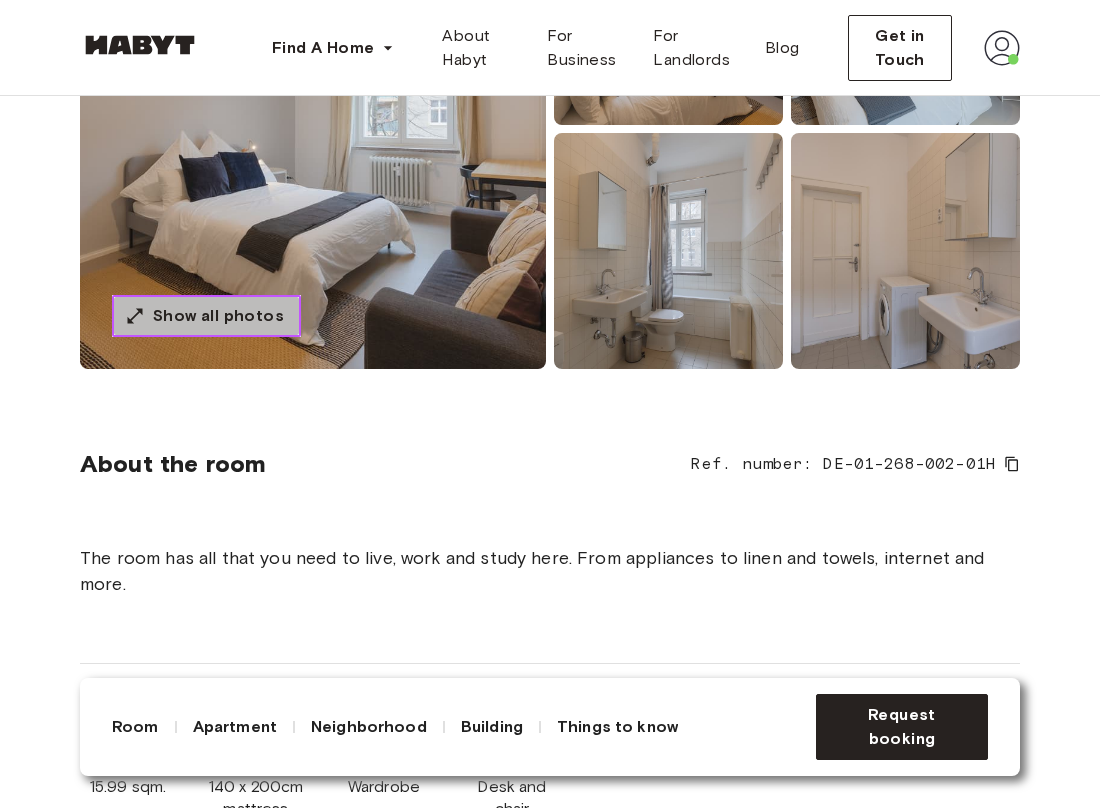 click on "Show all photos" at bounding box center (218, 316) 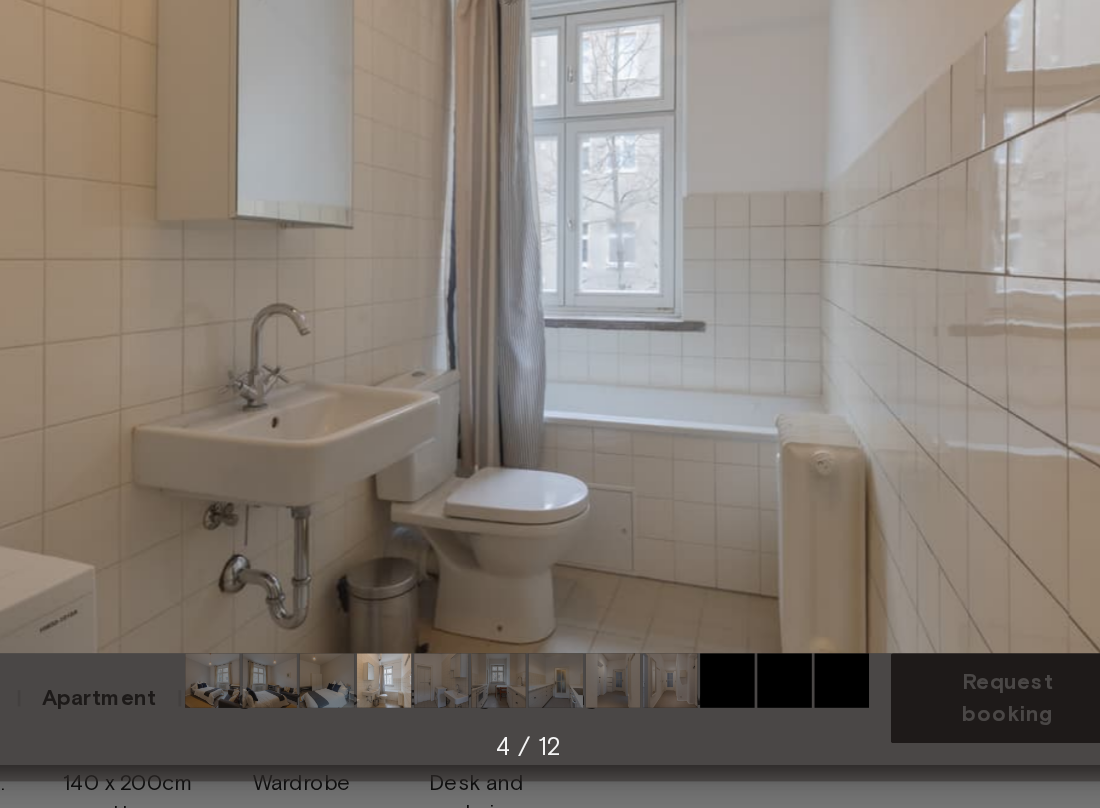 scroll, scrollTop: 370, scrollLeft: 0, axis: vertical 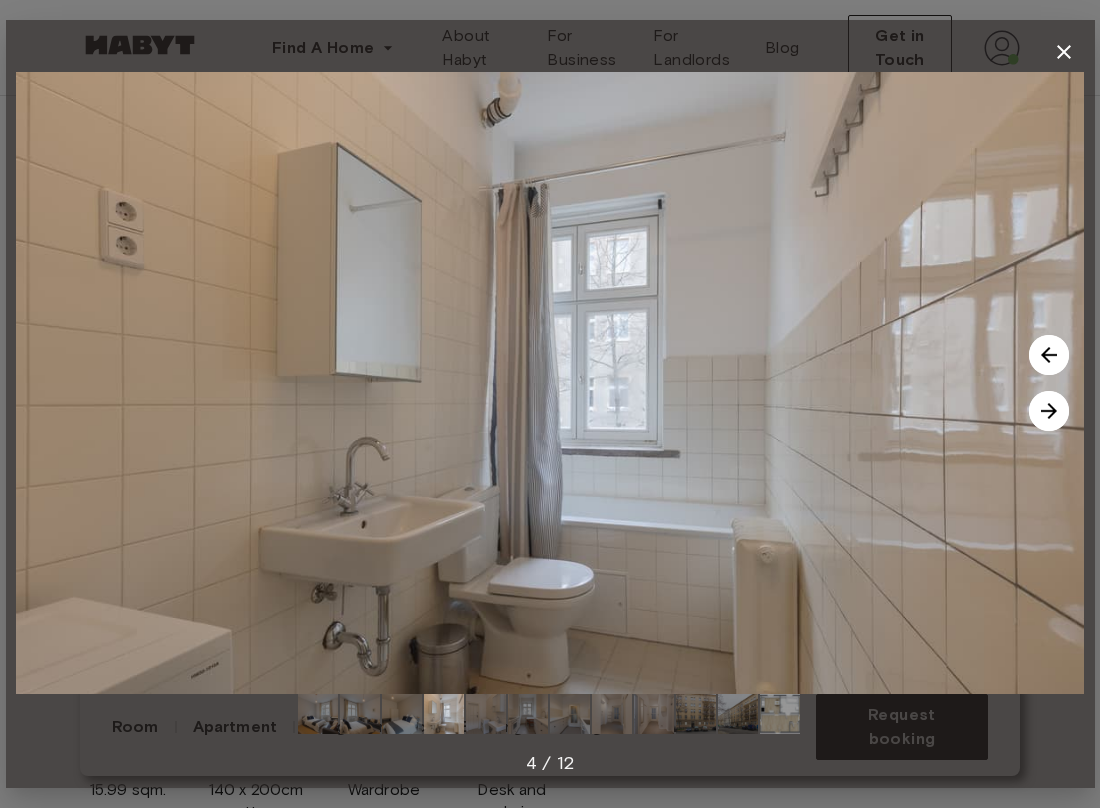 click at bounding box center (1049, 411) 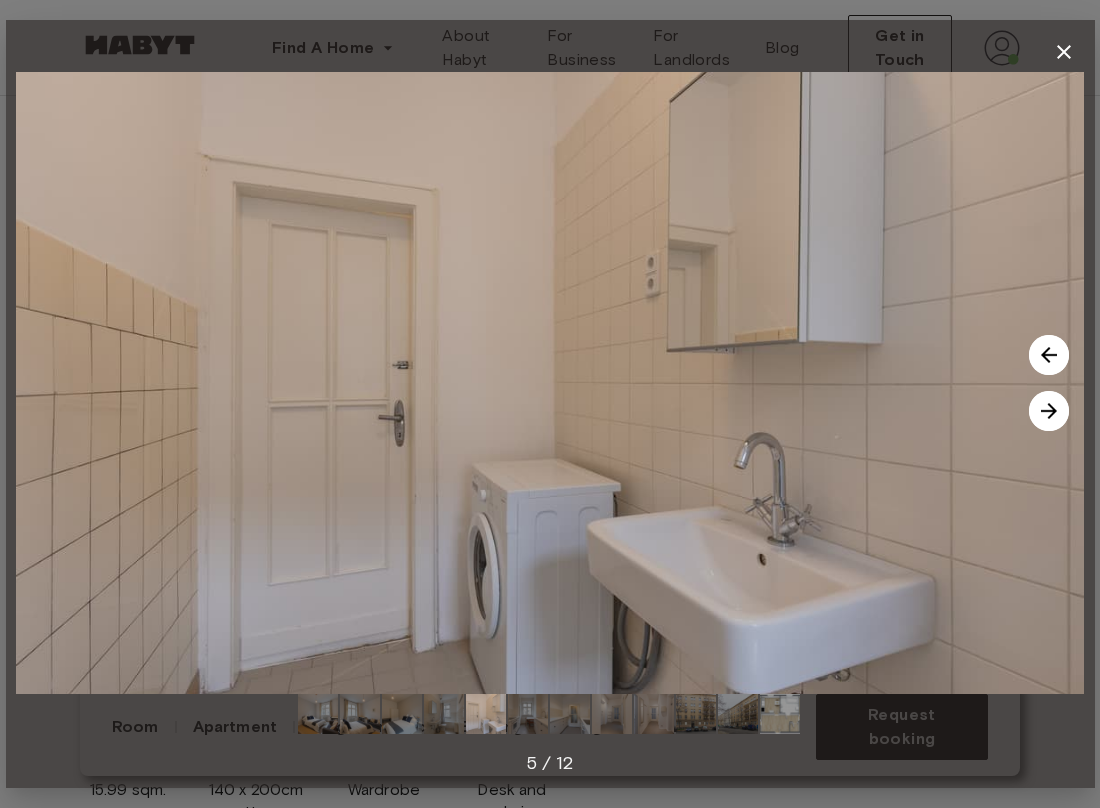 click at bounding box center [1049, 411] 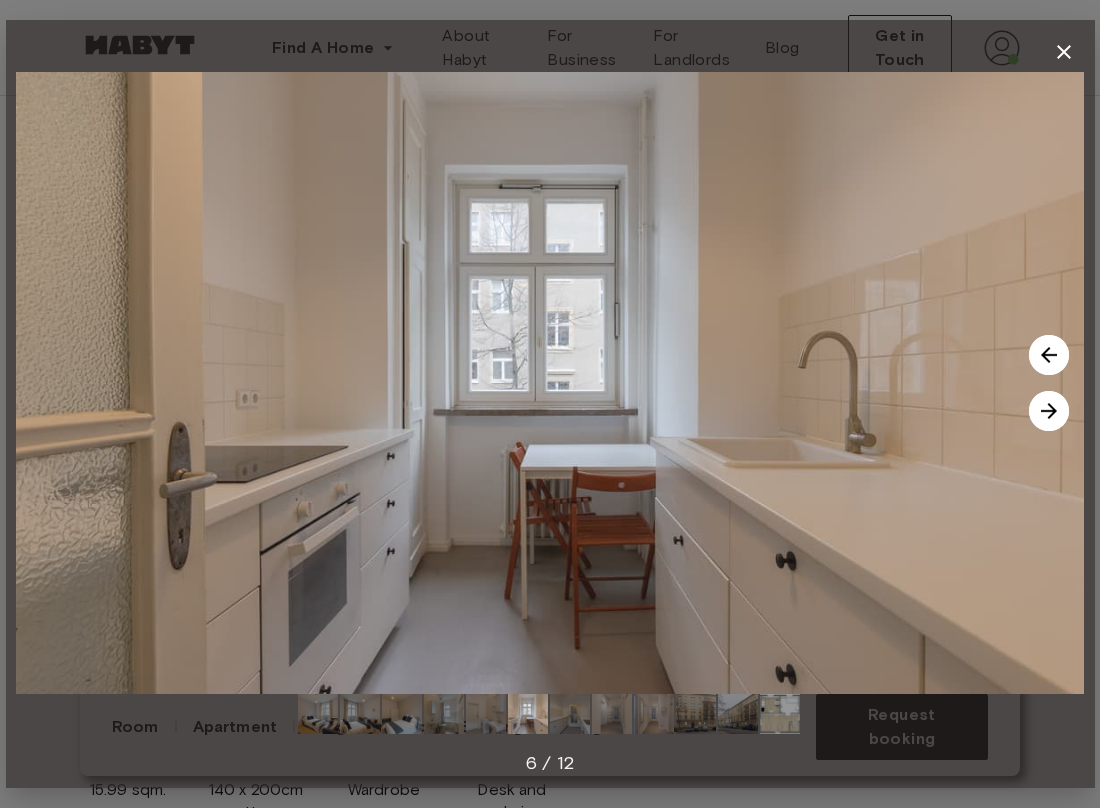 click at bounding box center (1049, 411) 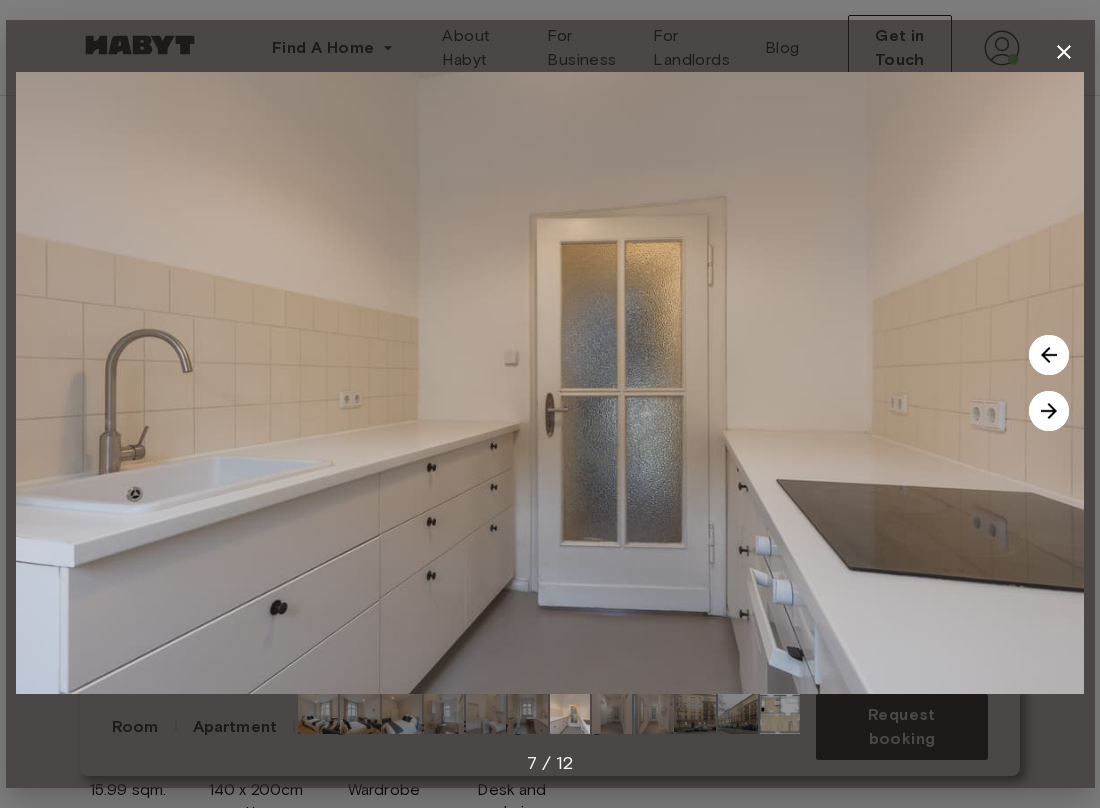 click at bounding box center (1049, 355) 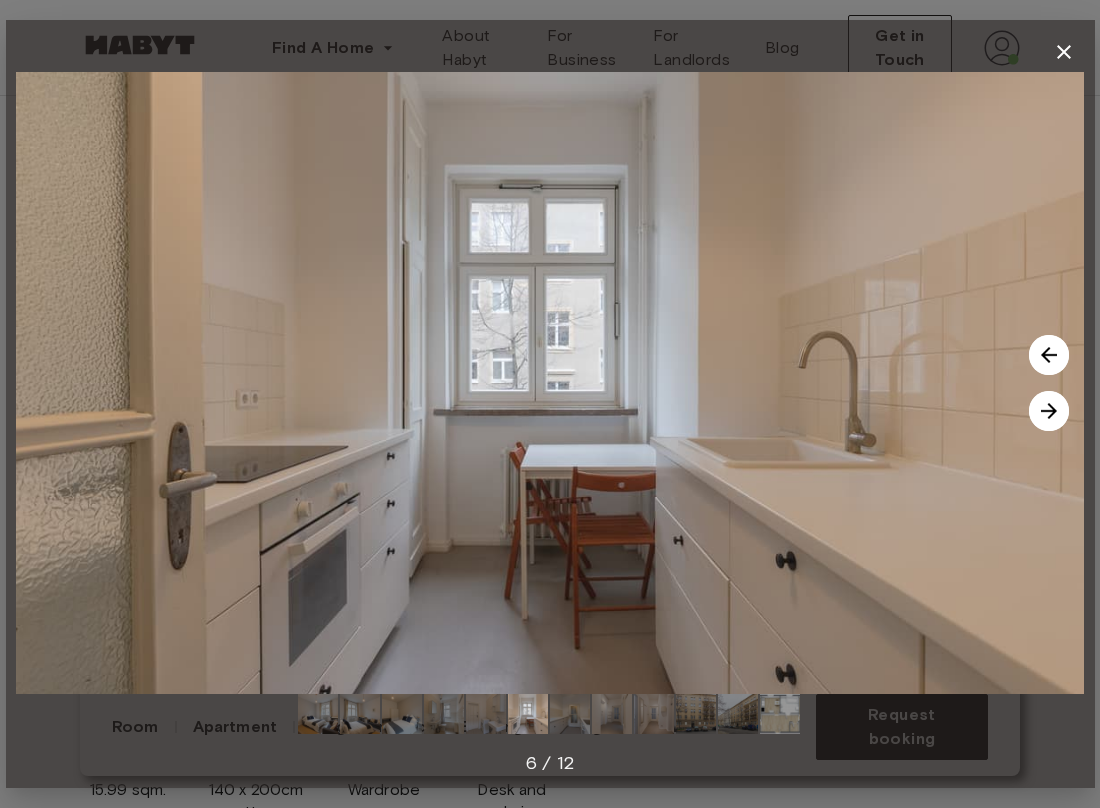 click at bounding box center [1049, 411] 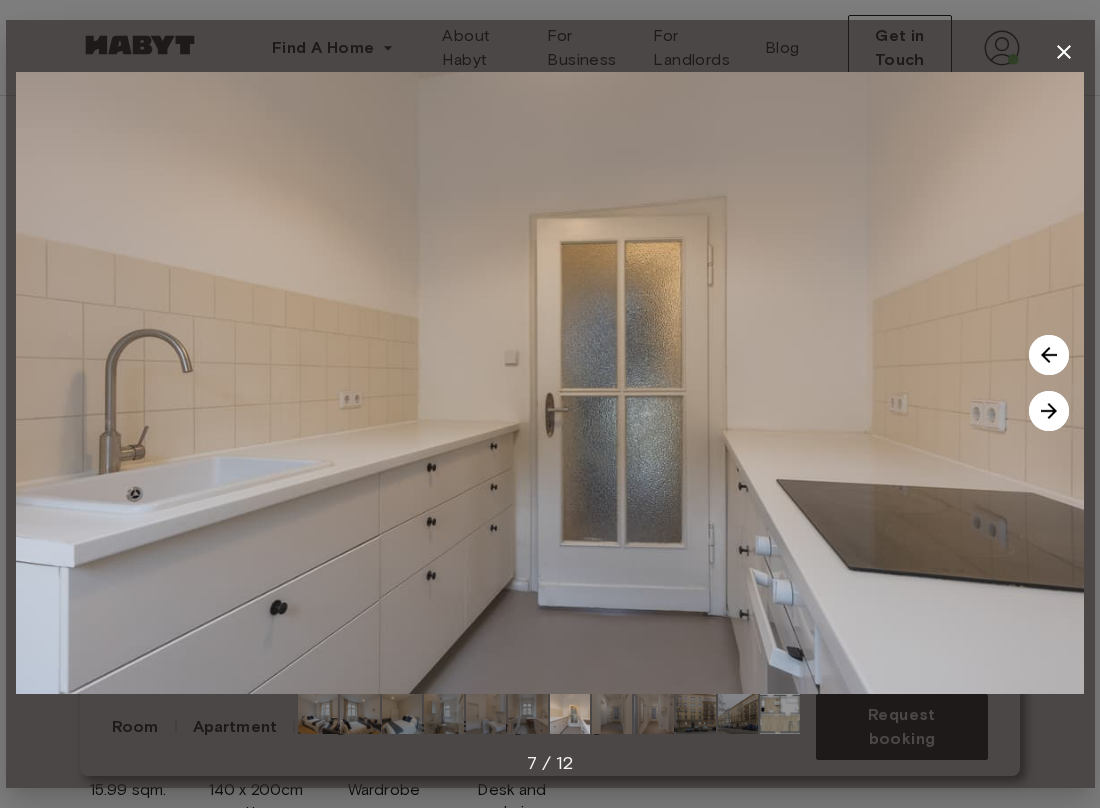 click at bounding box center [1049, 411] 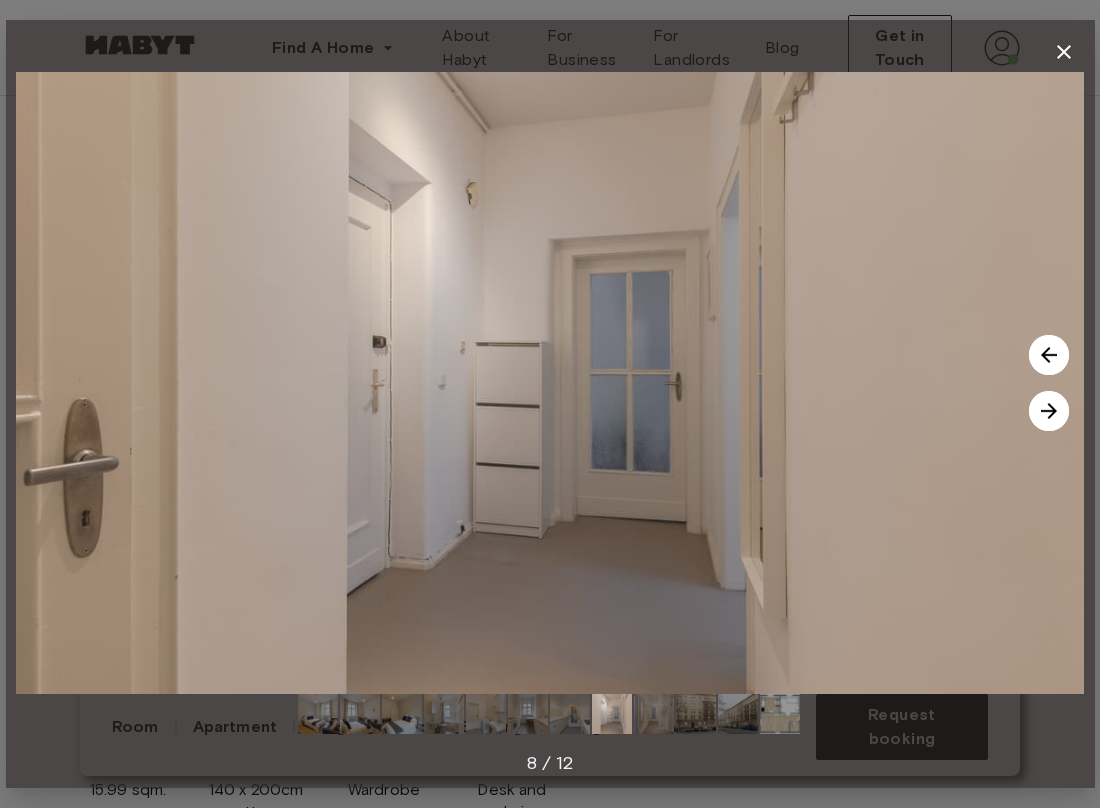 click at bounding box center [1049, 411] 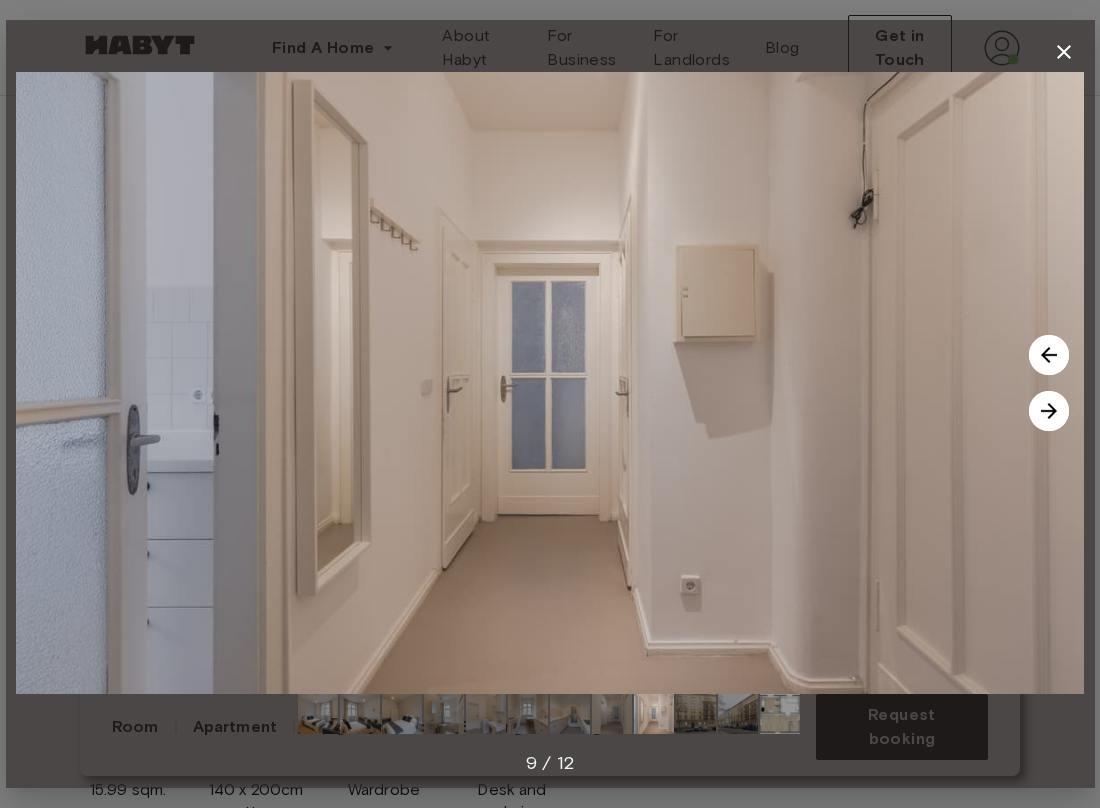 click at bounding box center (1049, 411) 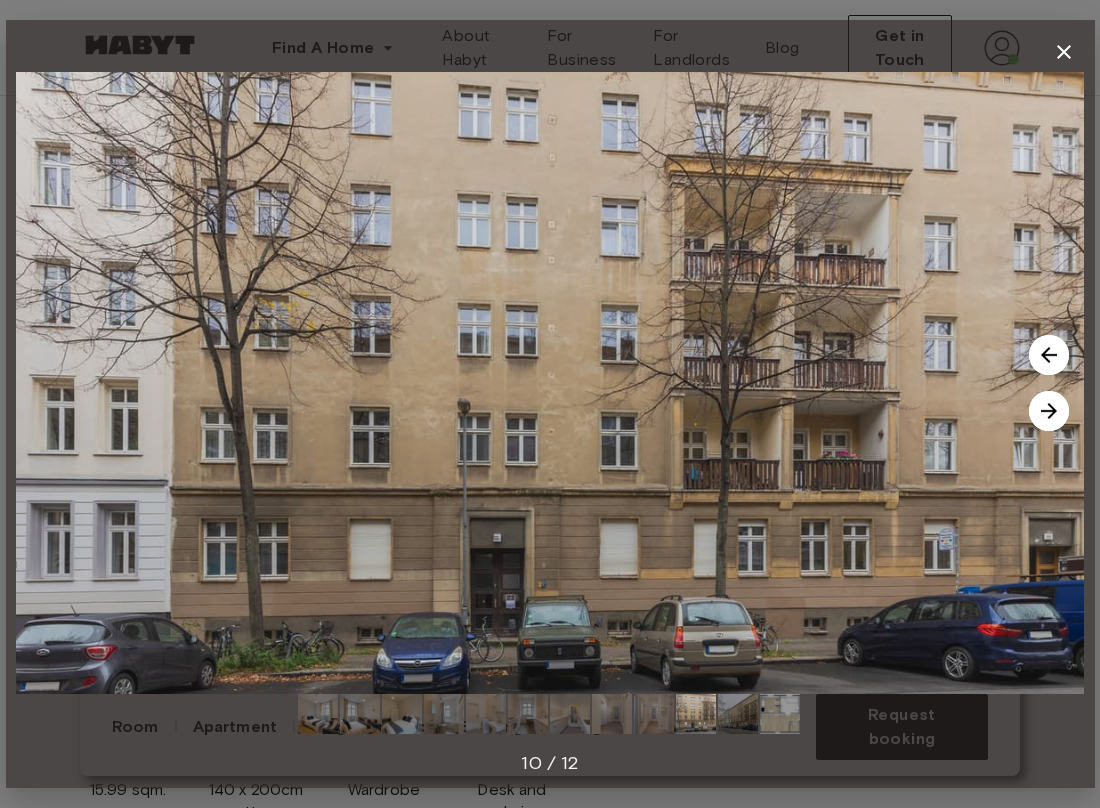 click at bounding box center (1049, 411) 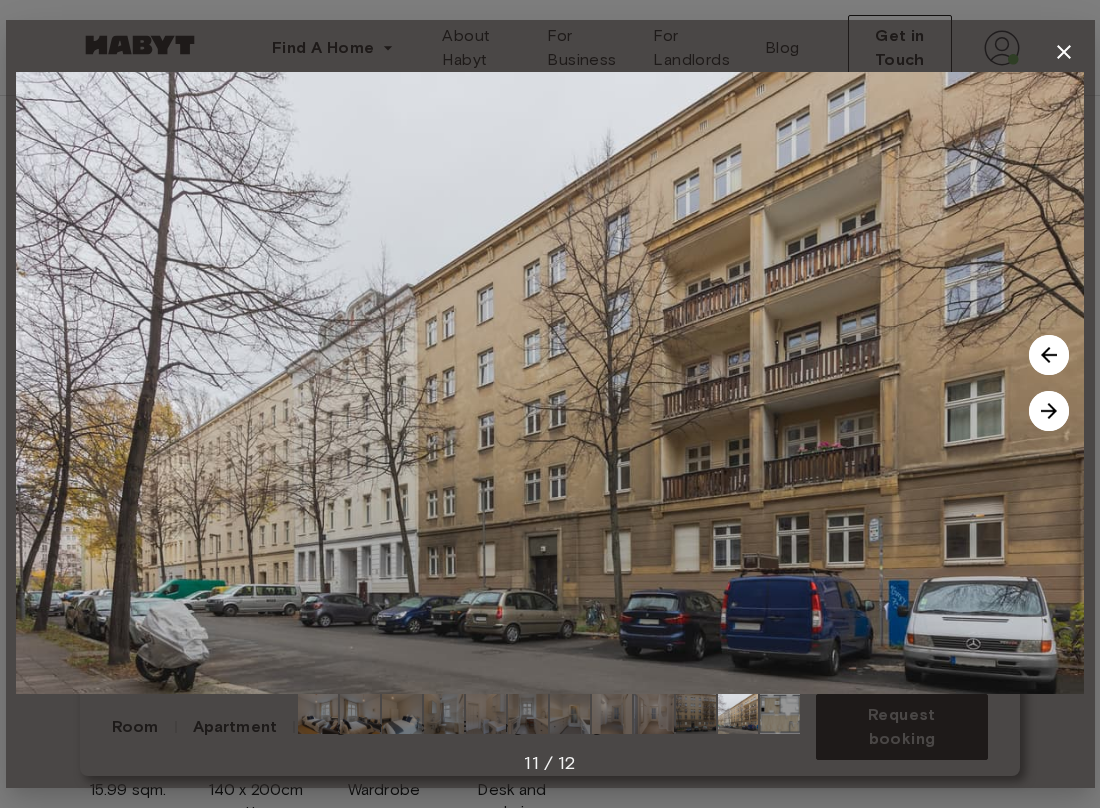 click at bounding box center [1049, 411] 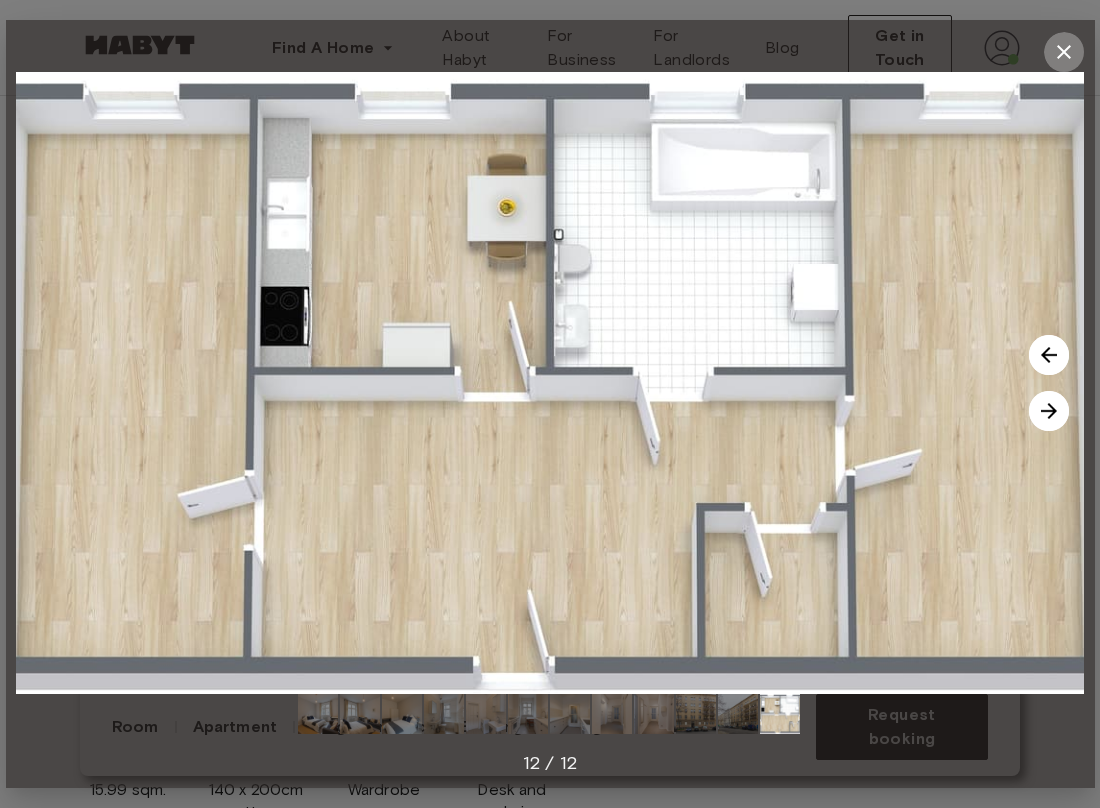 click 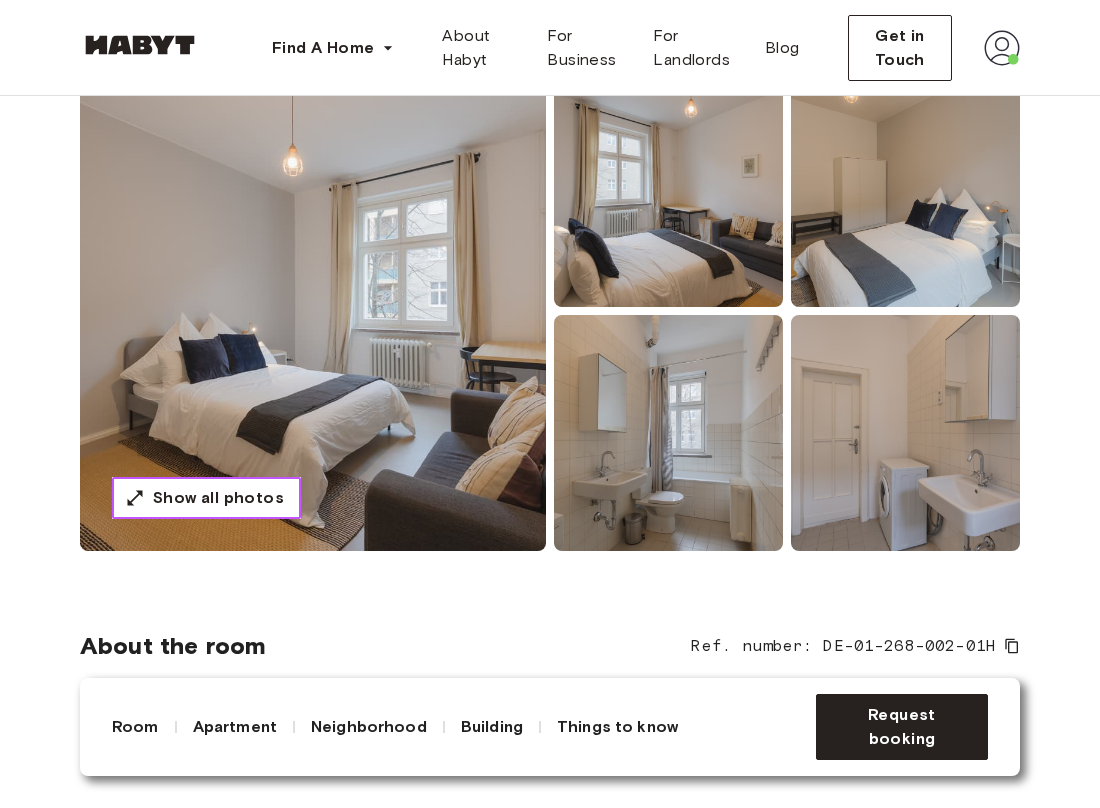 scroll, scrollTop: 200, scrollLeft: 0, axis: vertical 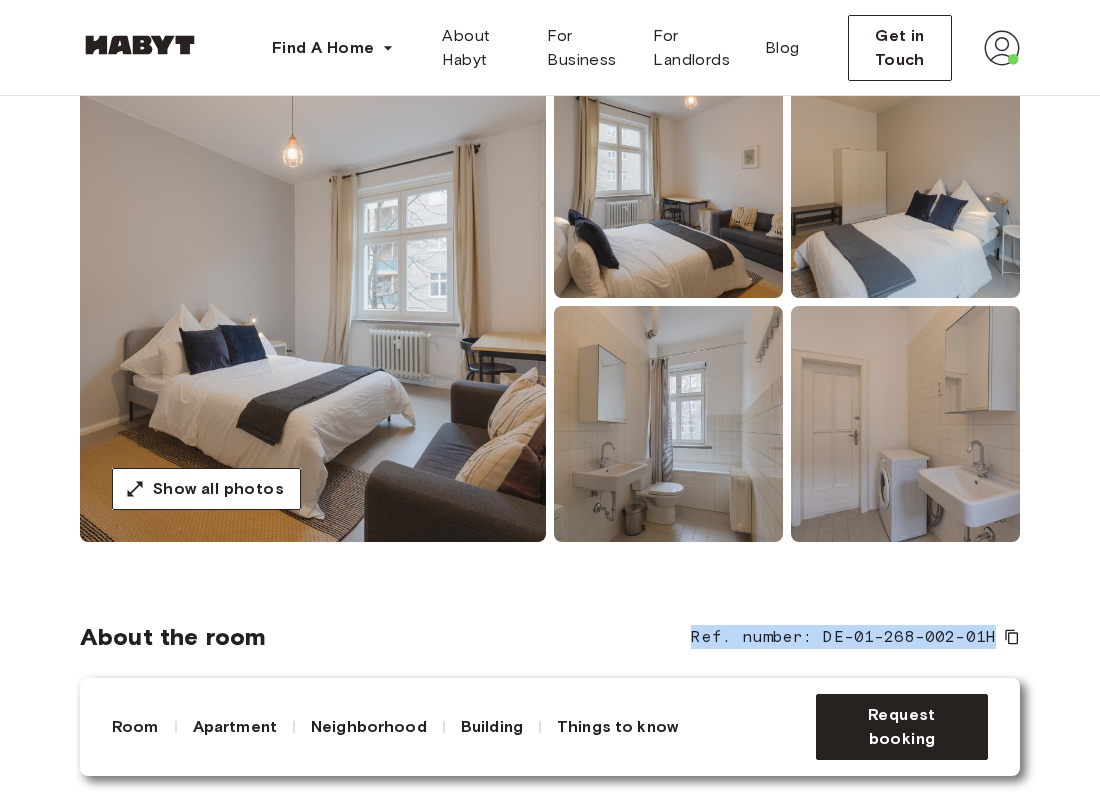 drag, startPoint x: 702, startPoint y: 637, endPoint x: 1022, endPoint y: 639, distance: 320.00626 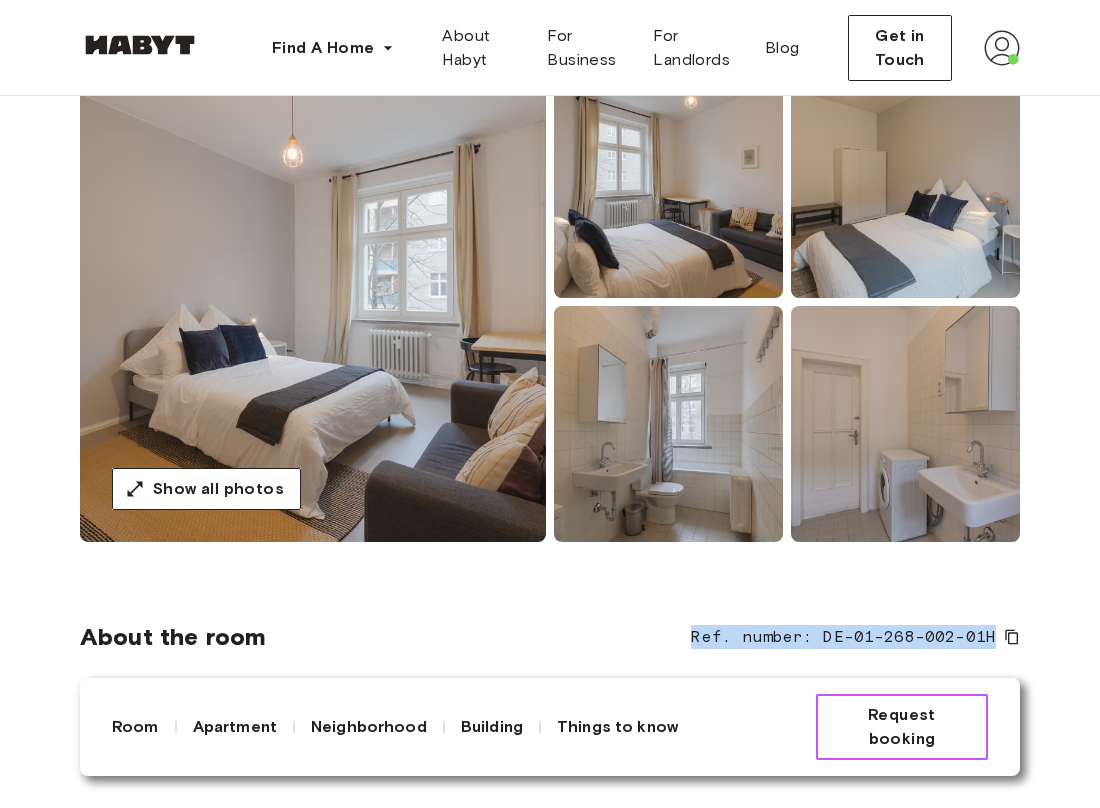 click on "Request booking" at bounding box center [902, 727] 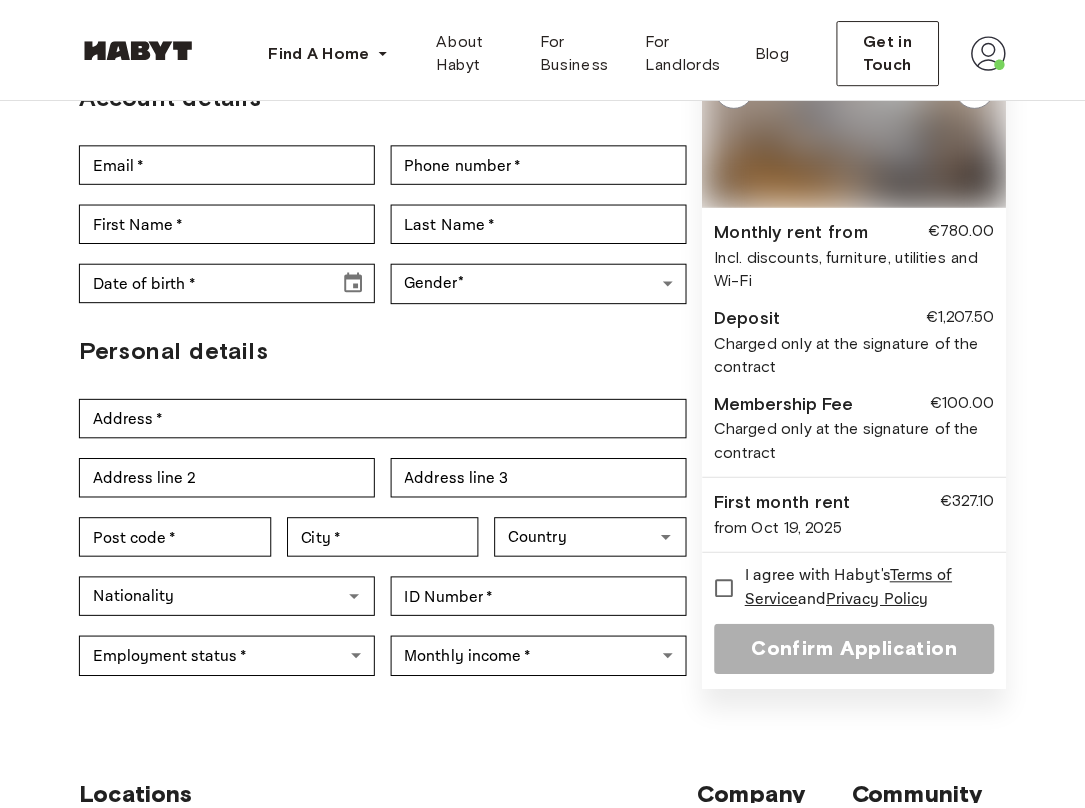 scroll, scrollTop: 0, scrollLeft: 0, axis: both 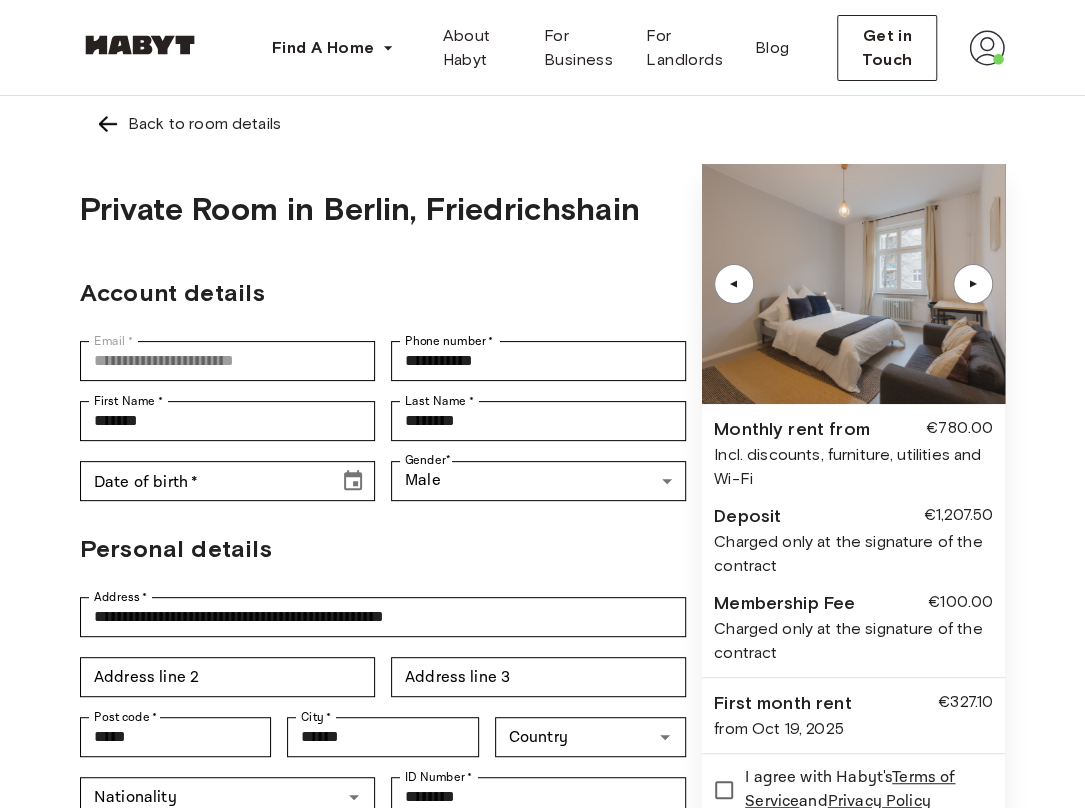 type on "**********" 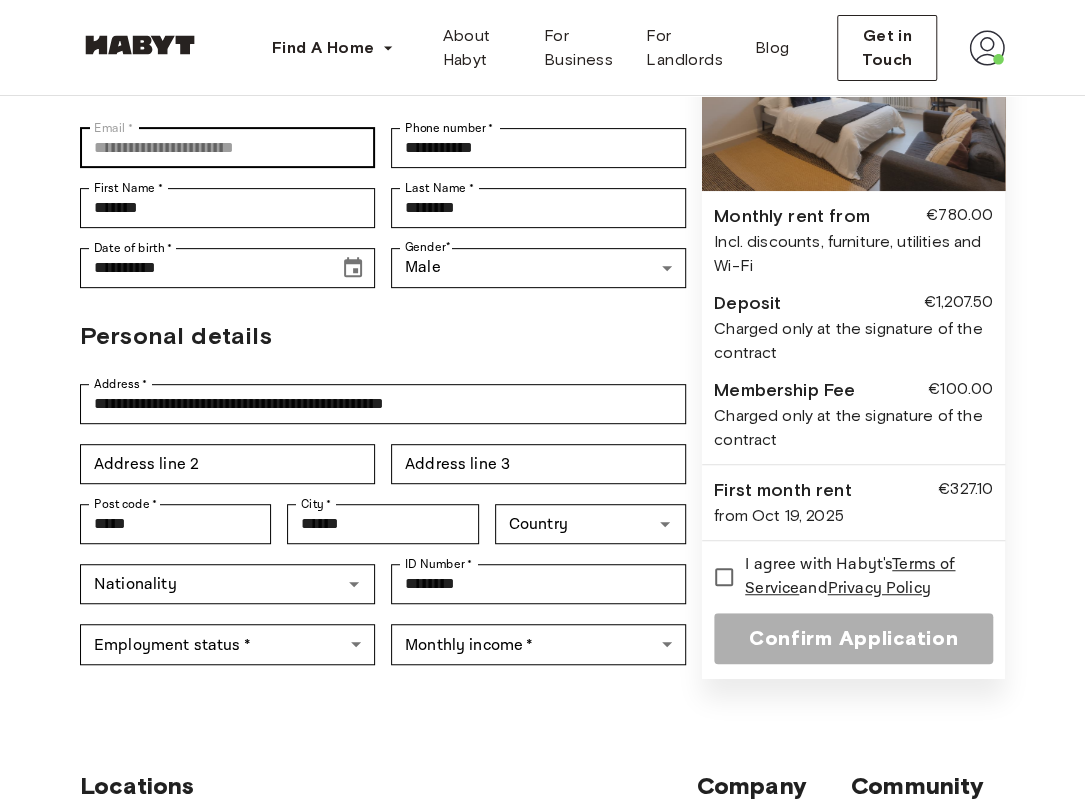 scroll, scrollTop: 215, scrollLeft: 0, axis: vertical 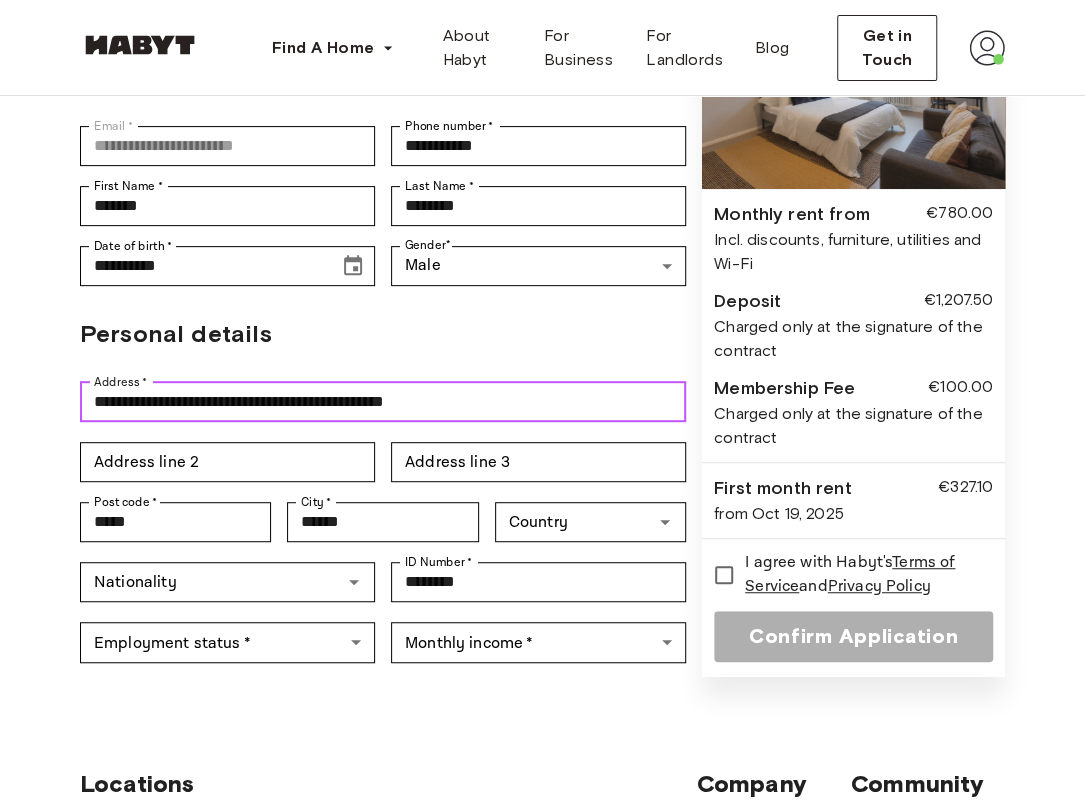 click on "**********" at bounding box center (383, 402) 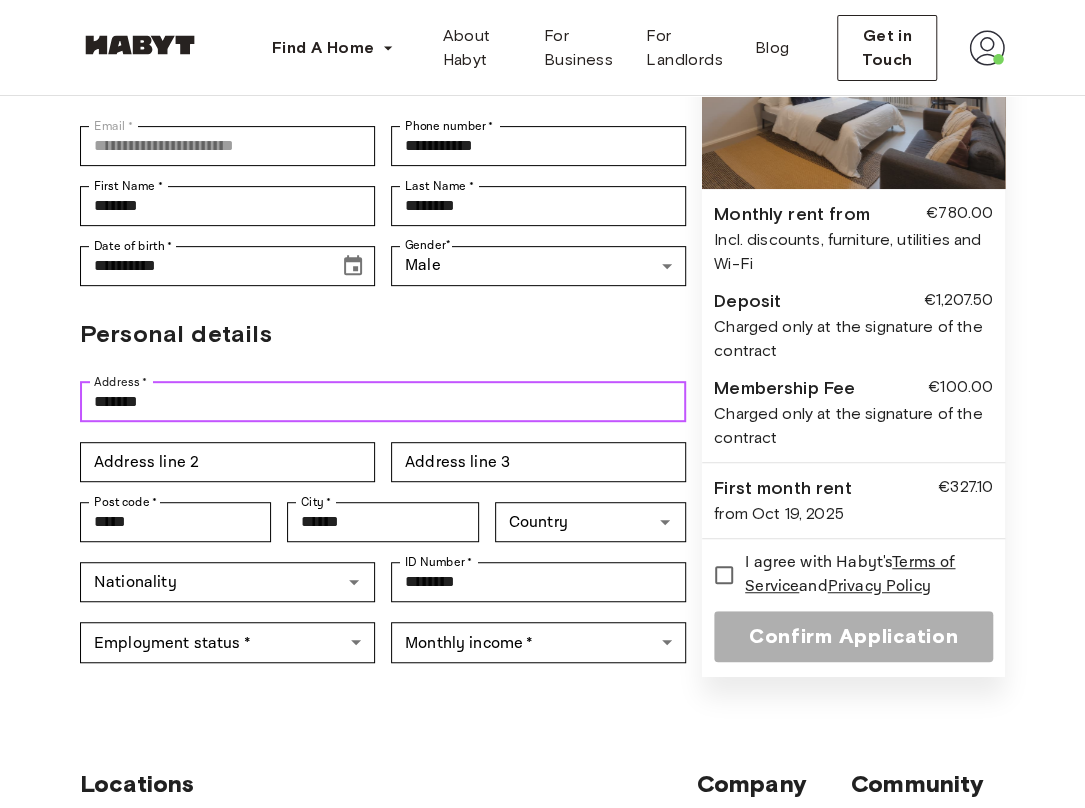 type on "**********" 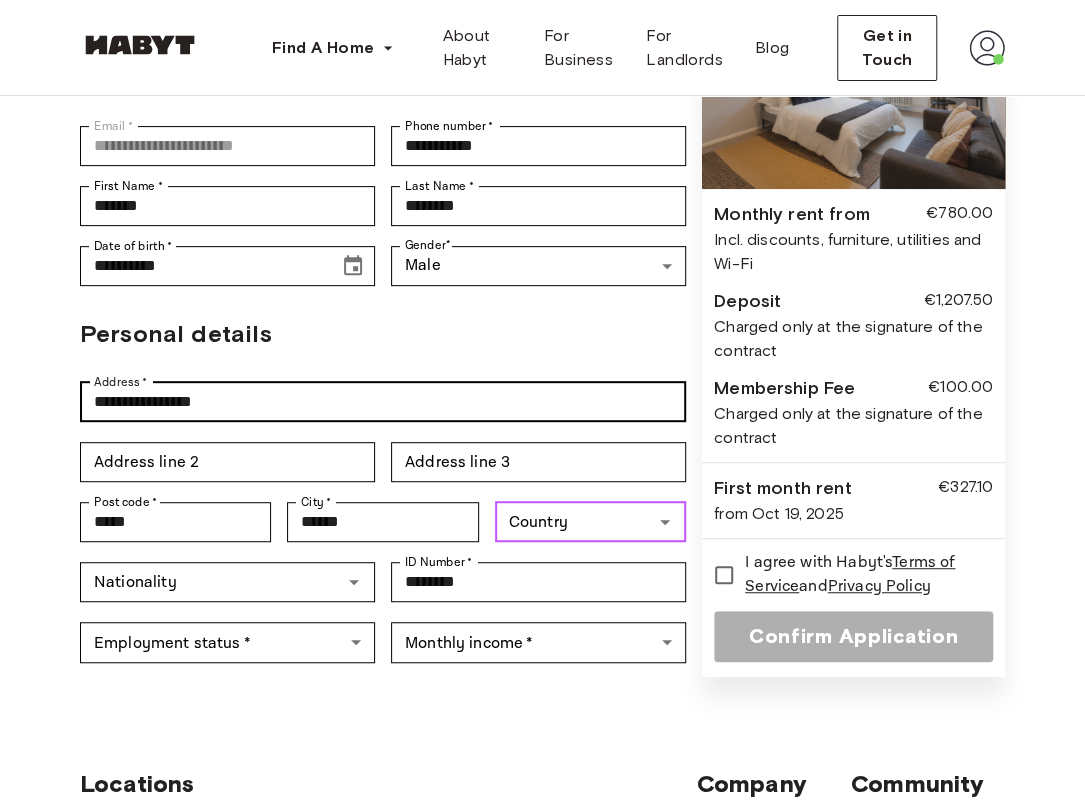 type on "**********" 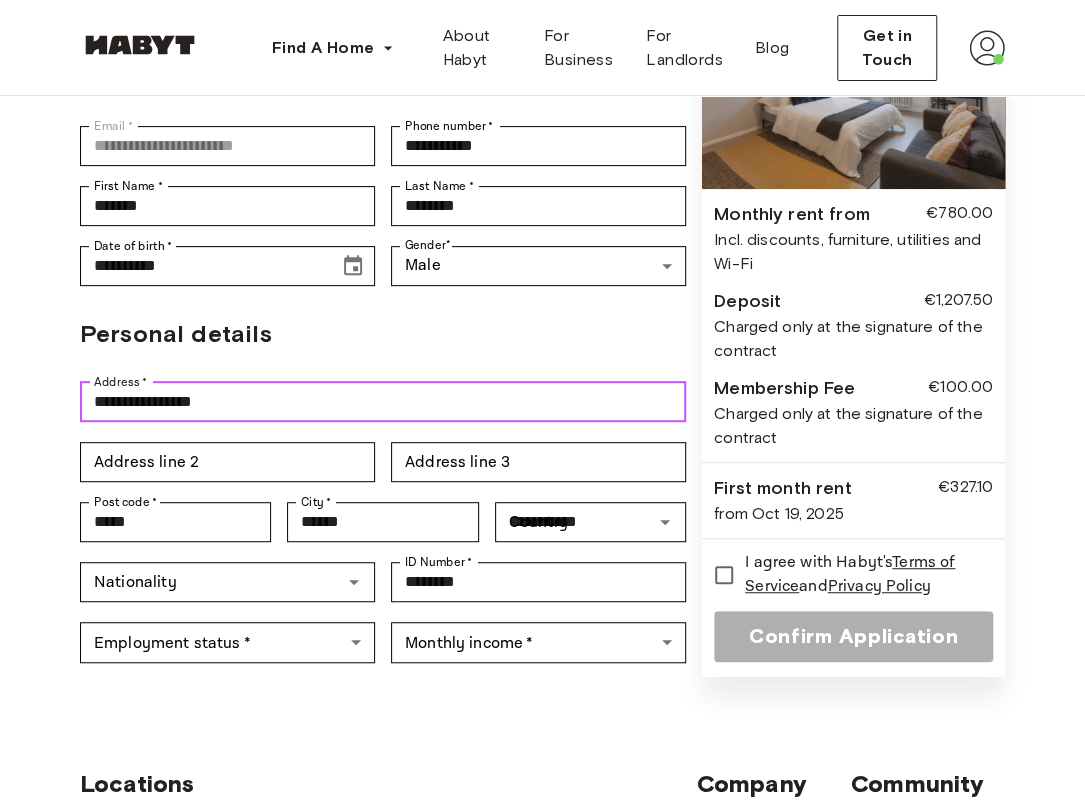 type 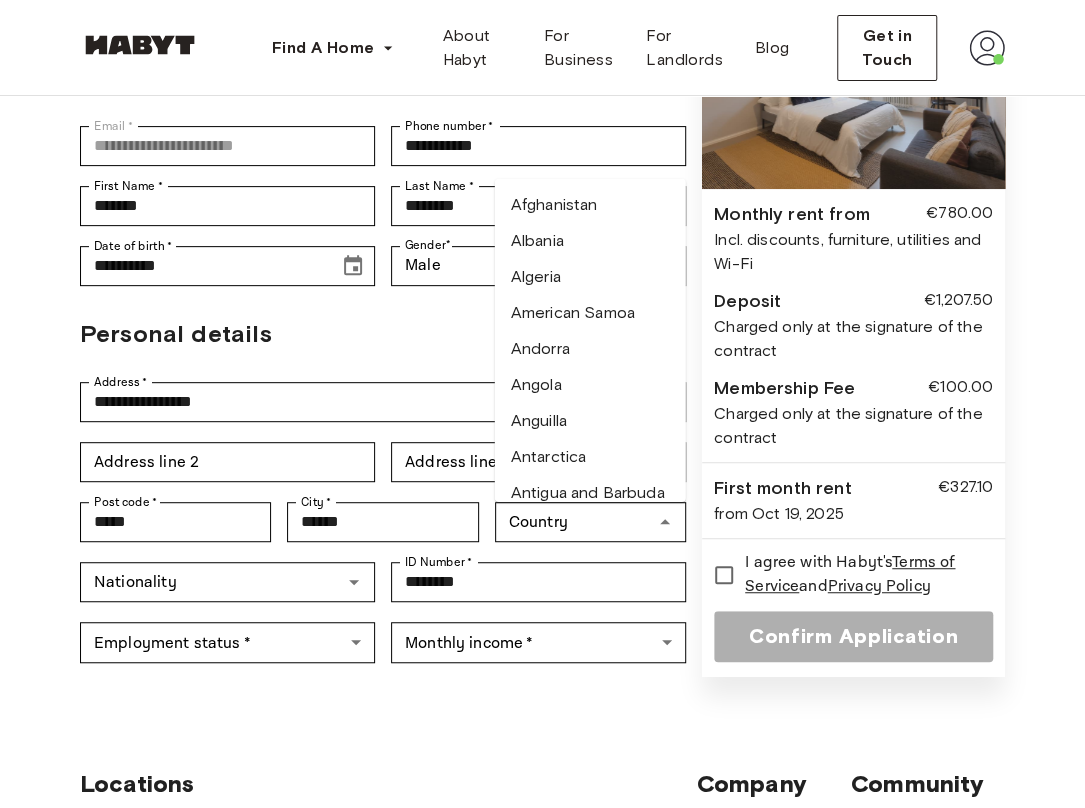click on "**********" at bounding box center (542, 285) 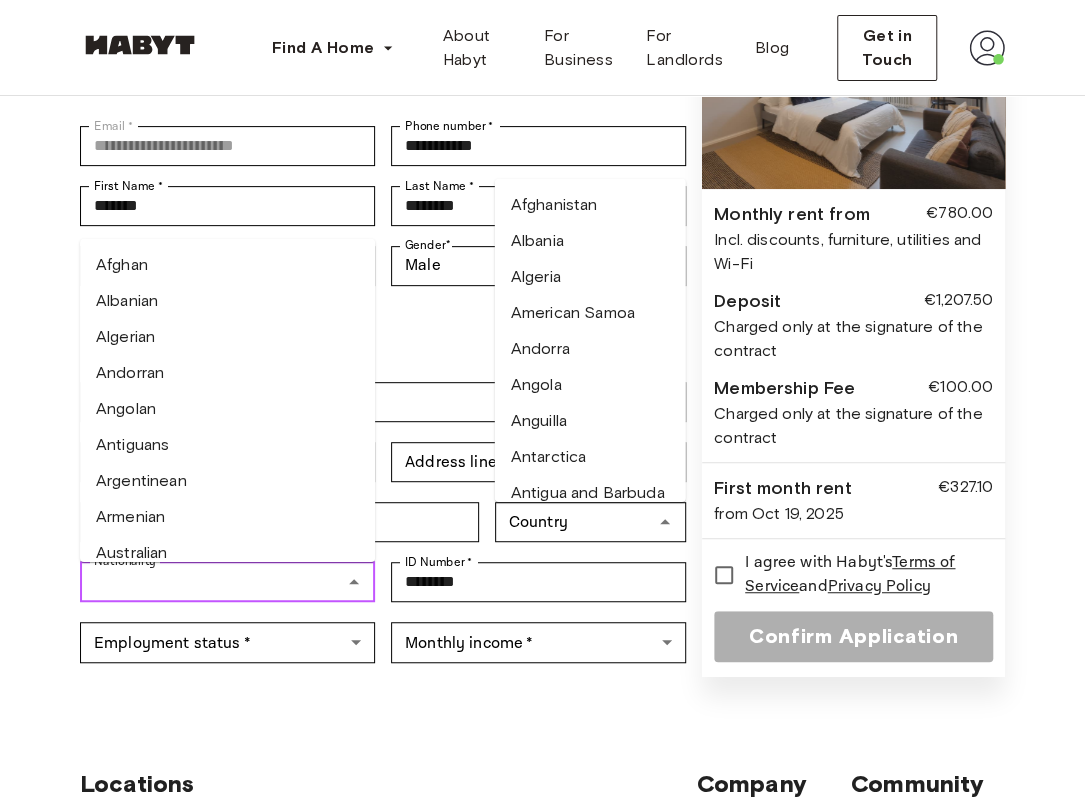 click on "Nationality" at bounding box center (211, 582) 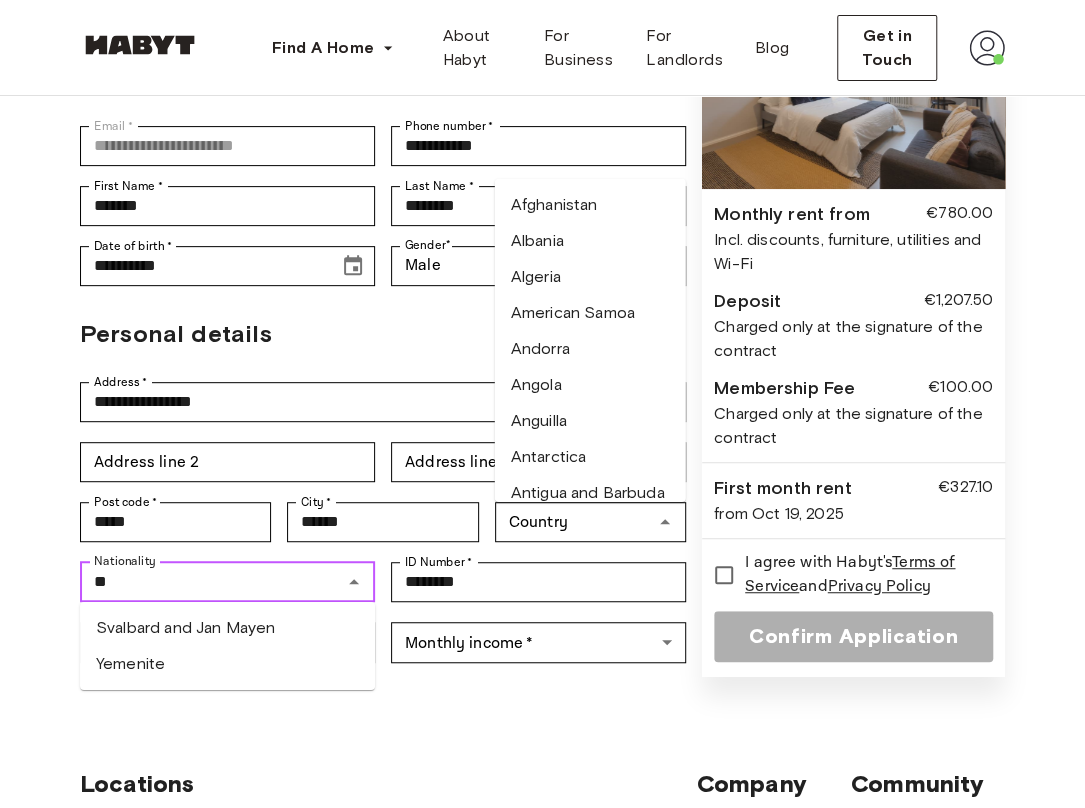 click on "Yemenite" at bounding box center (227, 664) 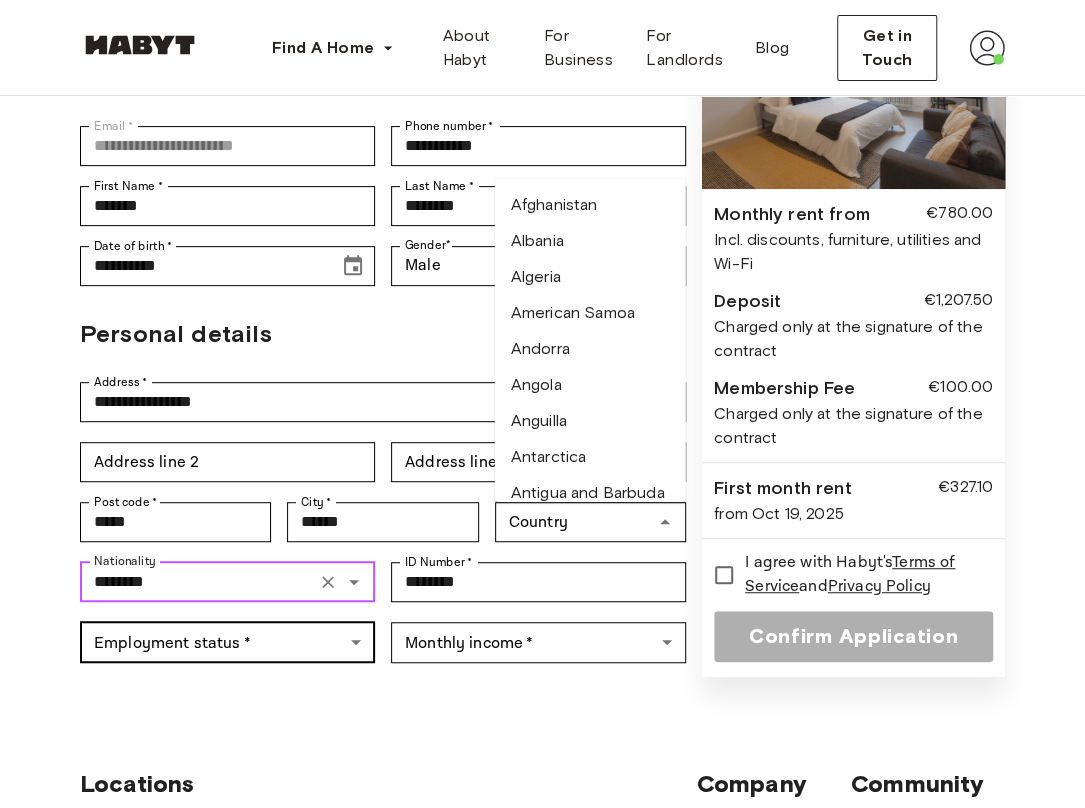 type on "********" 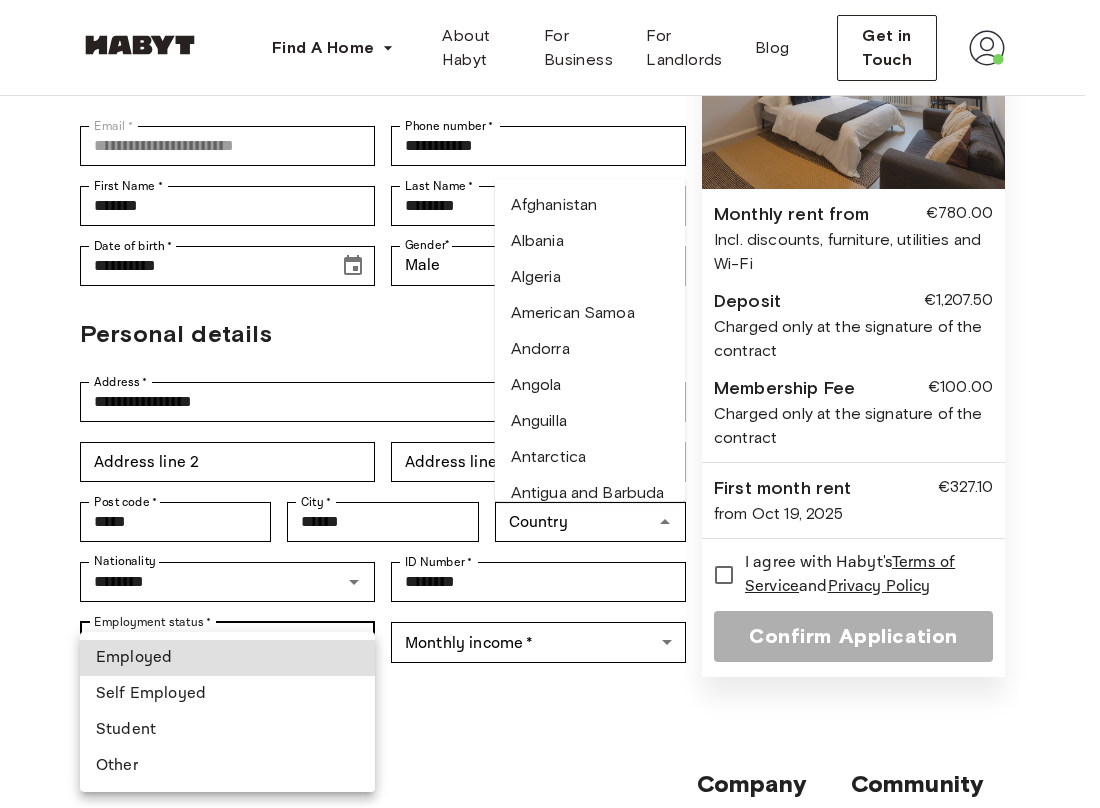 click on "**********" at bounding box center (550, 685) 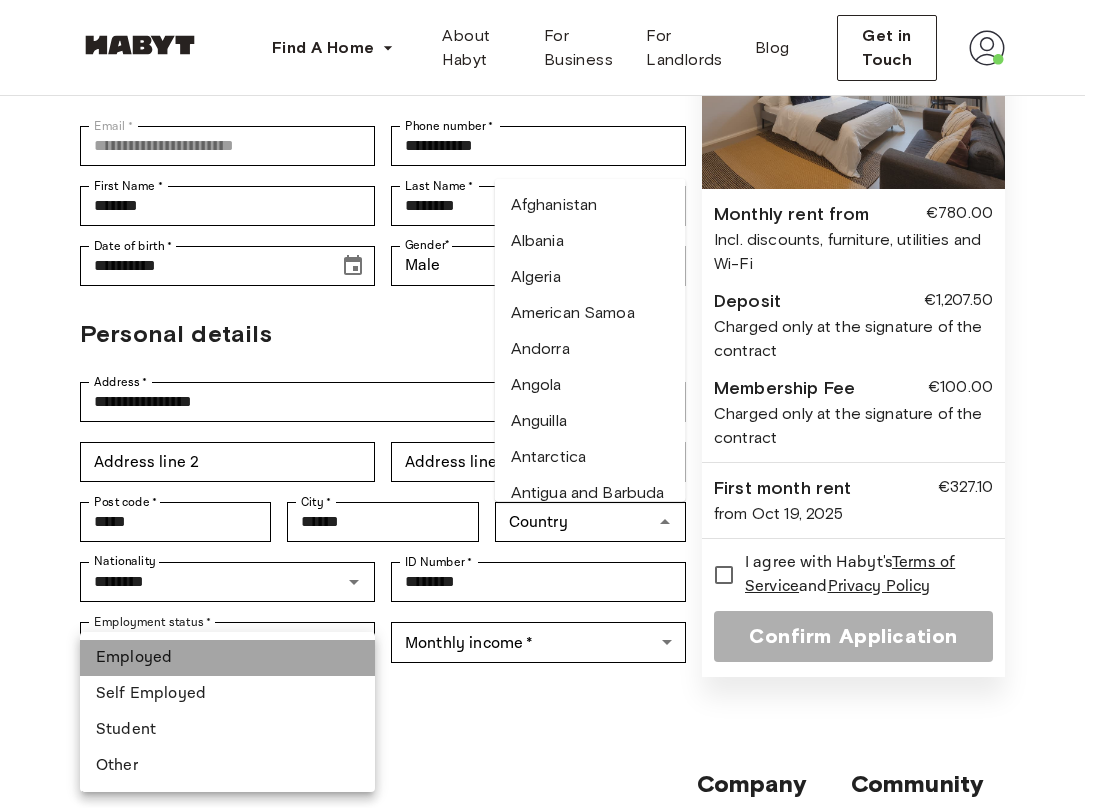 click on "Employed" at bounding box center [227, 658] 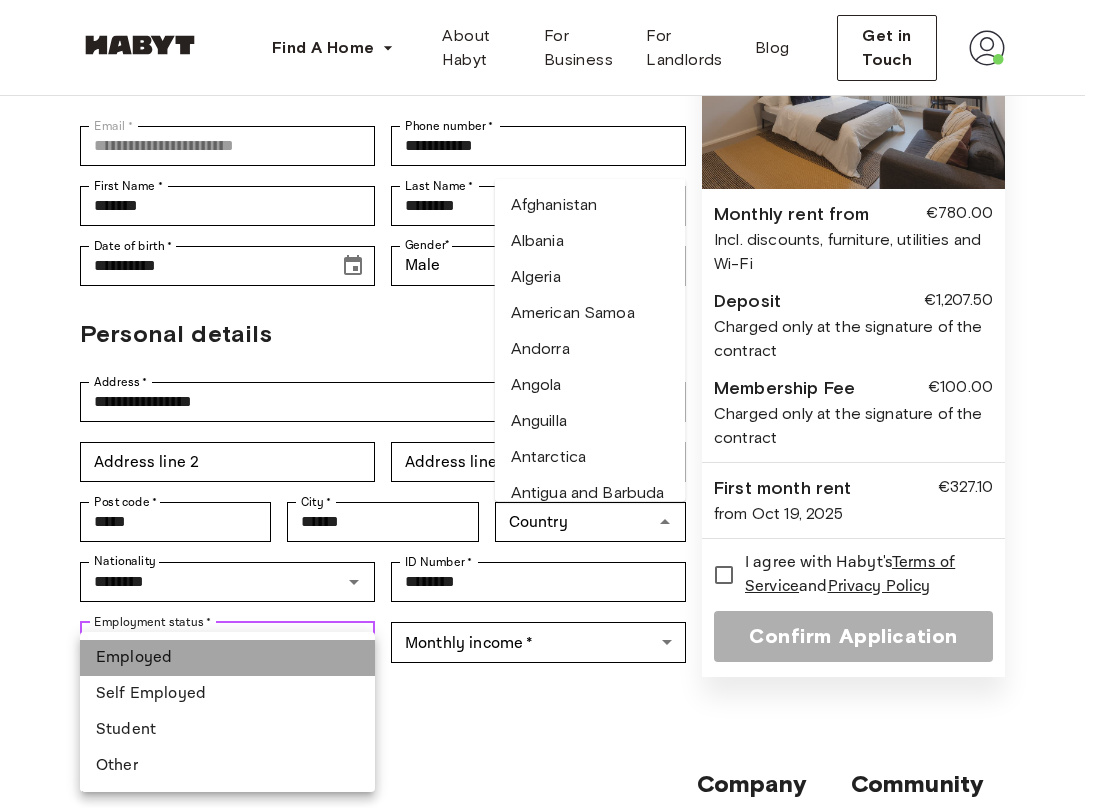 type on "********" 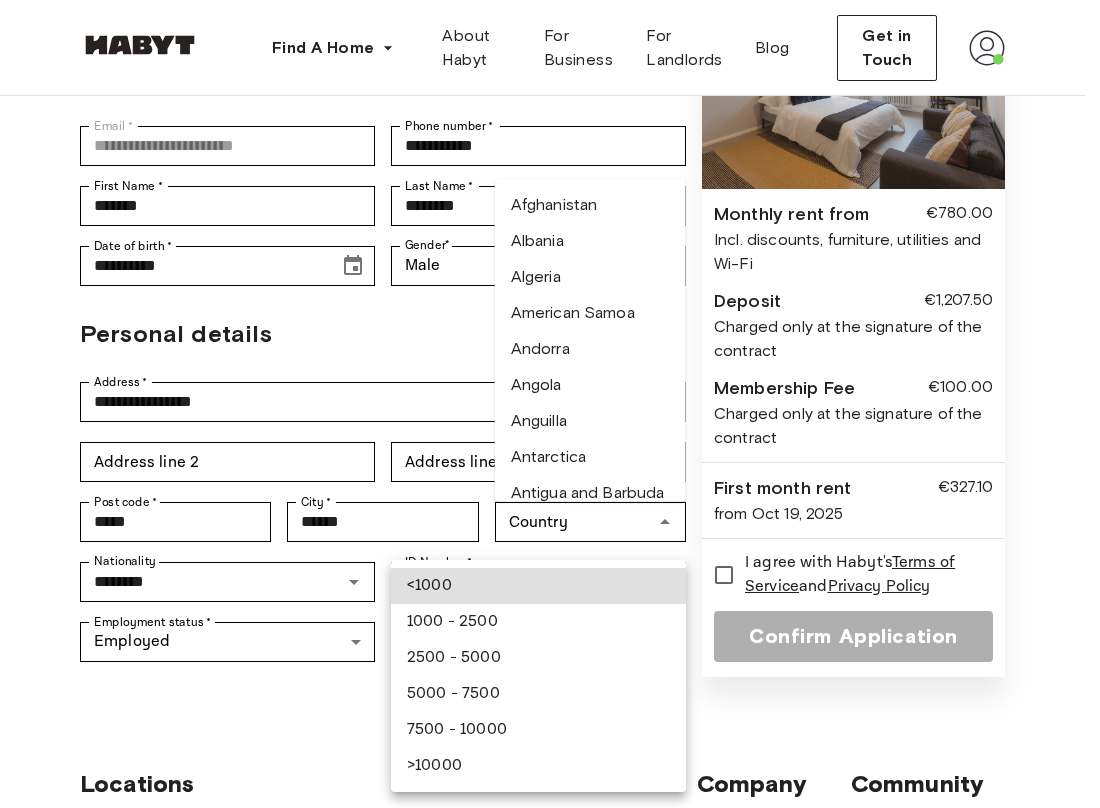 click on "**********" at bounding box center (550, 685) 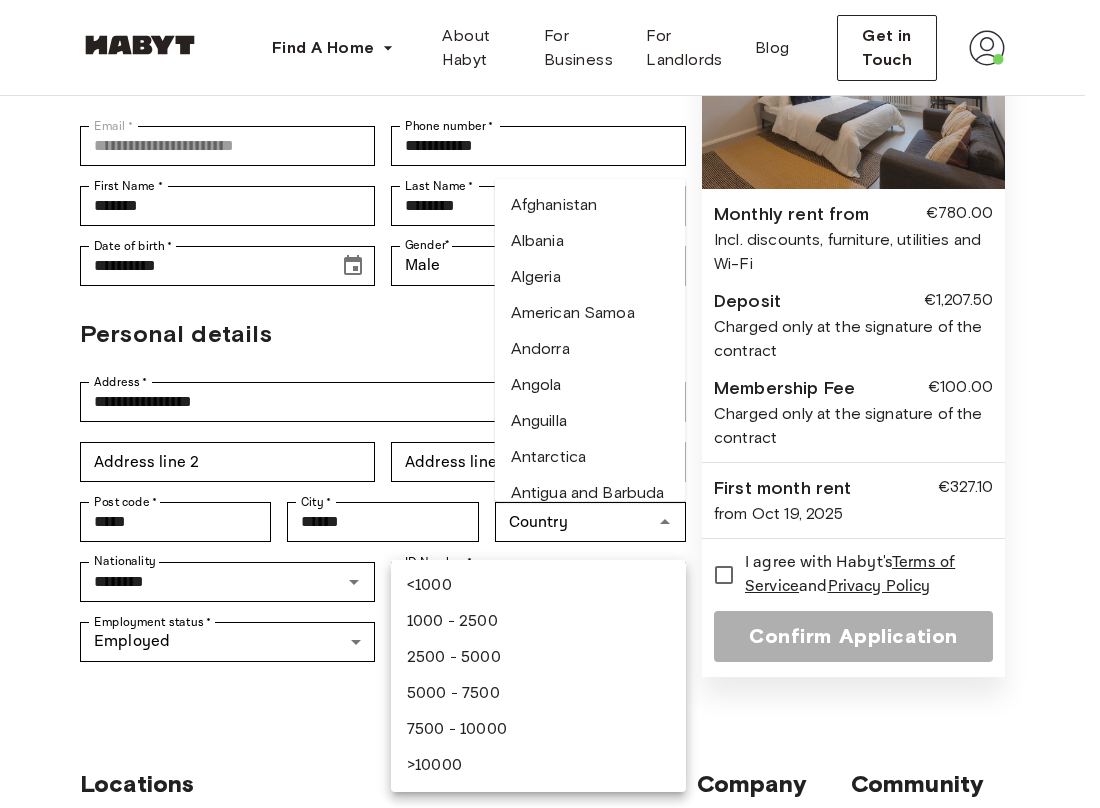 click on "**********" at bounding box center (550, 685) 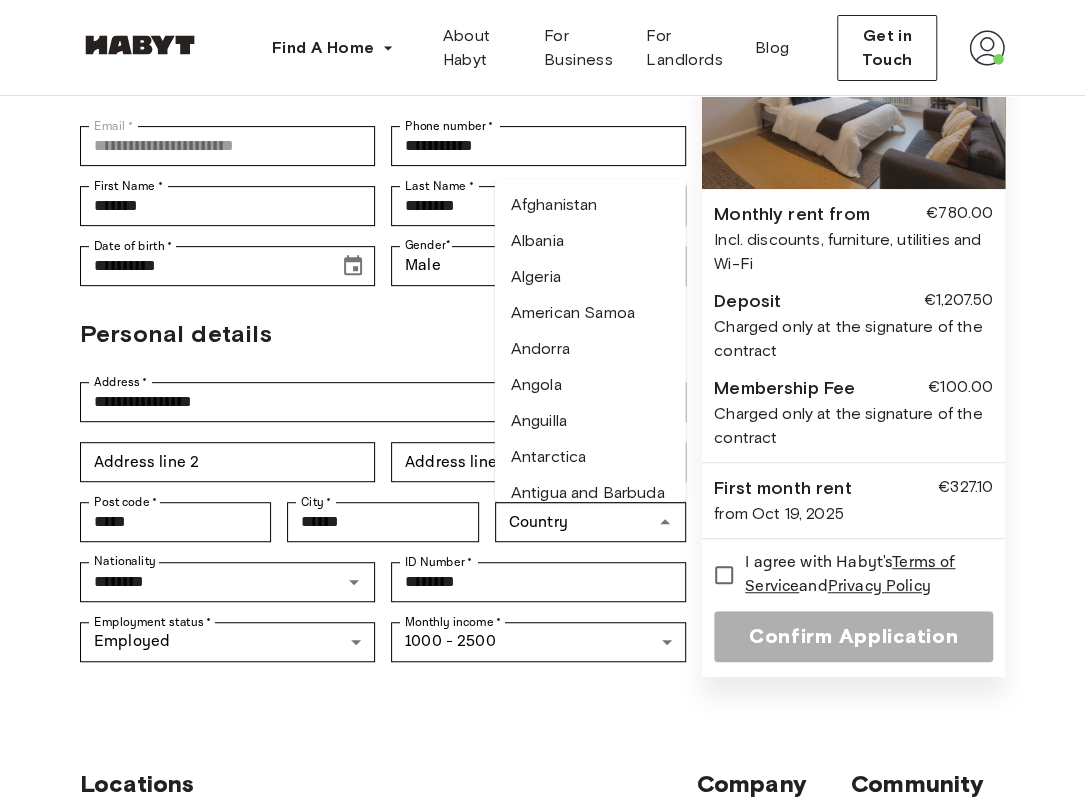 click on "Locations Europe Amsterdam Berlin Frankfurt Hamburg Lisbon Madrid Milan Modena Paris Turin Munich Rotterdam Stuttgart Dusseldorf Cologne Zurich The Hague Graz Brussels Leipzig Asia Hong Kong Singapore Seoul Phuket Tokyo Company About Habyt Help Center Blog Careers Terms Imprint Privacy Press Community For Business For Landlords Universities Corporates" at bounding box center (542, 1022) 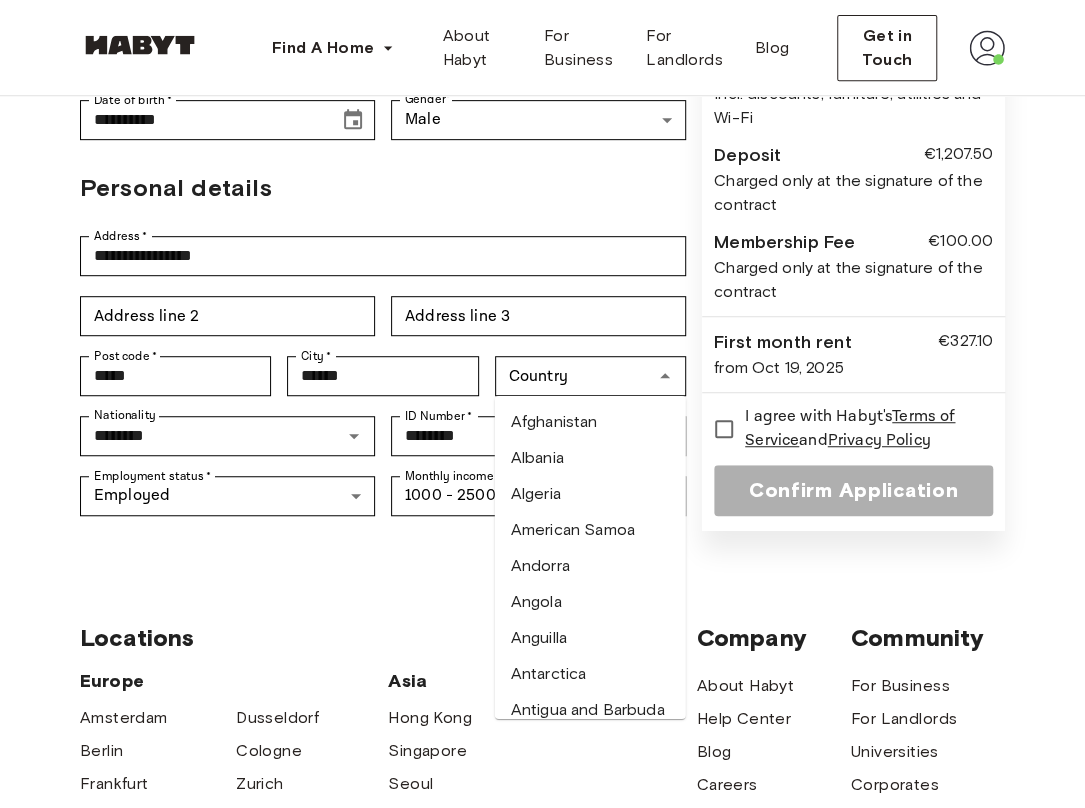 scroll, scrollTop: 357, scrollLeft: 0, axis: vertical 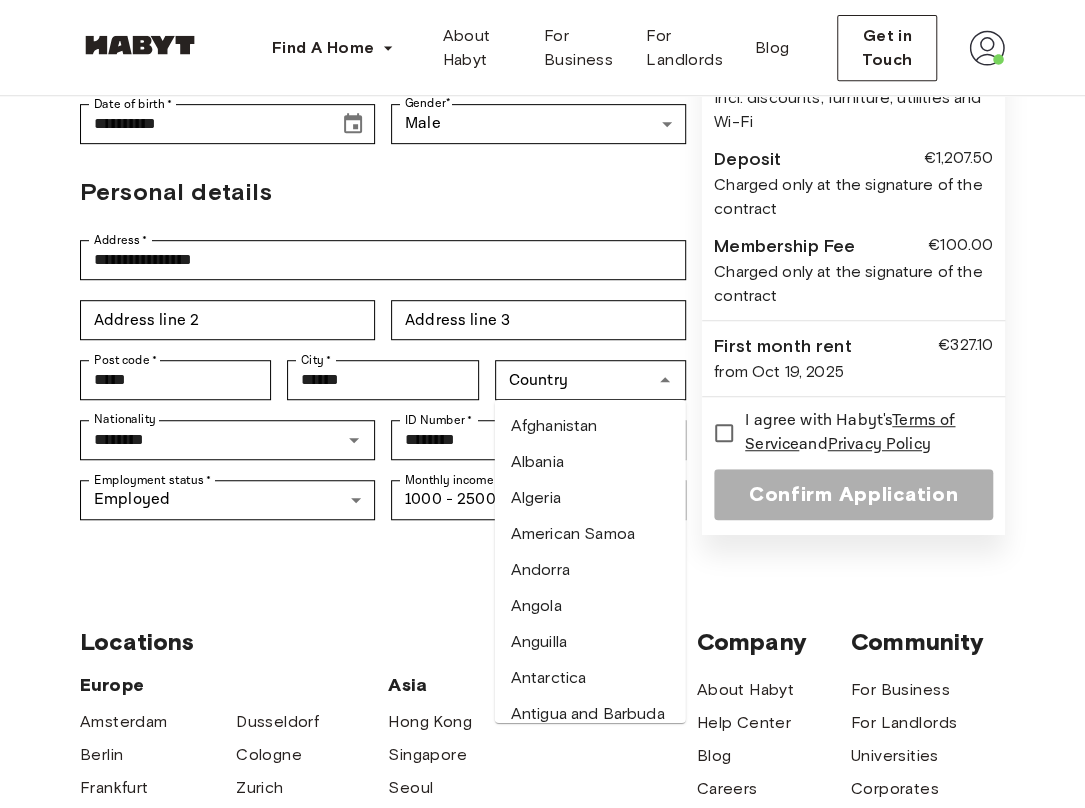 click on "Locations" at bounding box center (388, 642) 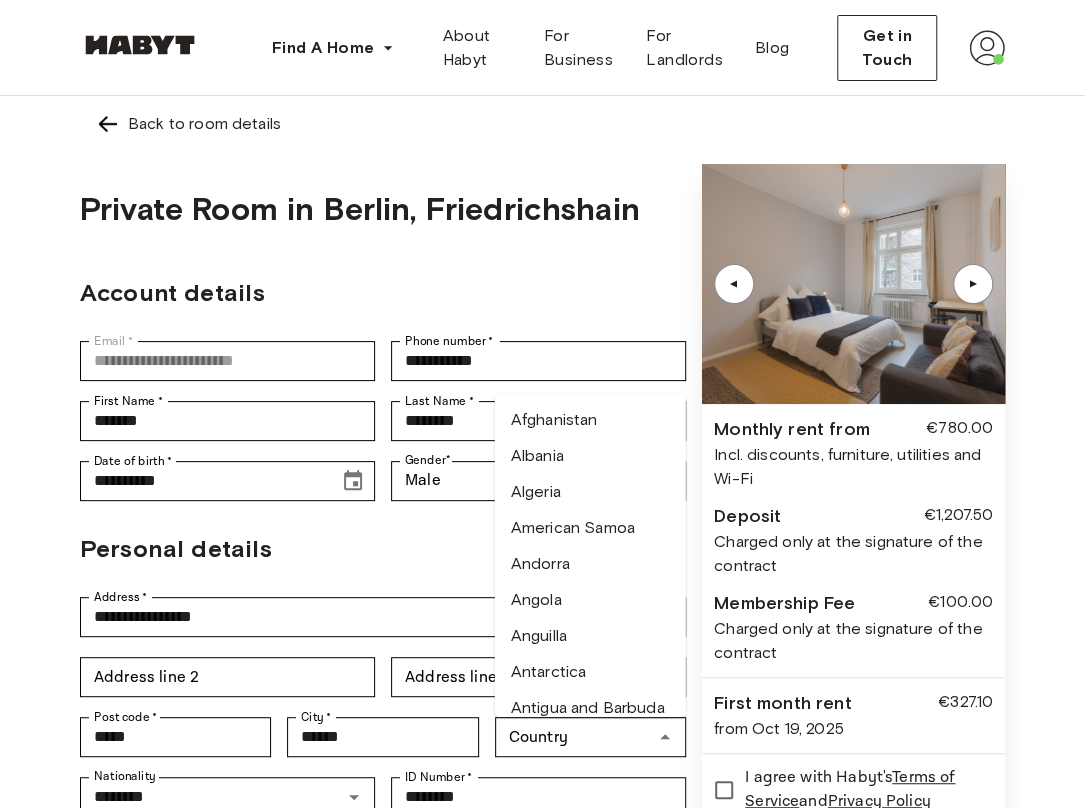 scroll, scrollTop: 218, scrollLeft: 0, axis: vertical 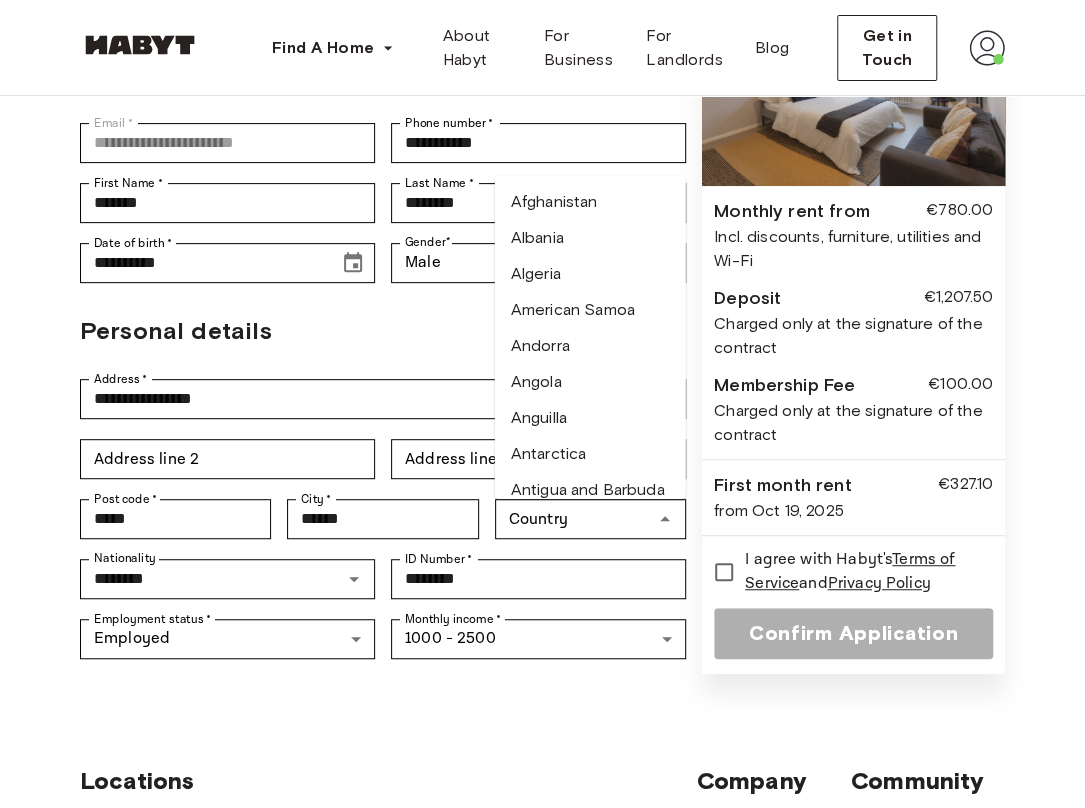 click on "**********" at bounding box center (542, 282) 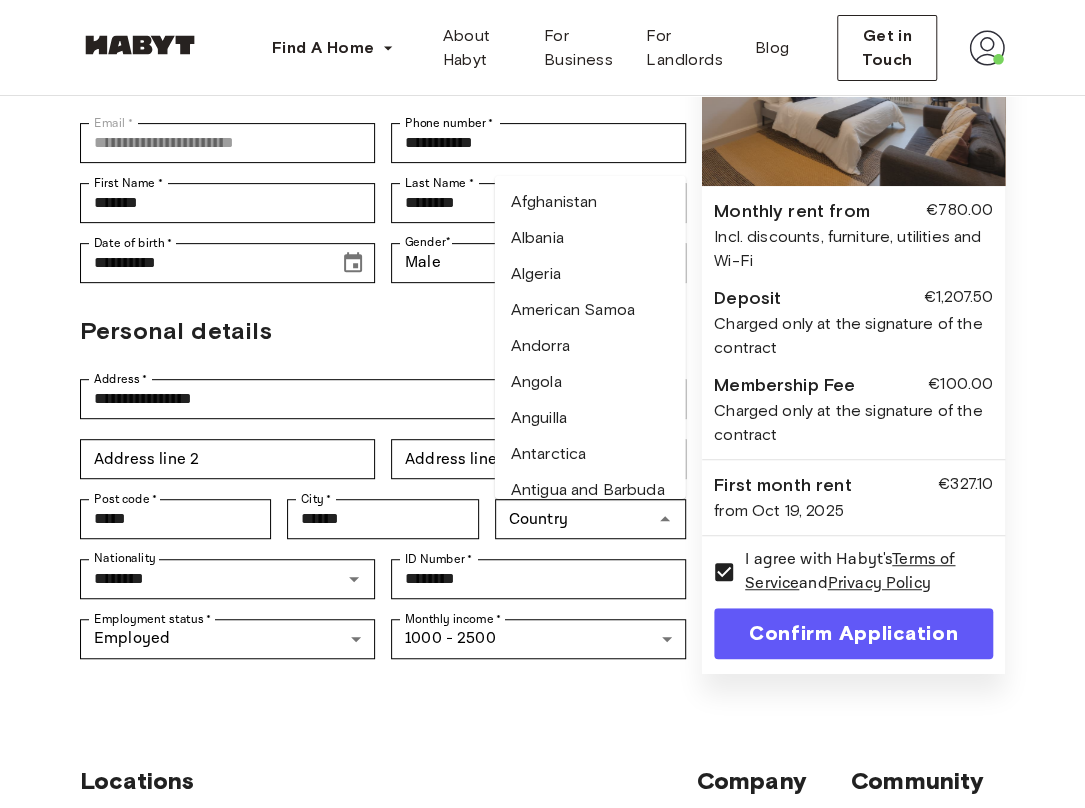 click on "**********" at bounding box center [383, 639] 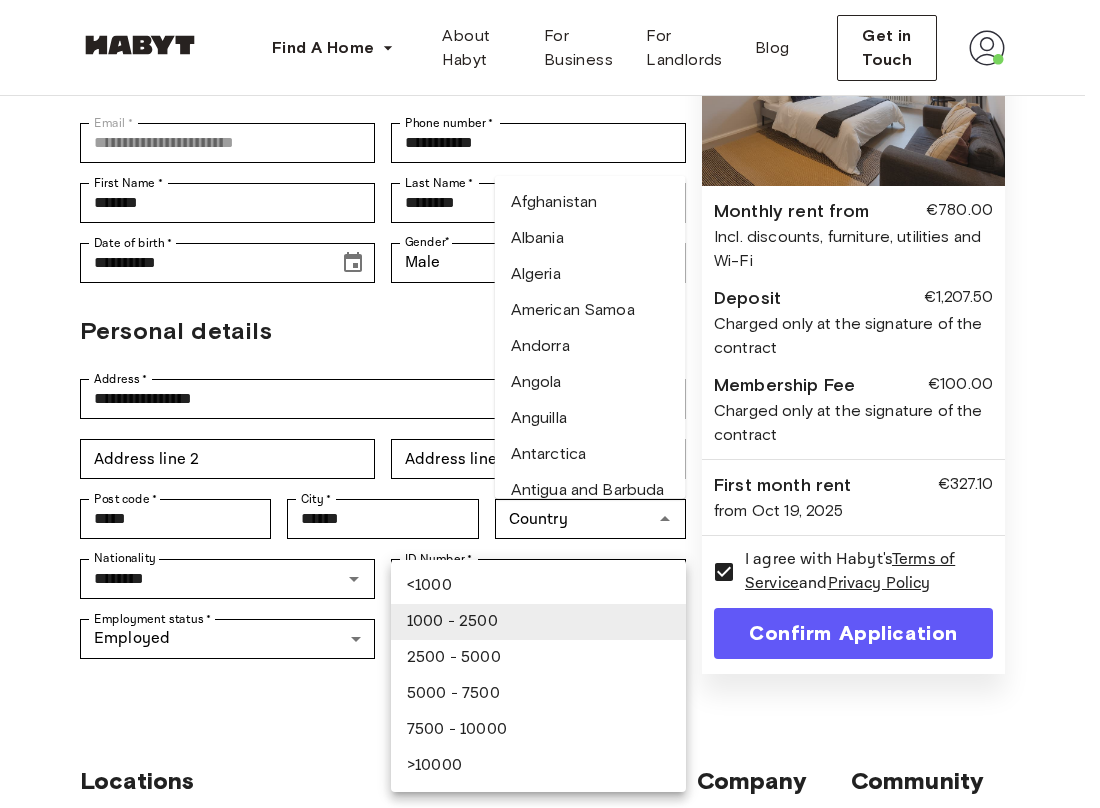 click on "**********" at bounding box center [550, 682] 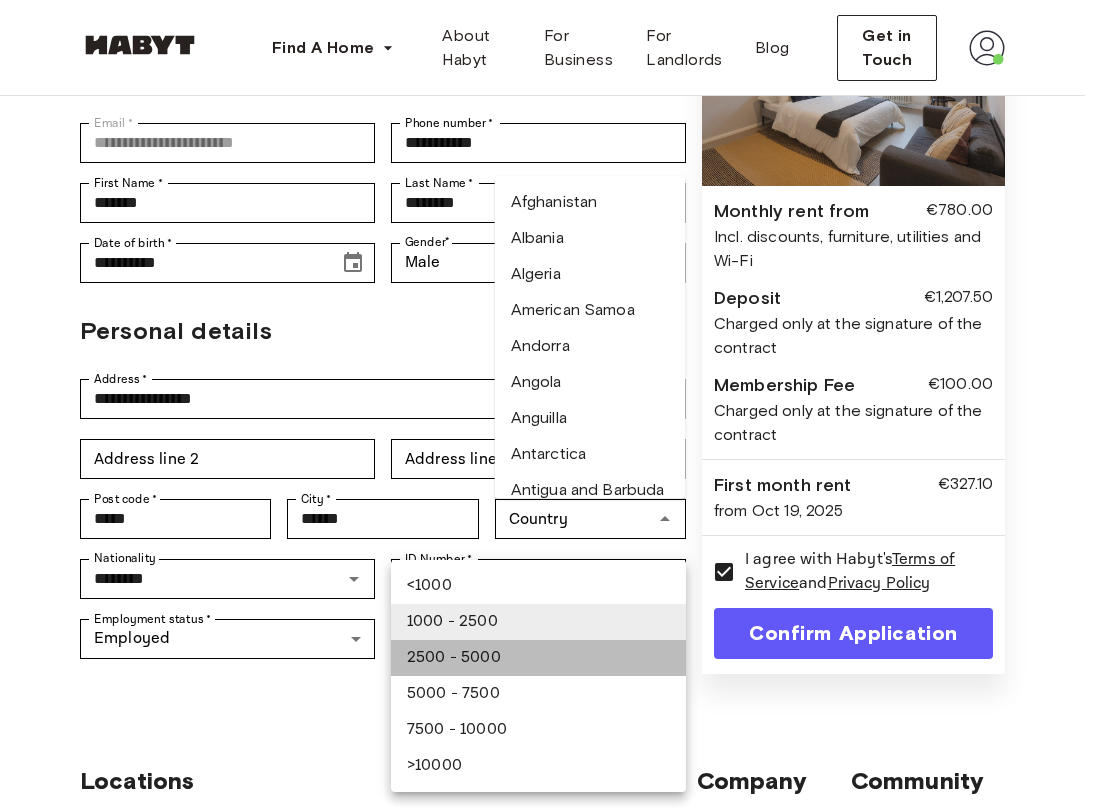 click on "2500 - 5000" at bounding box center (538, 658) 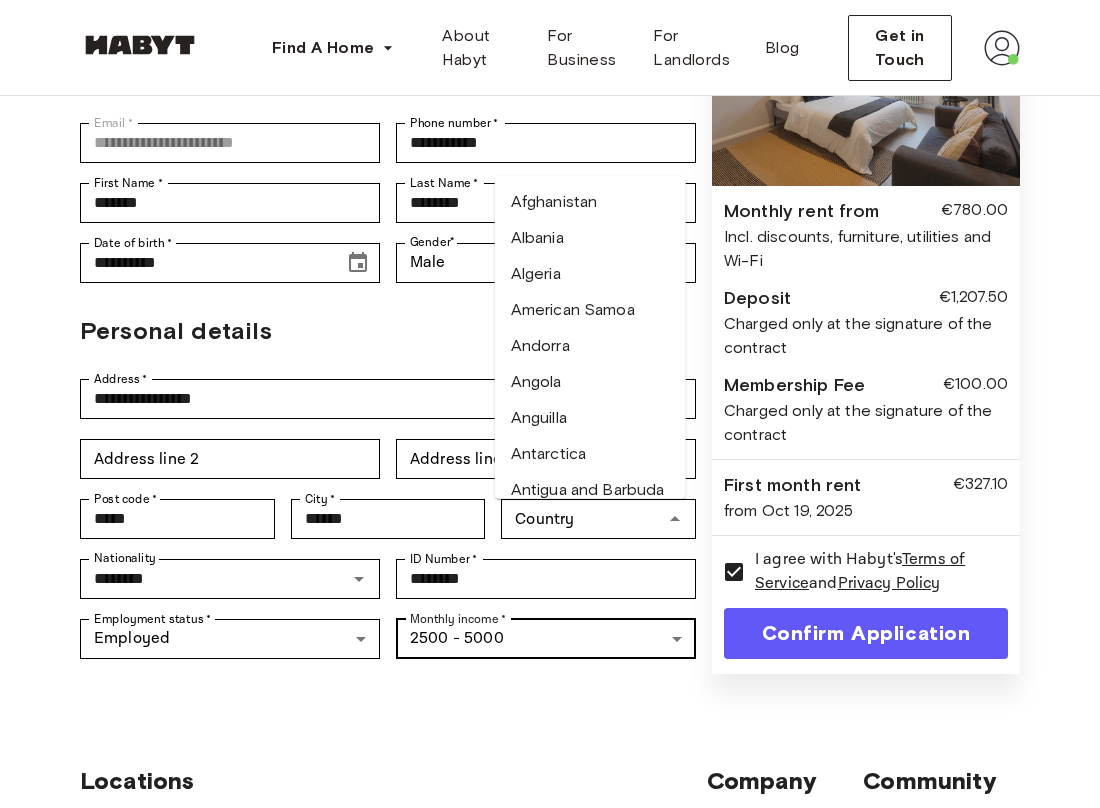 click on "**********" at bounding box center [550, 683] 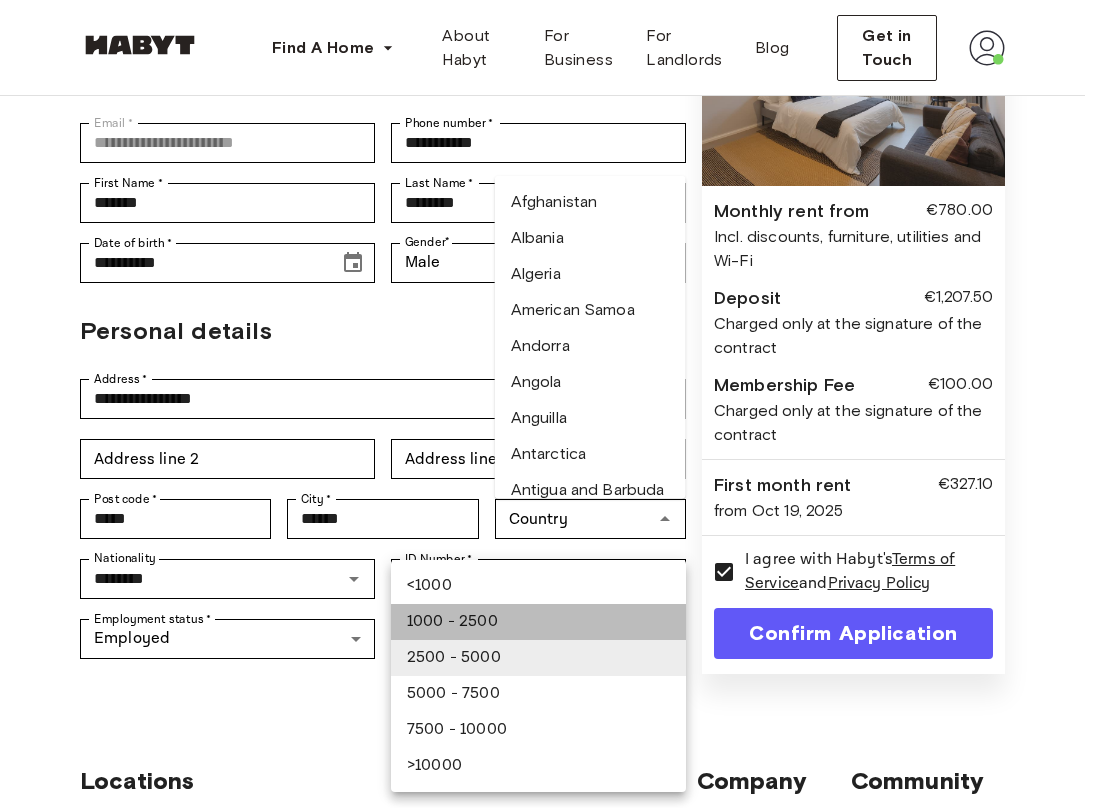 click on "1000 - 2500" at bounding box center [538, 622] 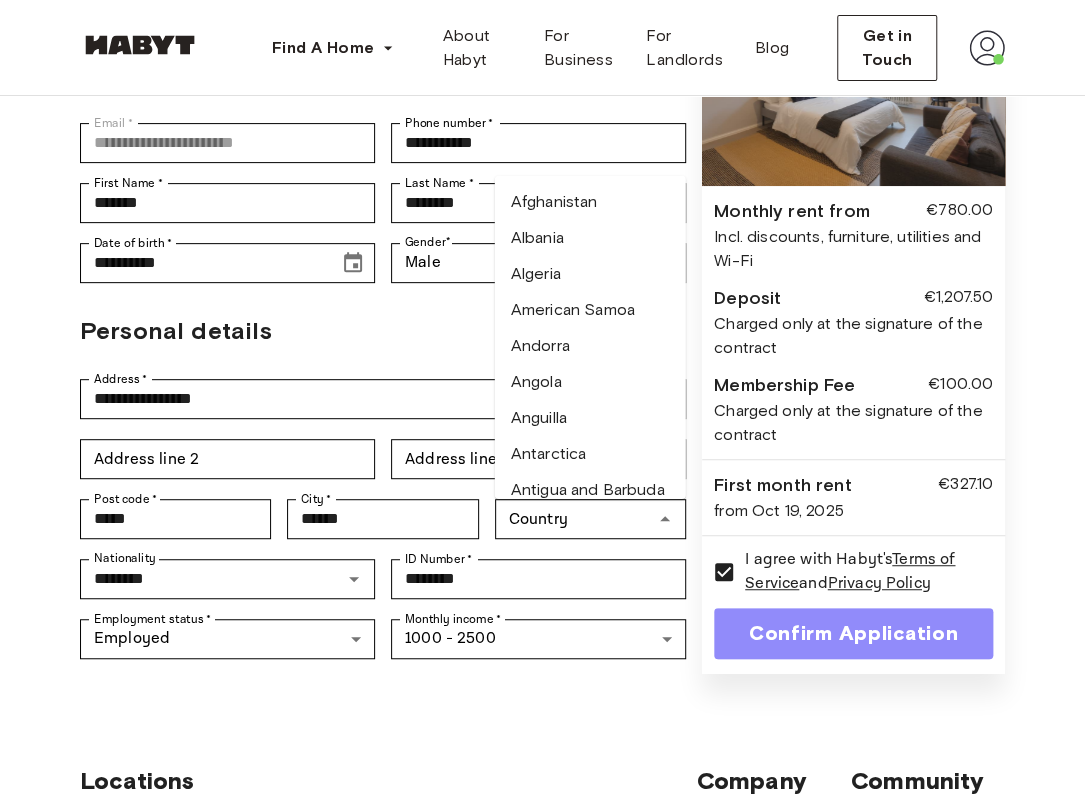 click on "Confirm Application" at bounding box center (853, 633) 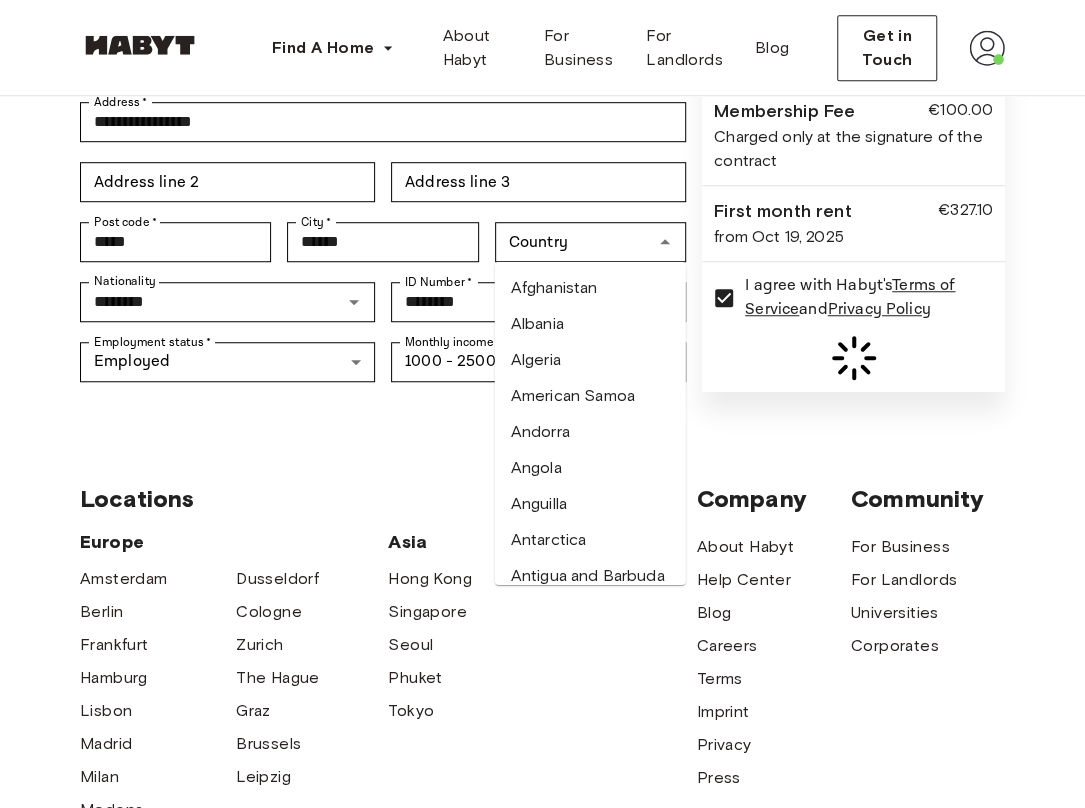 scroll, scrollTop: 497, scrollLeft: 0, axis: vertical 